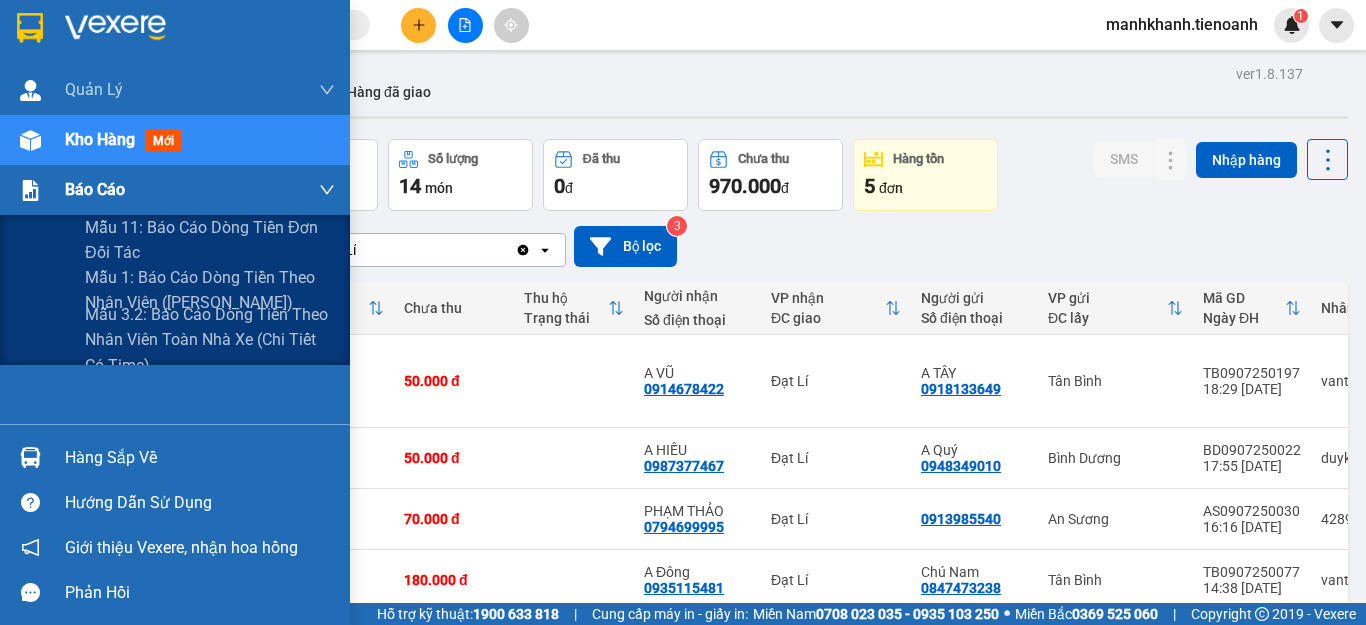 scroll, scrollTop: 0, scrollLeft: 0, axis: both 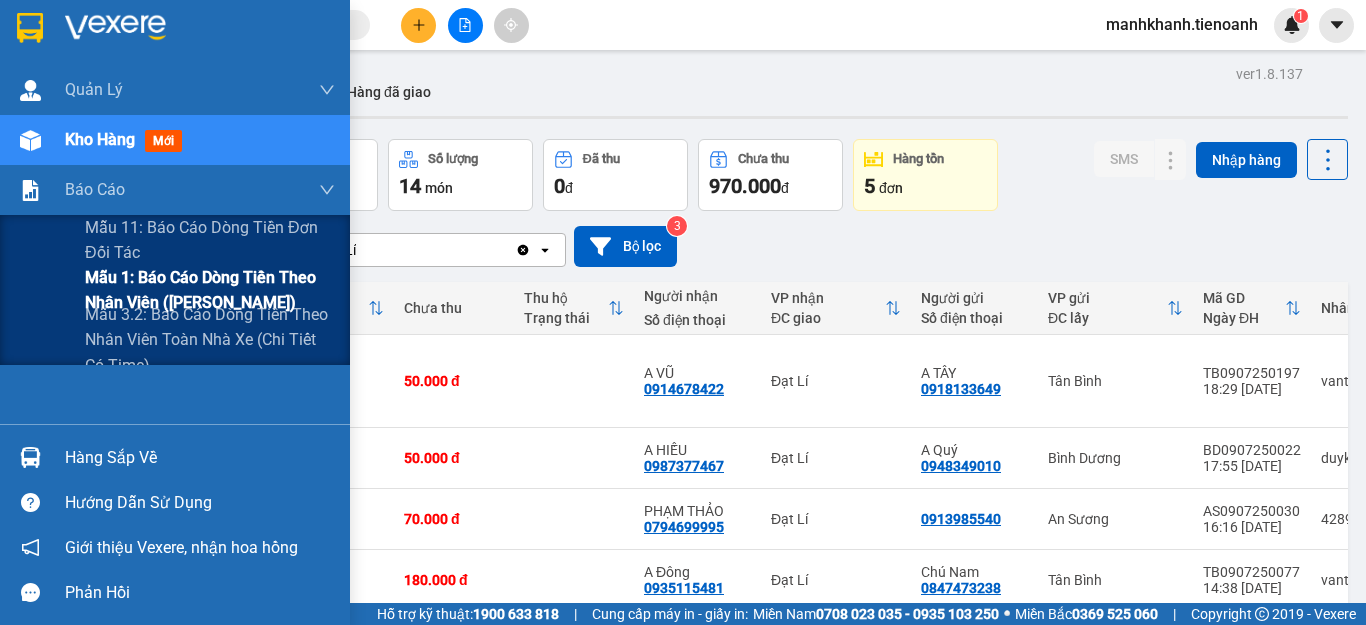 click on "Mẫu 1: Báo cáo dòng tiền theo nhân viên ([PERSON_NAME])" at bounding box center (210, 290) 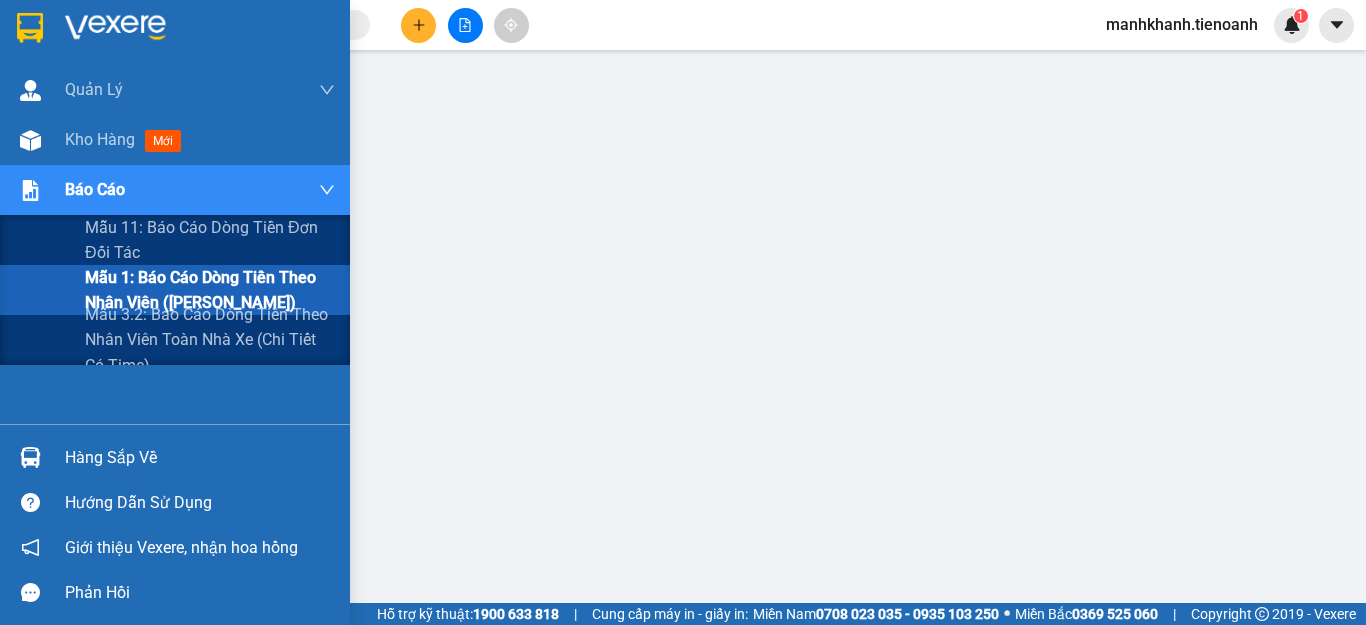 click on "Mẫu 1: Báo cáo dòng tiền theo nhân viên ([PERSON_NAME])" at bounding box center (210, 290) 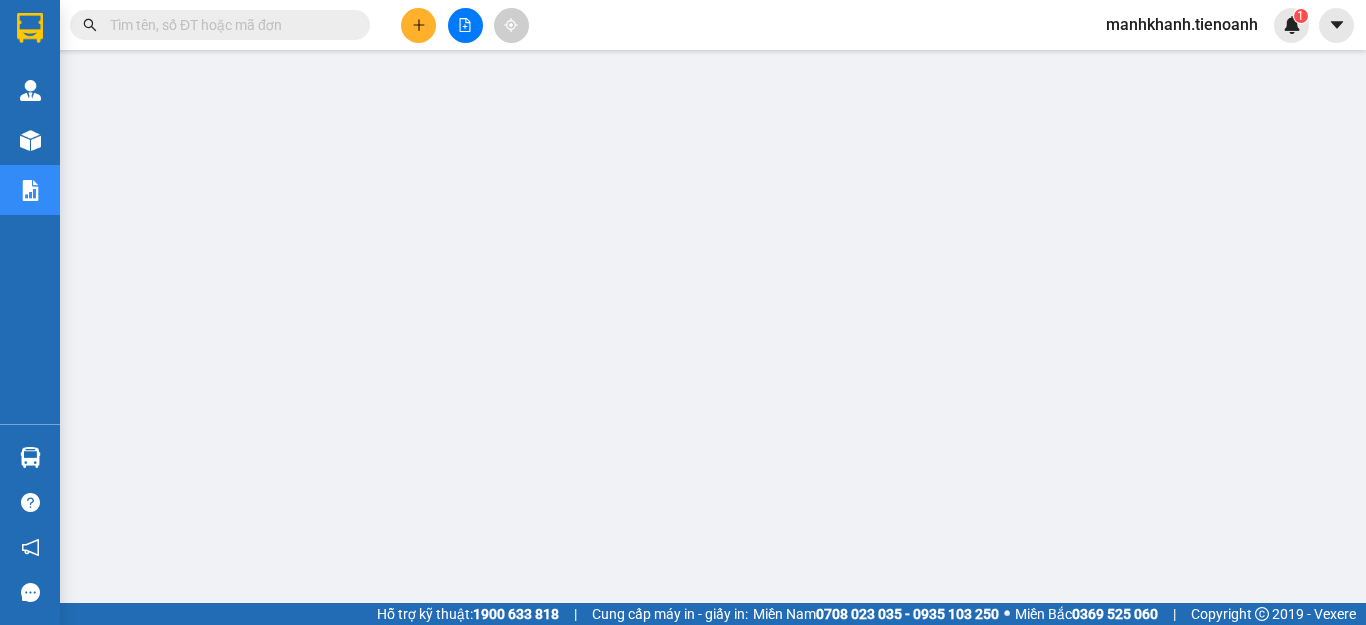 scroll, scrollTop: 288, scrollLeft: 0, axis: vertical 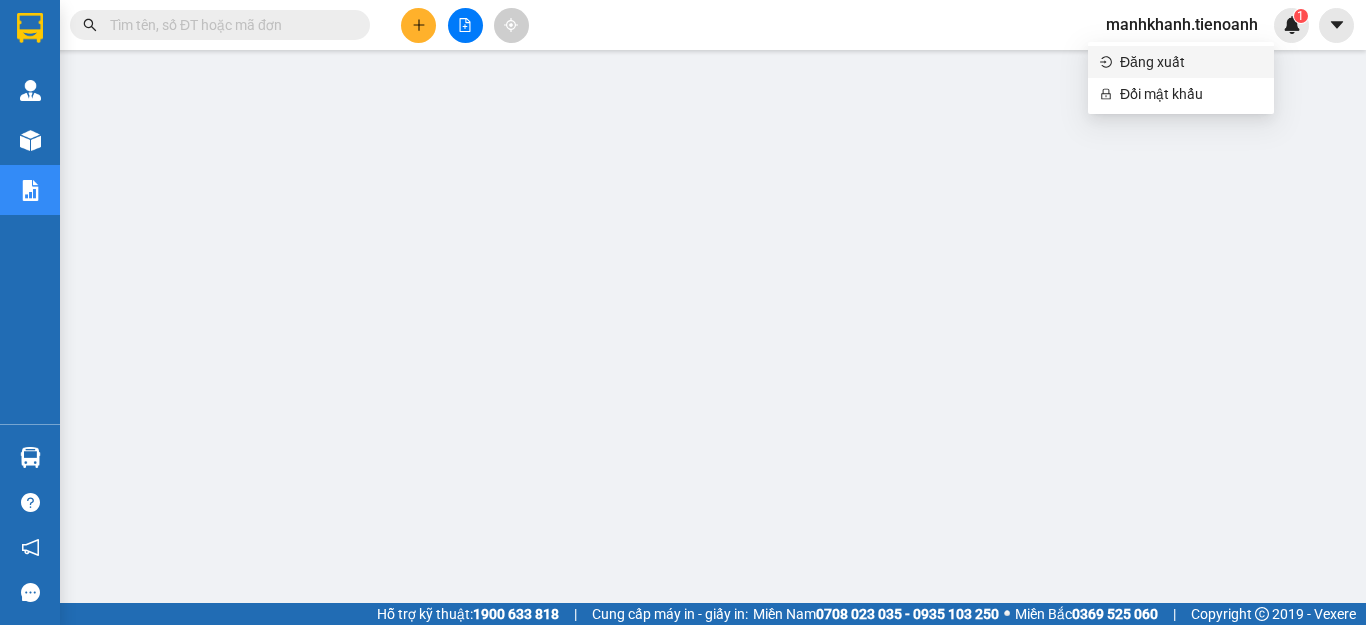 click on "Đăng xuất" at bounding box center (1191, 62) 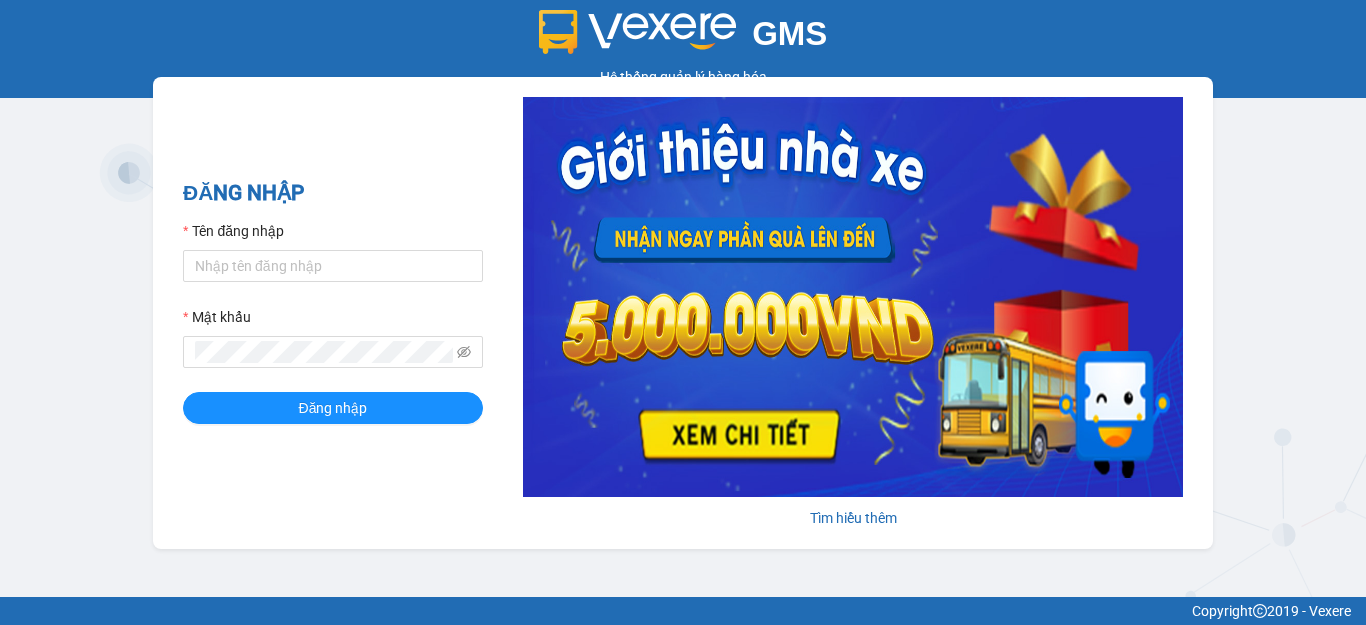 scroll, scrollTop: 0, scrollLeft: 0, axis: both 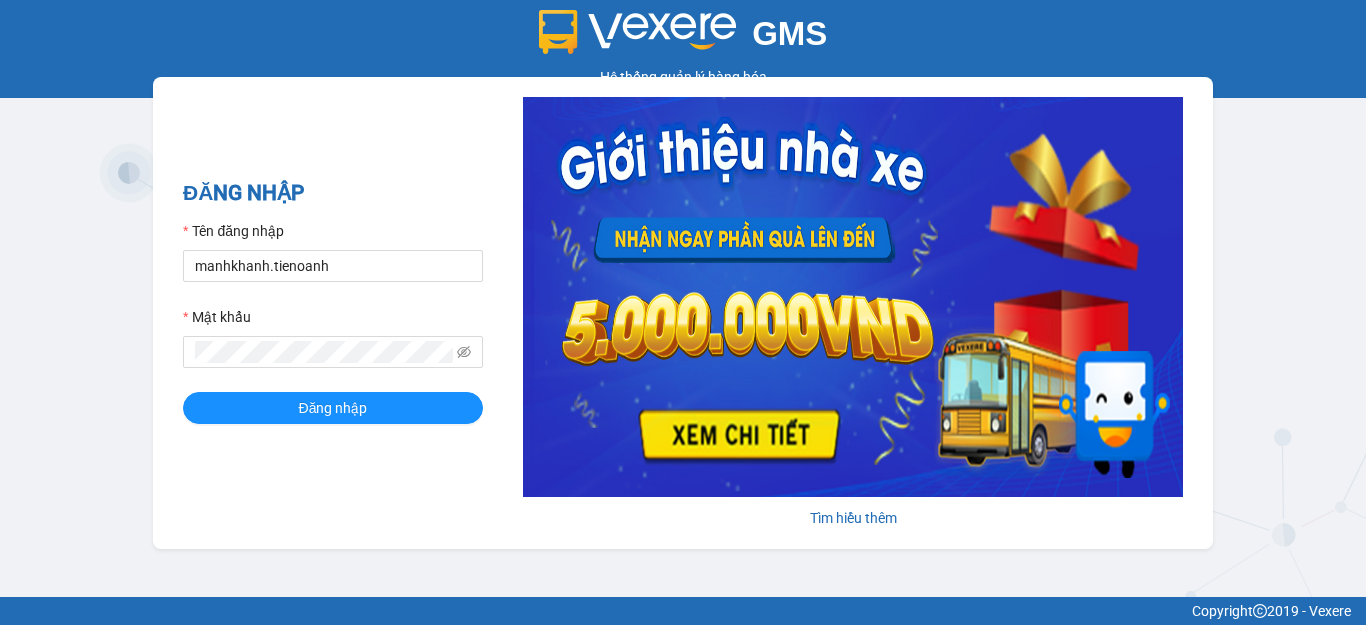 click on "Tên đăng nhập manhkhanh.tienoanh Mật khẩu Đăng nhập" at bounding box center (333, 322) 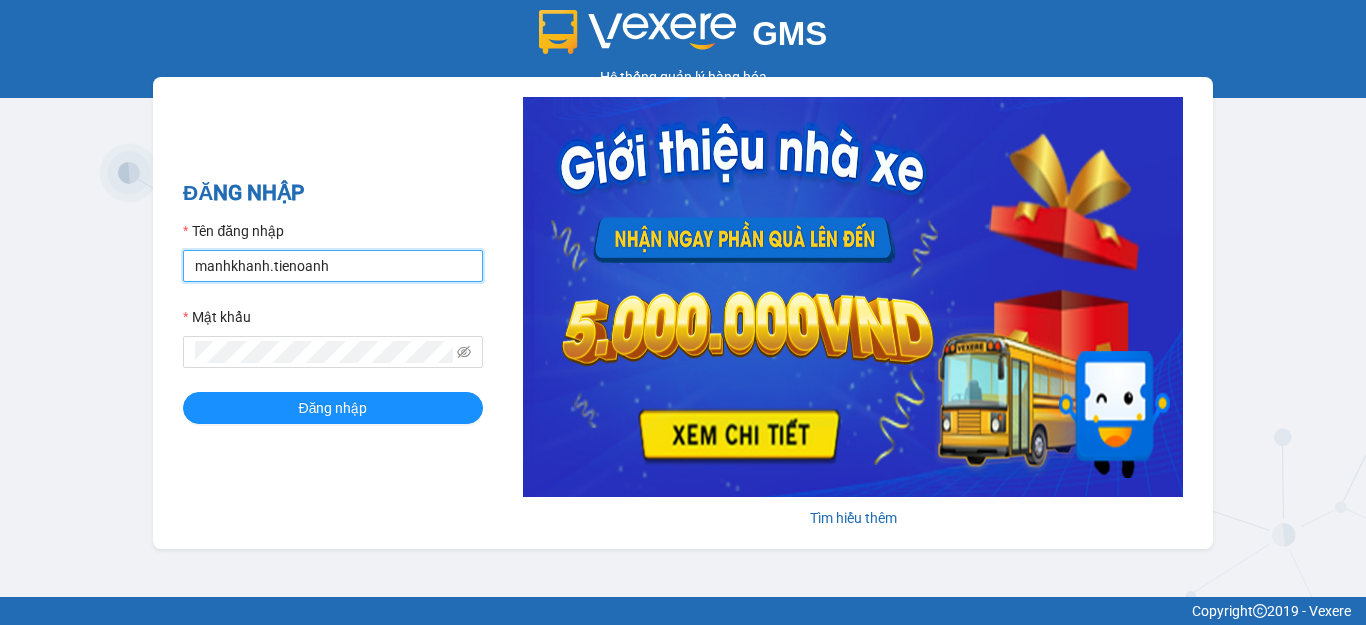 click on "manhkhanh.tienoanh" at bounding box center (333, 266) 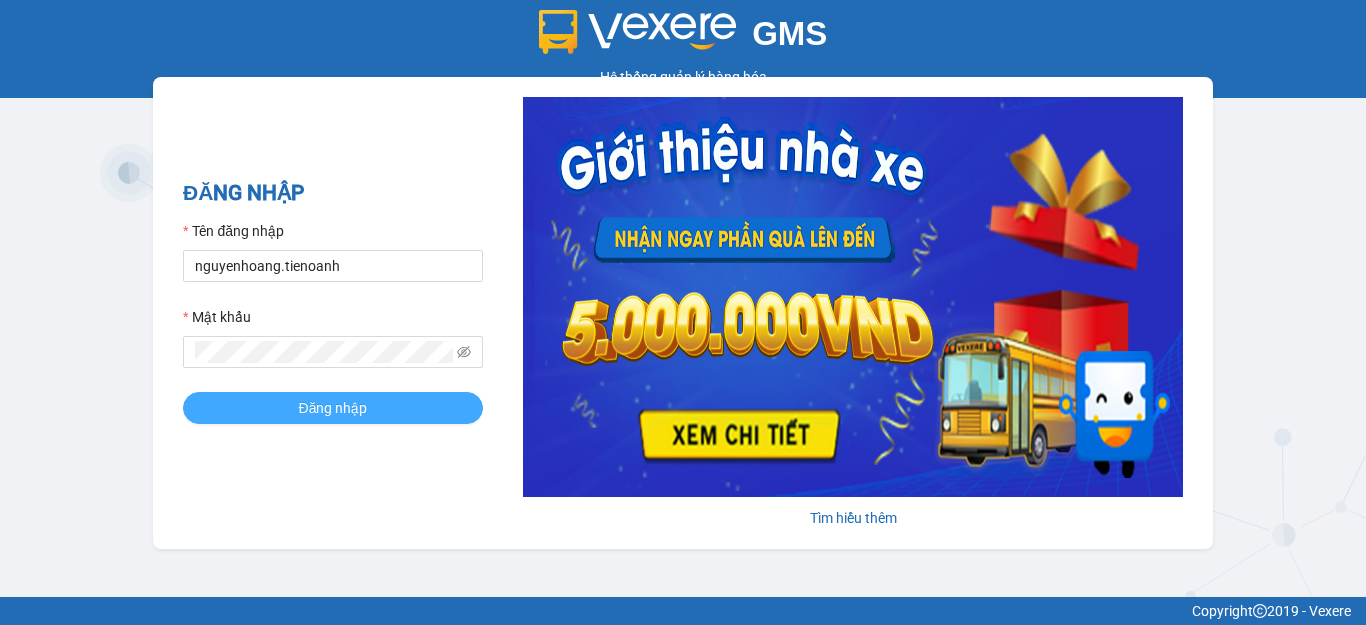 click on "Đăng nhập" at bounding box center (333, 408) 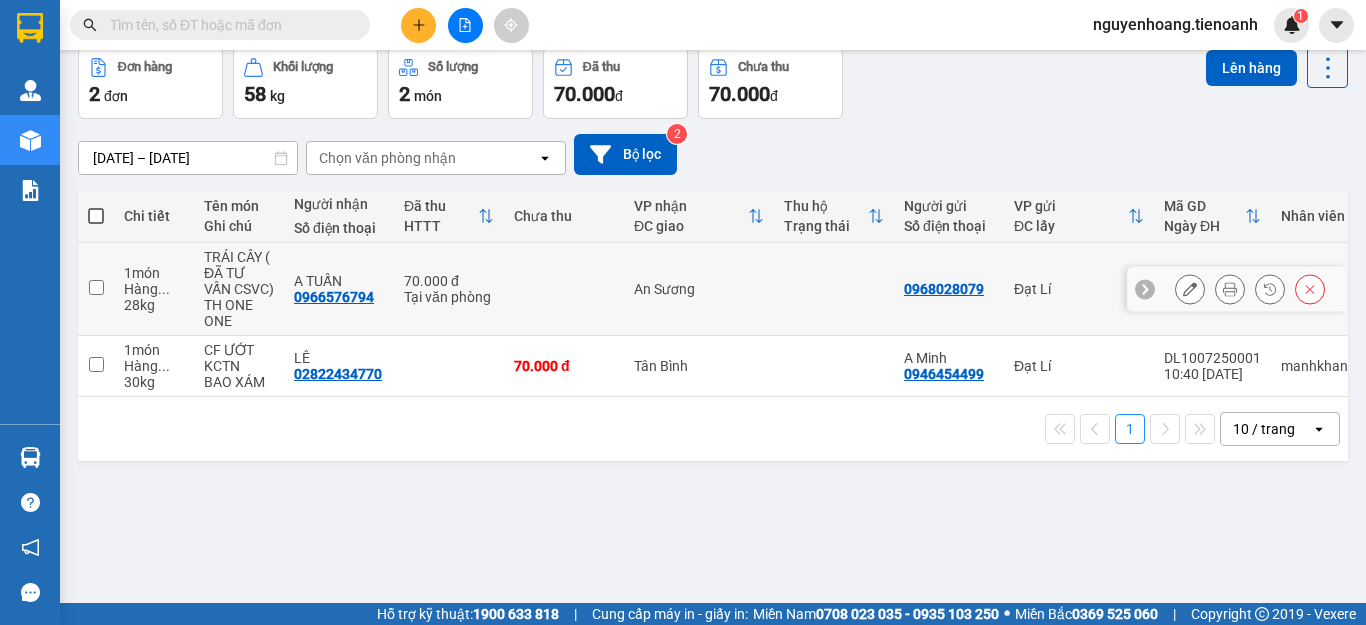 scroll, scrollTop: 0, scrollLeft: 0, axis: both 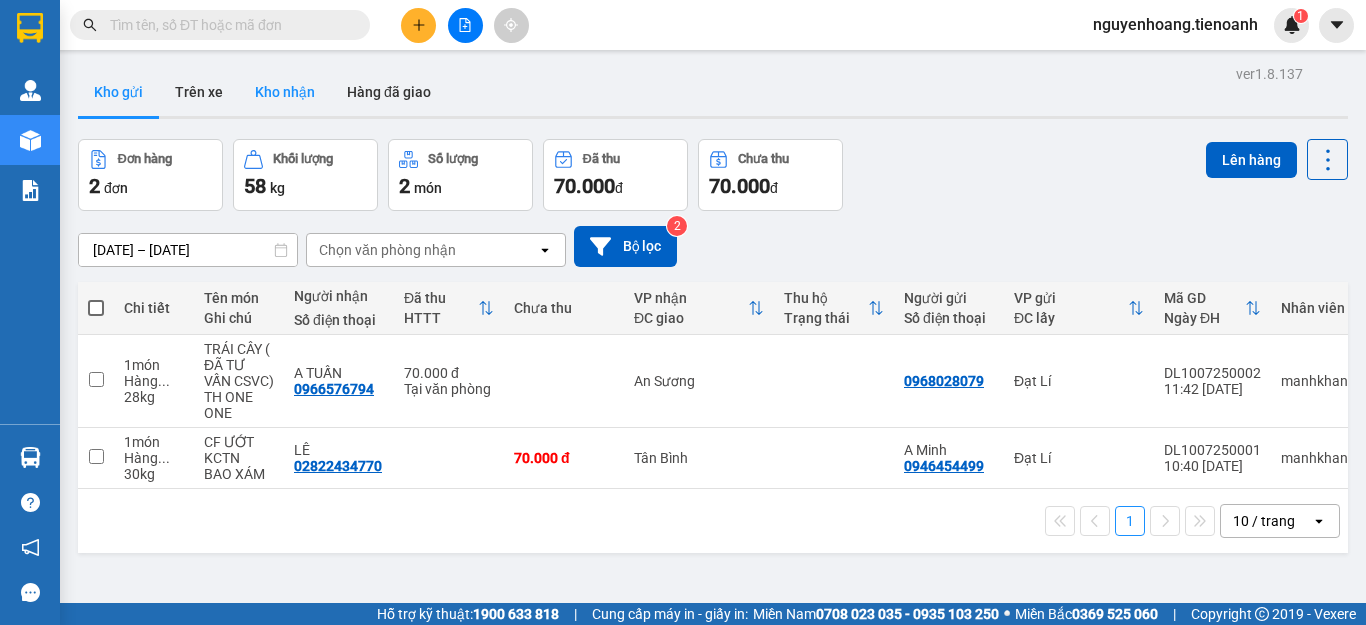 click on "Kho nhận" at bounding box center [285, 92] 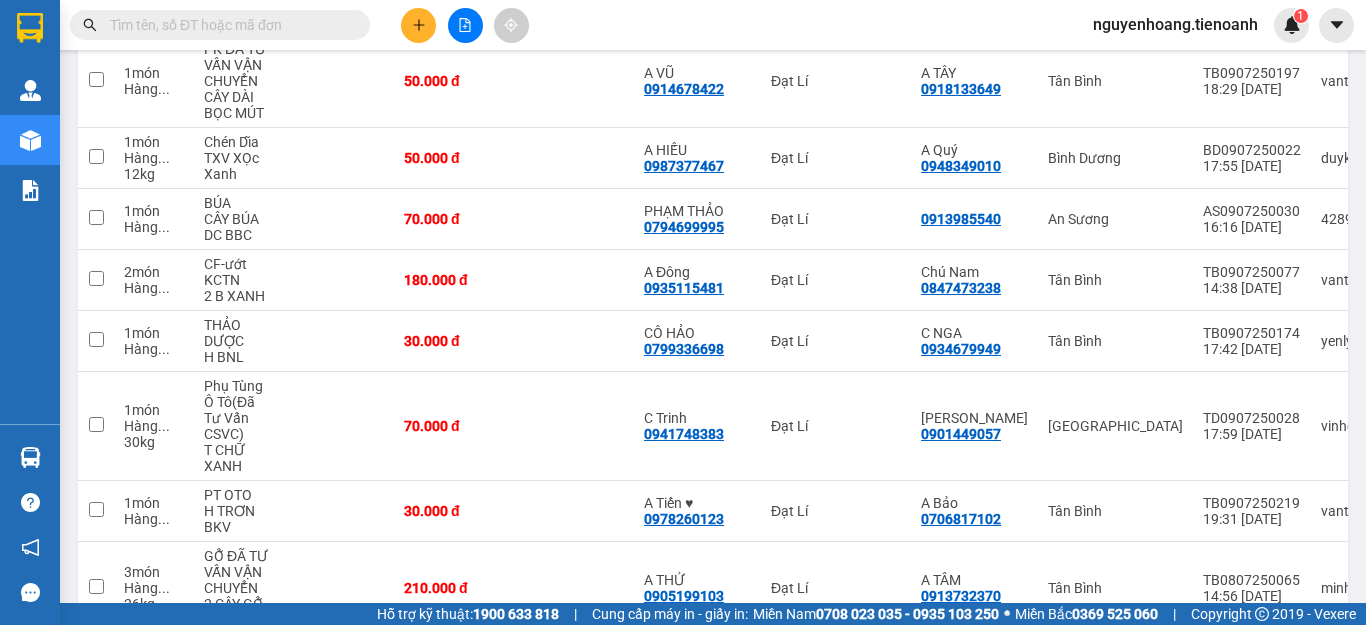 scroll, scrollTop: 400, scrollLeft: 0, axis: vertical 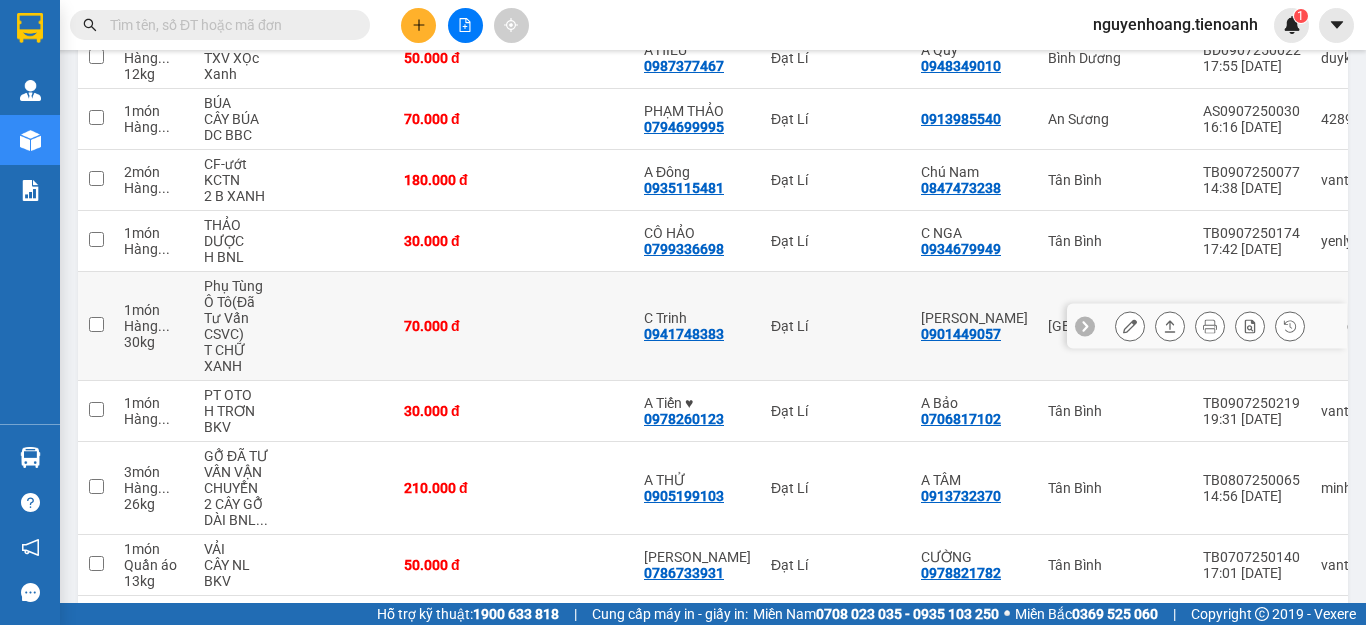 click 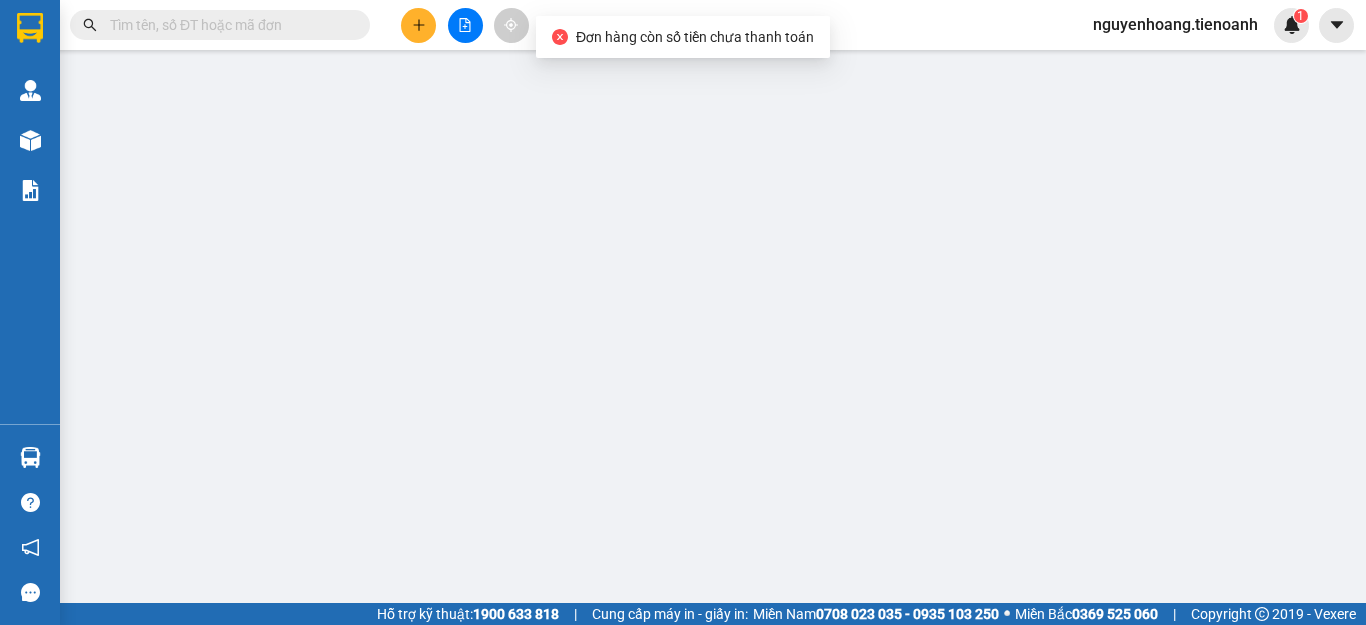 scroll, scrollTop: 0, scrollLeft: 0, axis: both 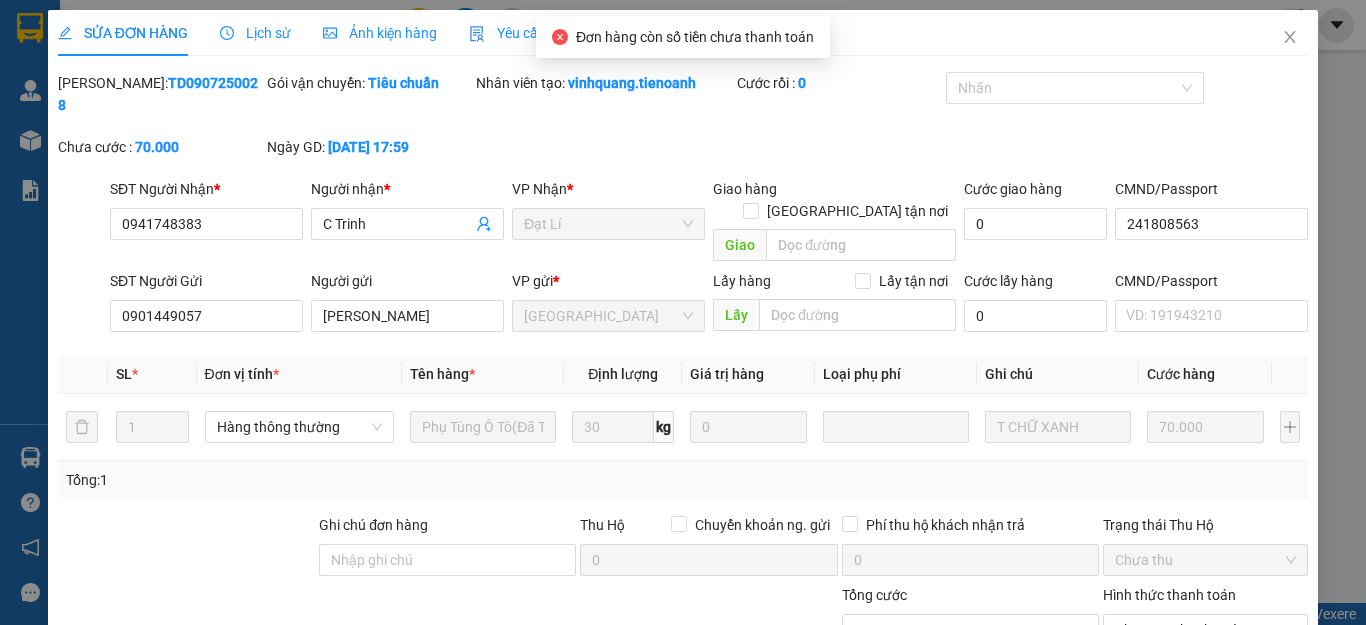 type on "0941748383" 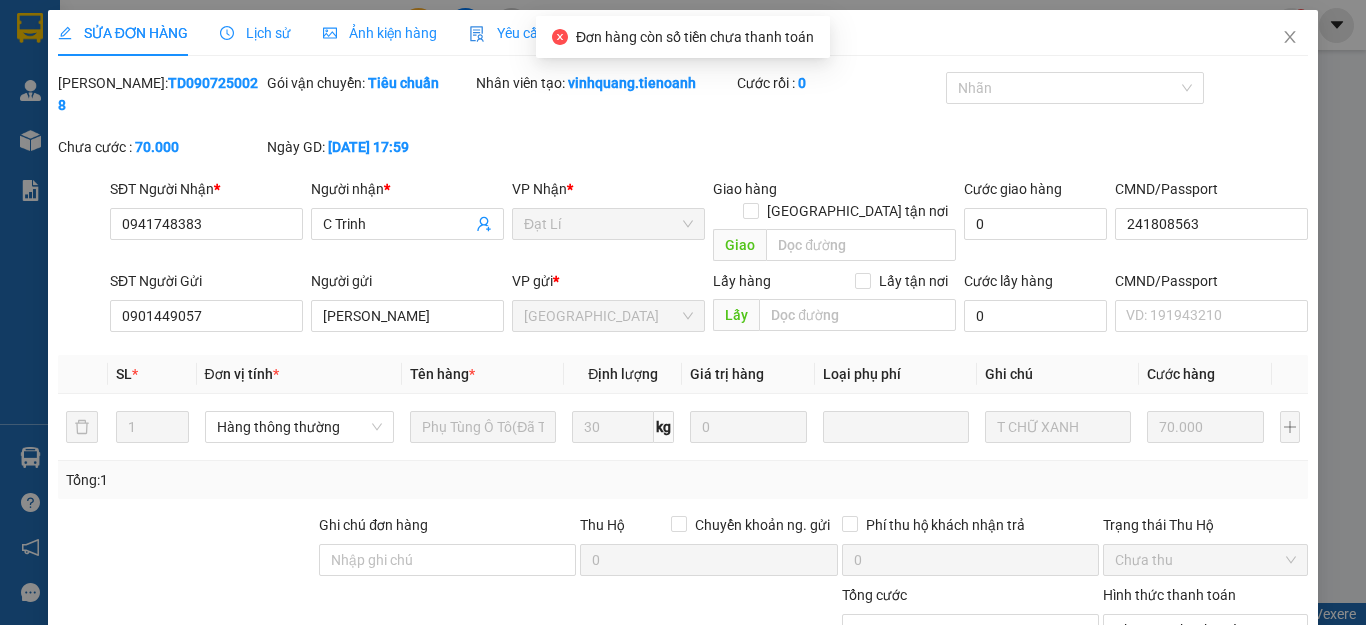 type on "C Trinh" 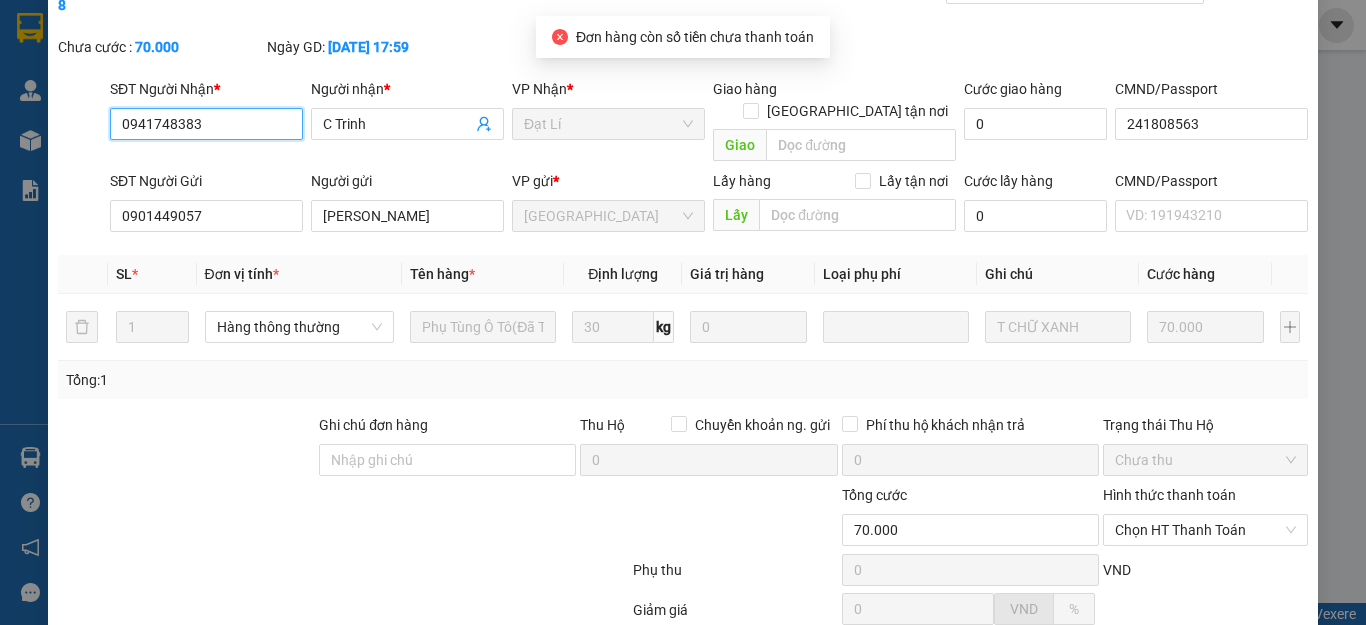 scroll, scrollTop: 253, scrollLeft: 0, axis: vertical 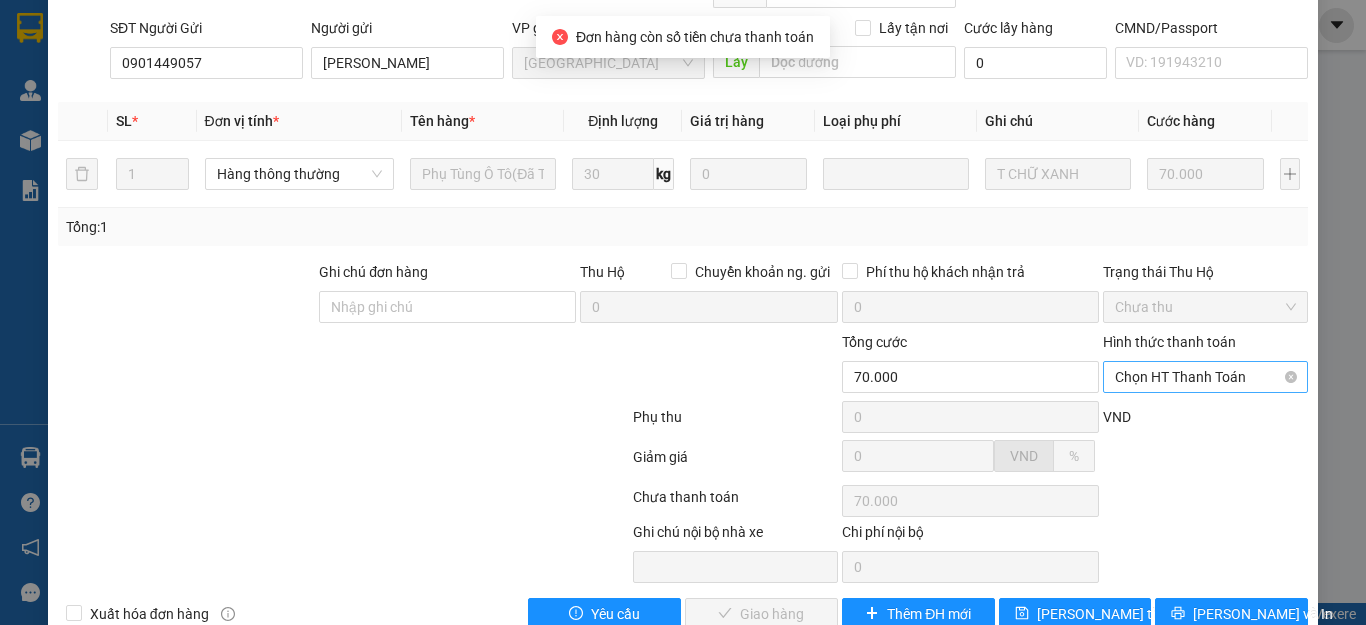 click on "Chọn HT Thanh Toán" at bounding box center [1205, 377] 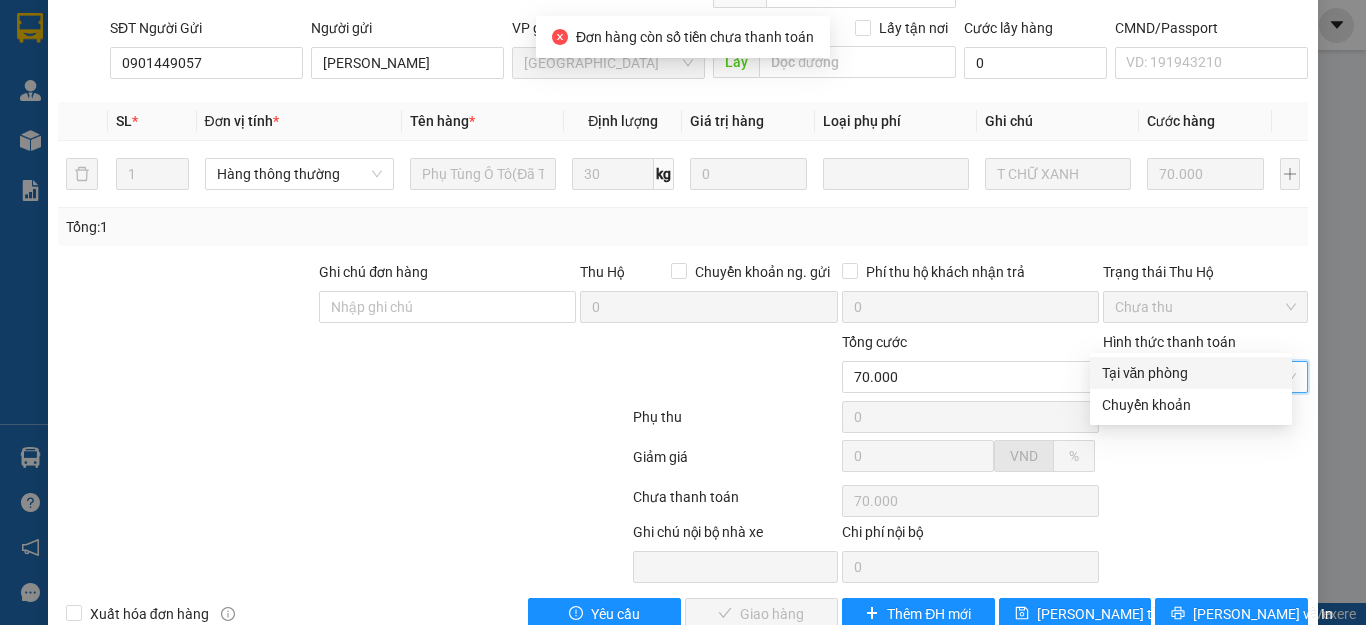 click on "Hình thức thanh toán Chọn HT Thanh Toán Chọn HT Thanh Toán" at bounding box center (1205, 366) 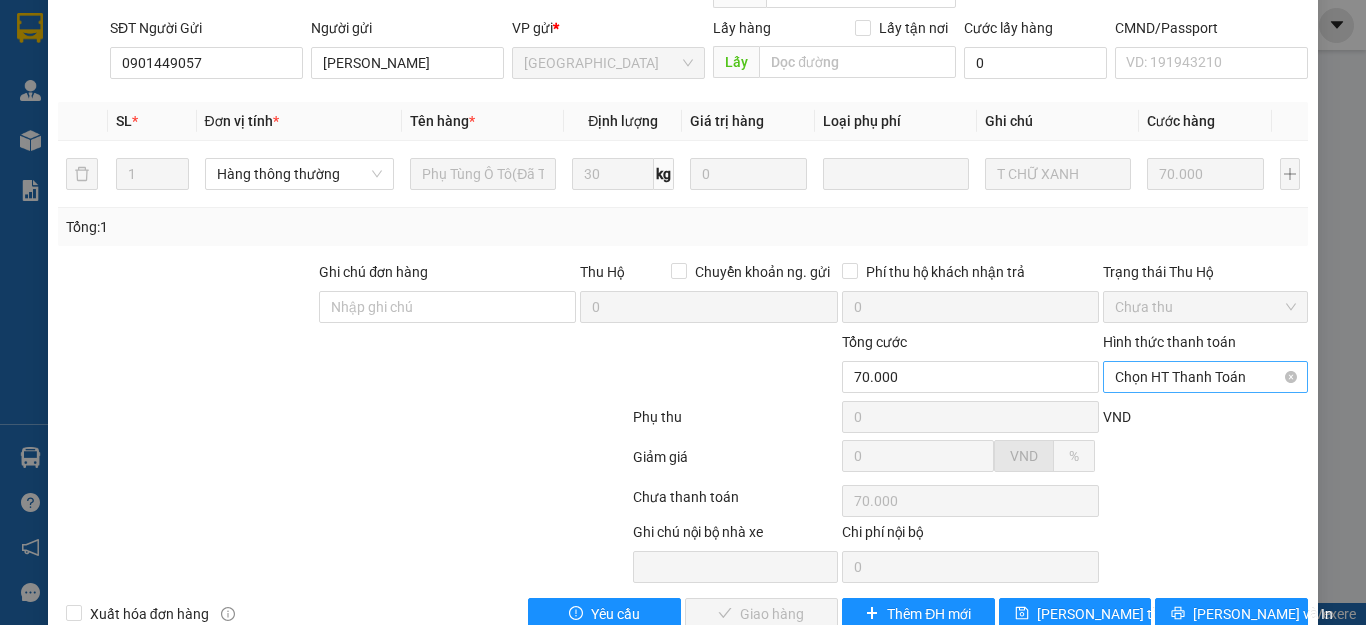 click on "Chọn HT Thanh Toán" at bounding box center [1205, 377] 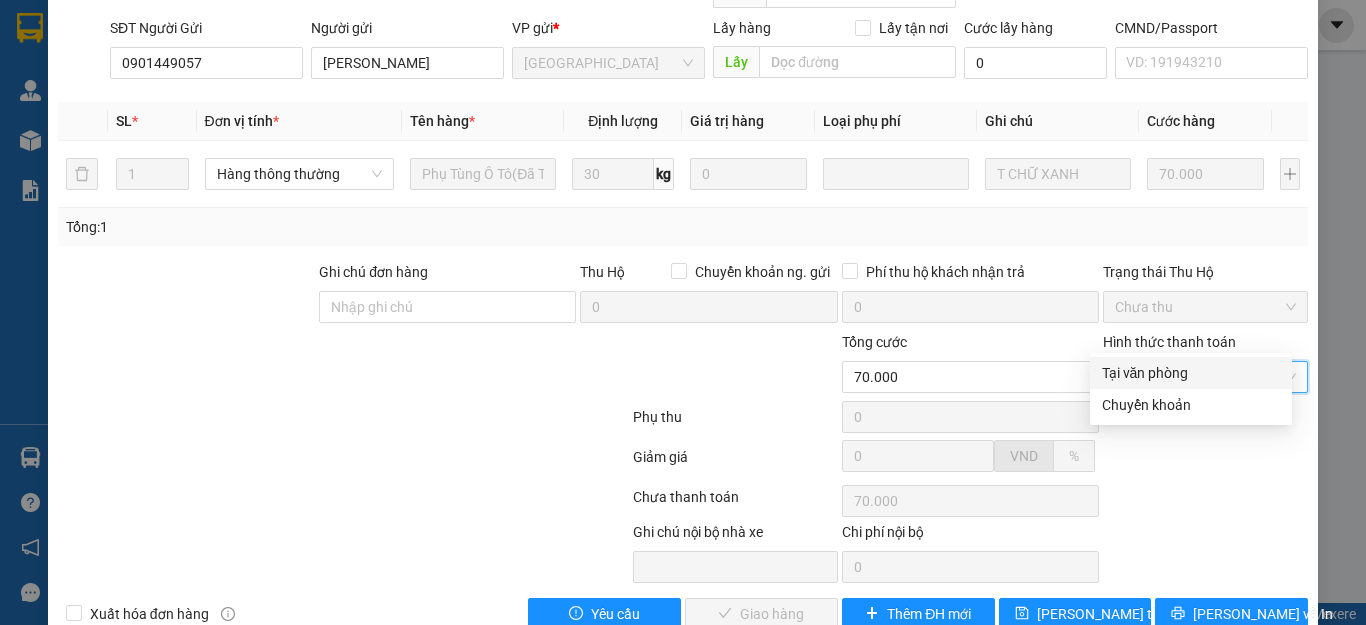 click on "Tại văn phòng" at bounding box center (1191, 373) 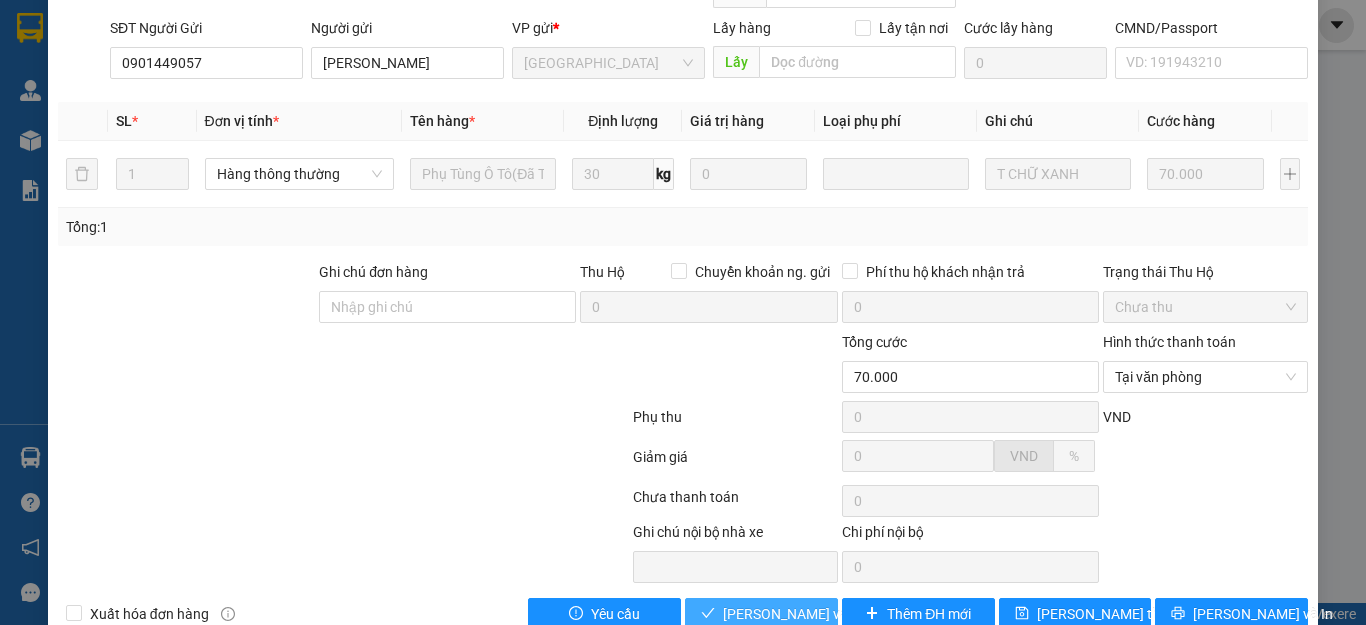 click on "[PERSON_NAME] và Giao hàng" at bounding box center (819, 614) 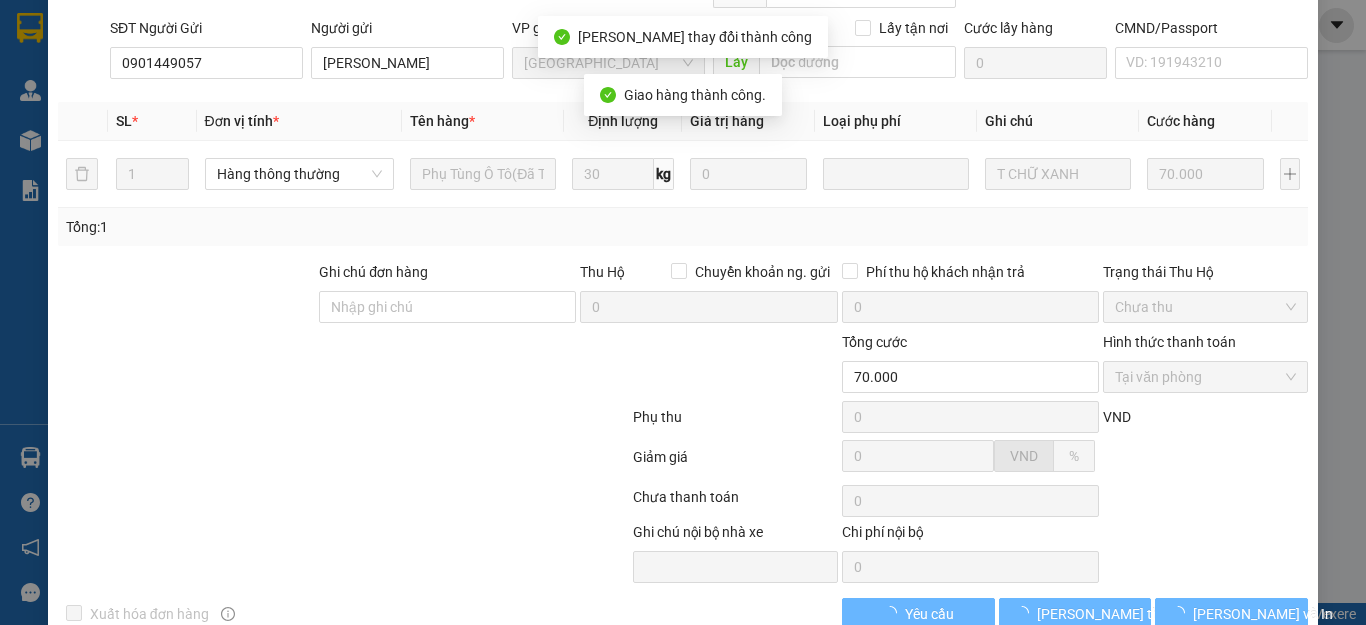 scroll, scrollTop: 22, scrollLeft: 0, axis: vertical 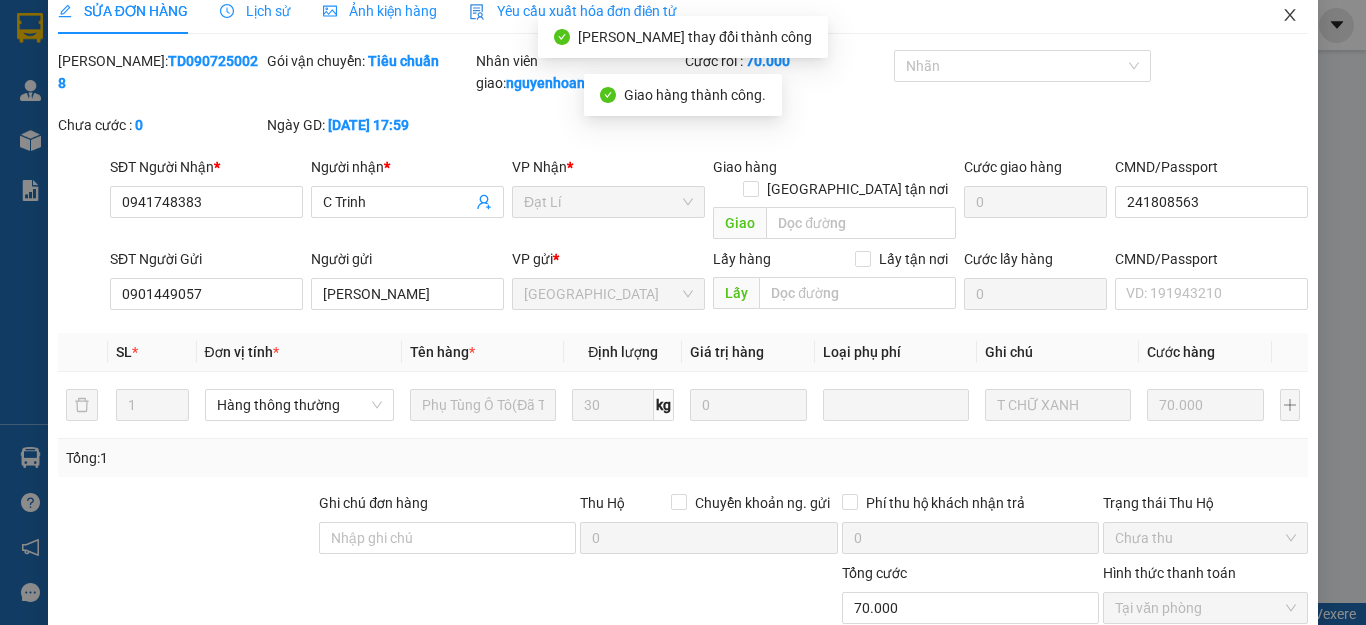 click 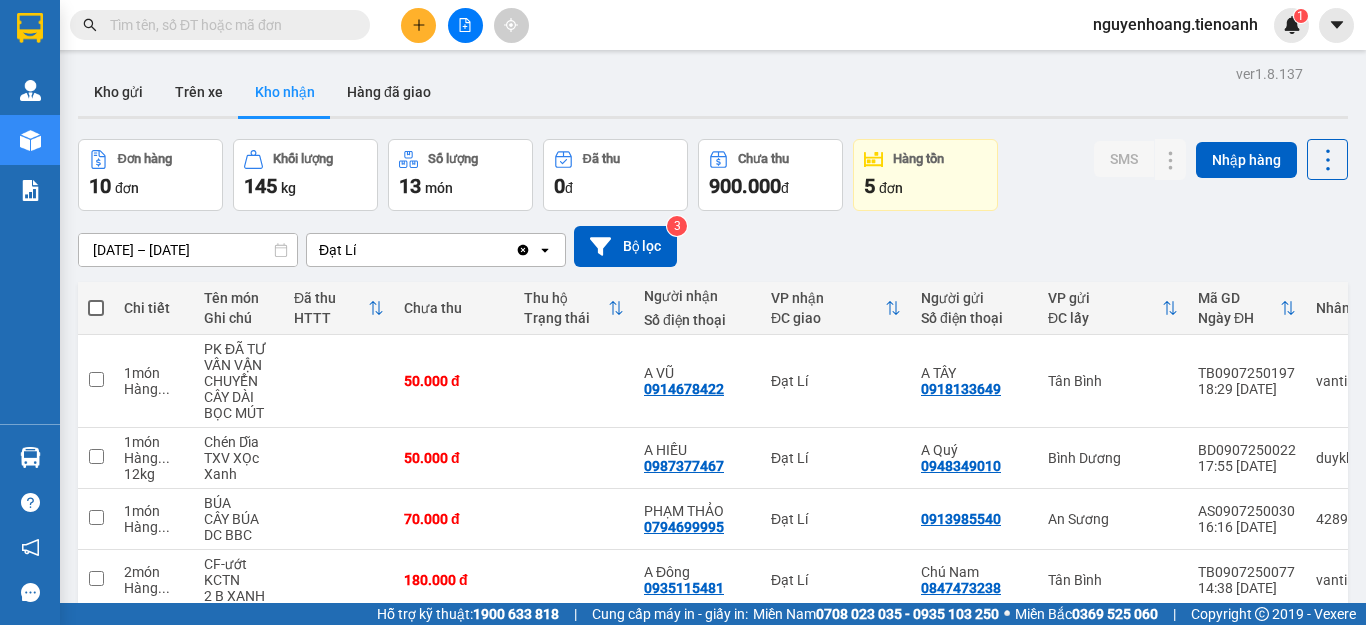 click on "[DATE] – [DATE] Press the down arrow key to interact with the calendar and select a date. Press the escape button to close the calendar. Selected date range is from [DATE] to [DATE]. Đạt Lí Clear value open Bộ lọc 3" at bounding box center (713, 246) 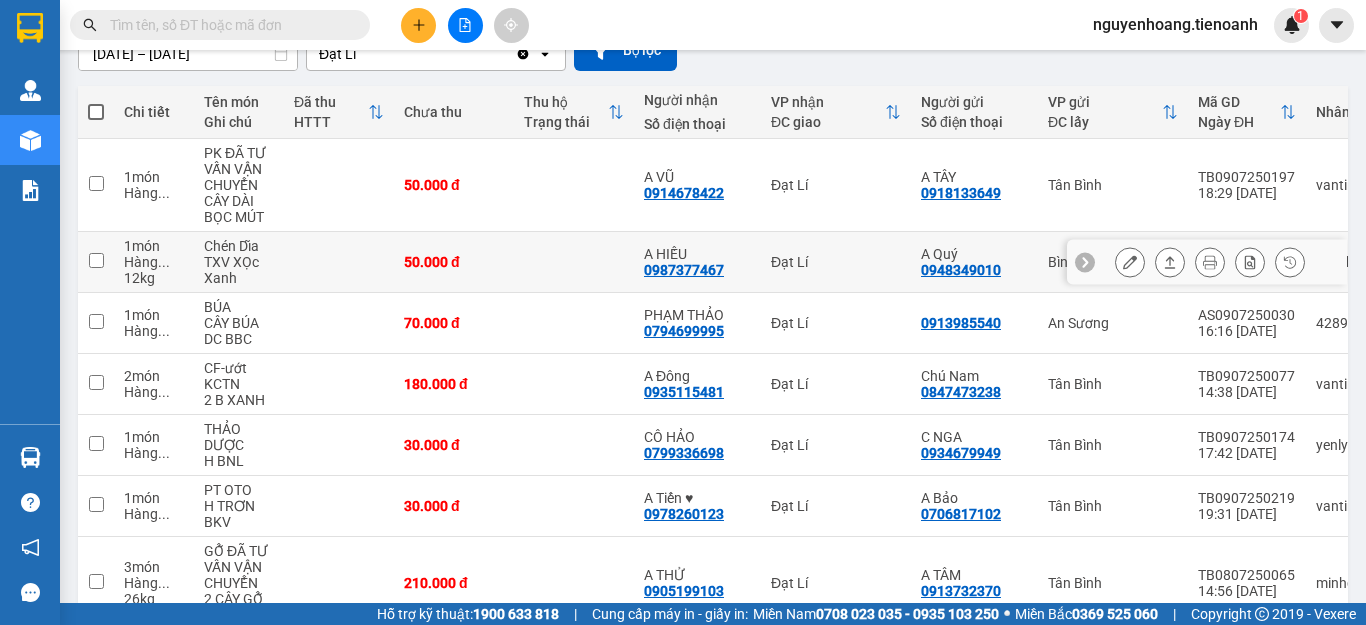 scroll, scrollTop: 0, scrollLeft: 0, axis: both 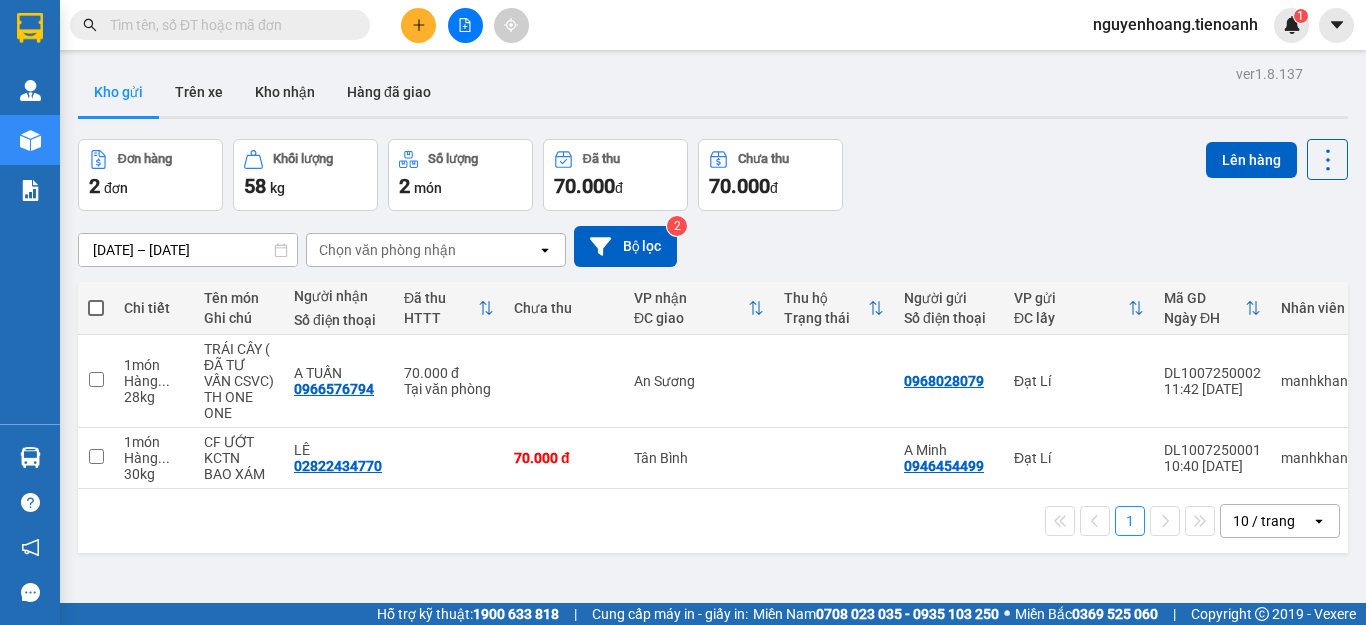 click at bounding box center [418, 25] 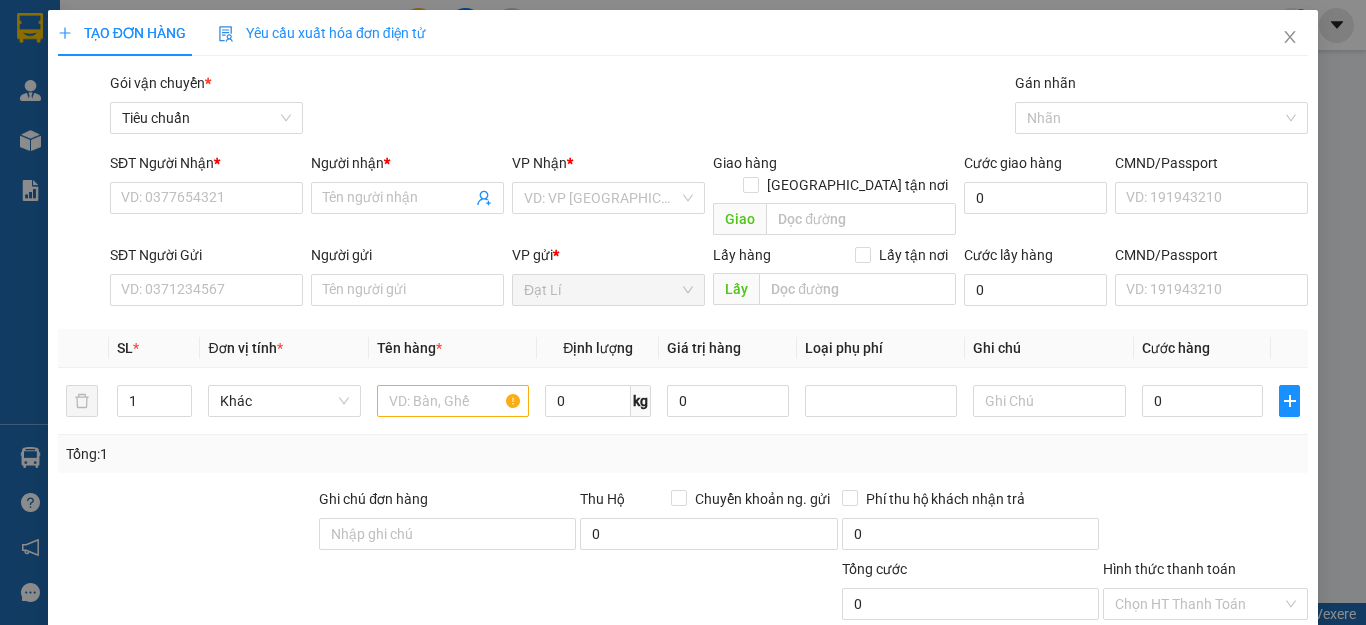 click on "SĐT Người Nhận  *" at bounding box center (206, 167) 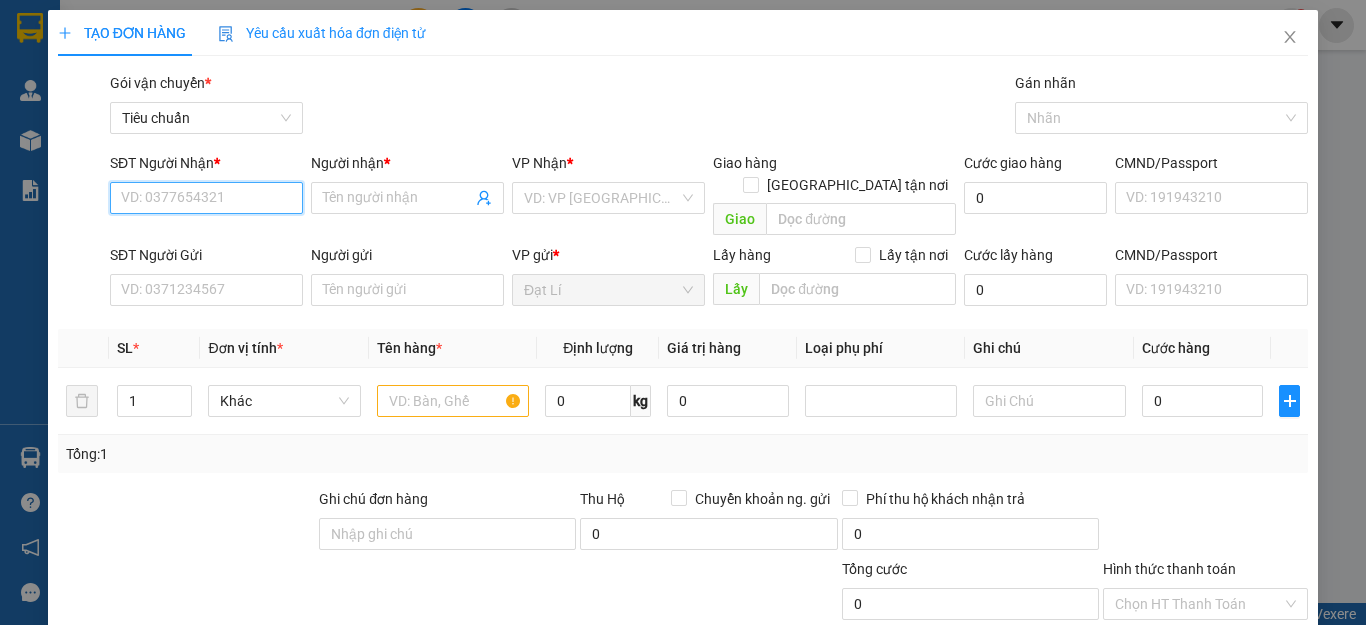 click on "SĐT Người Nhận  *" at bounding box center (206, 198) 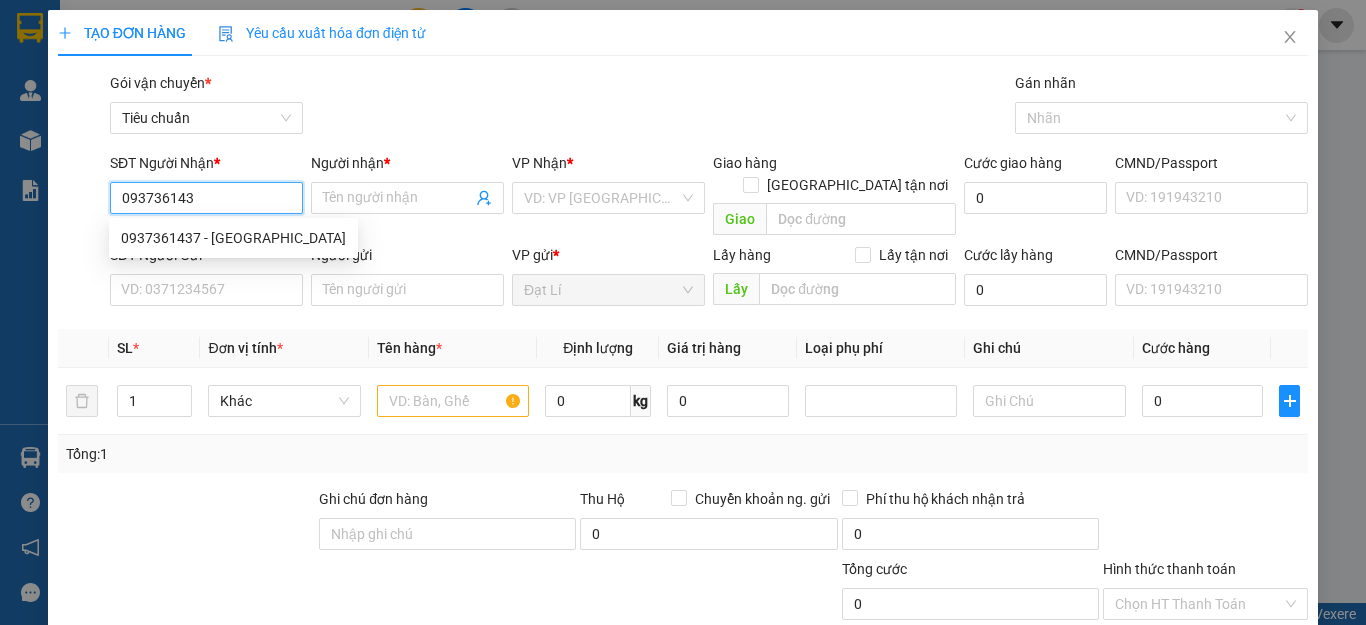 type on "0937361437" 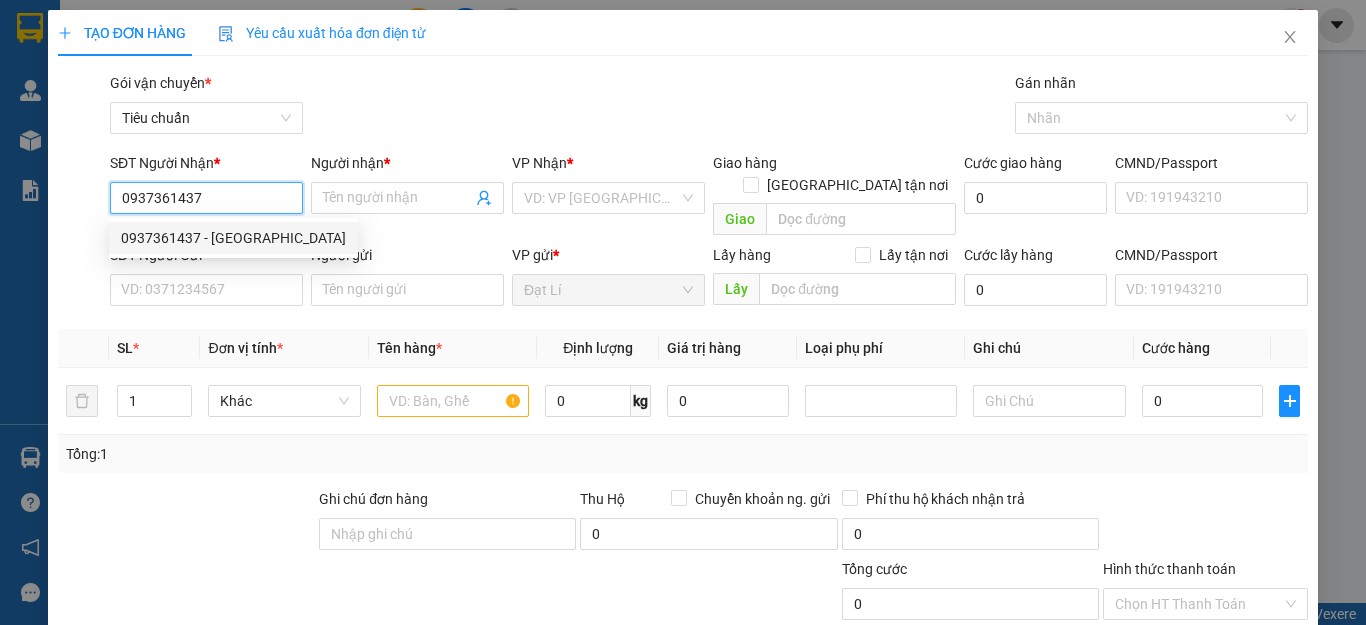 click on "0937361437 - C Trang" at bounding box center [233, 238] 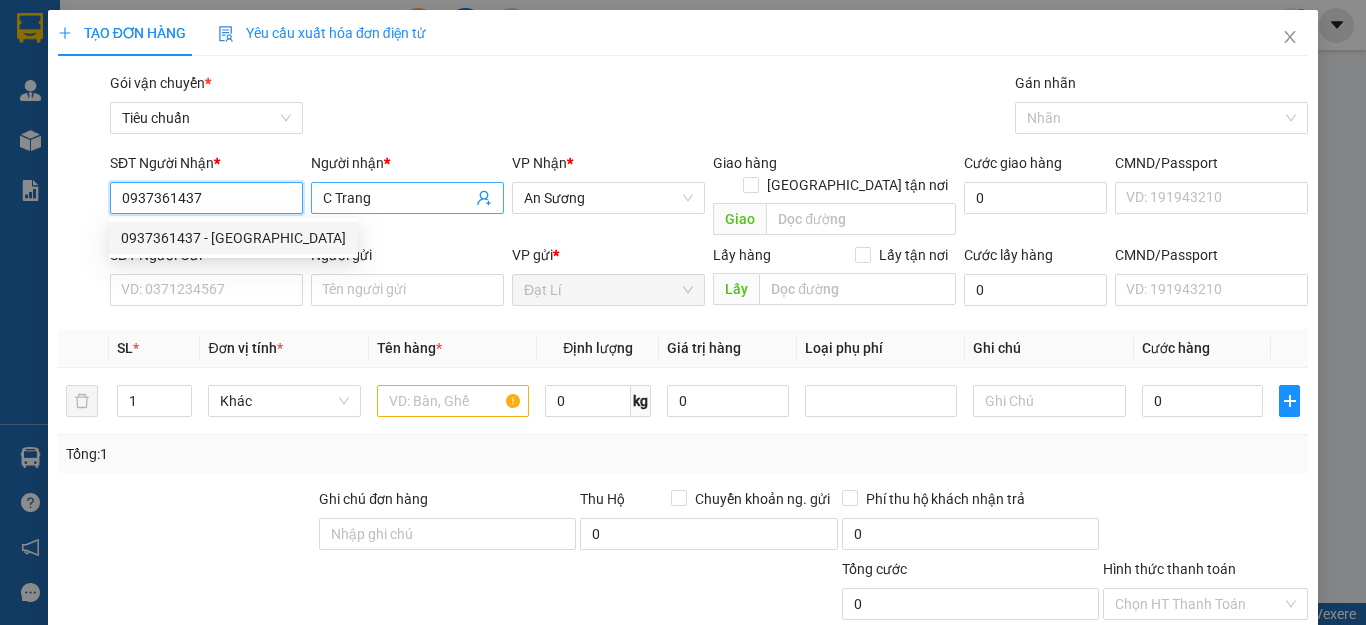 type on "50.000" 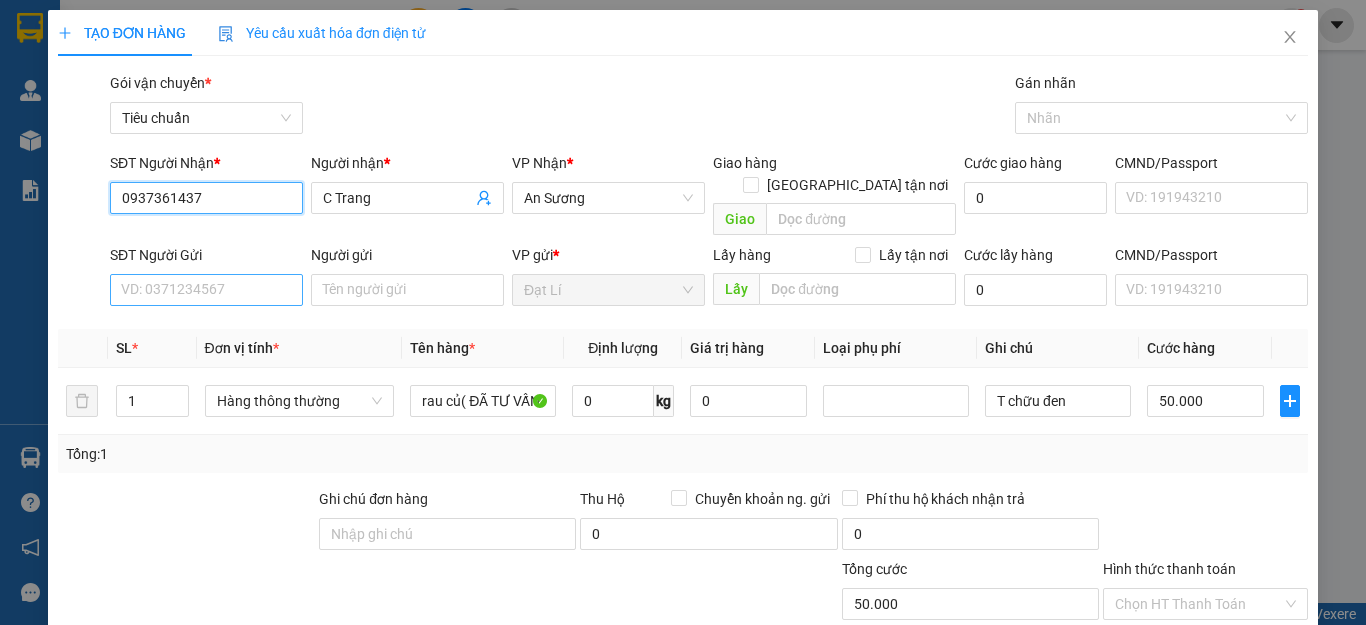 type on "0937361437" 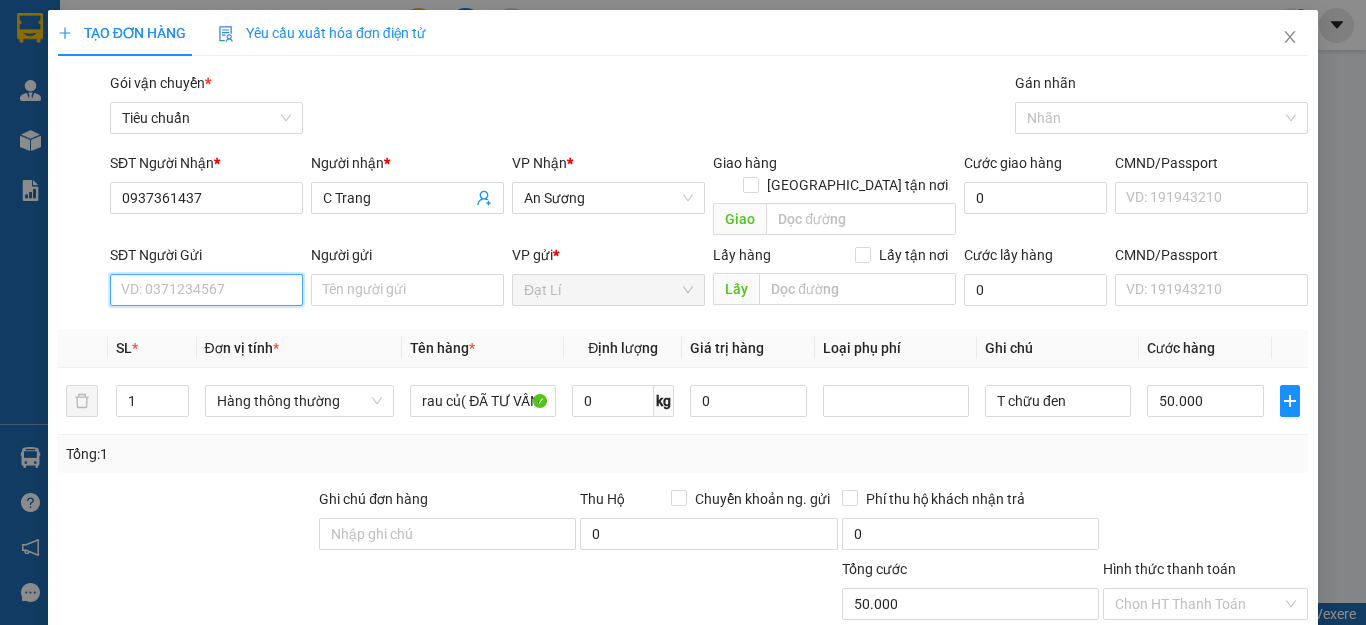 click on "SĐT Người Gửi" at bounding box center (206, 290) 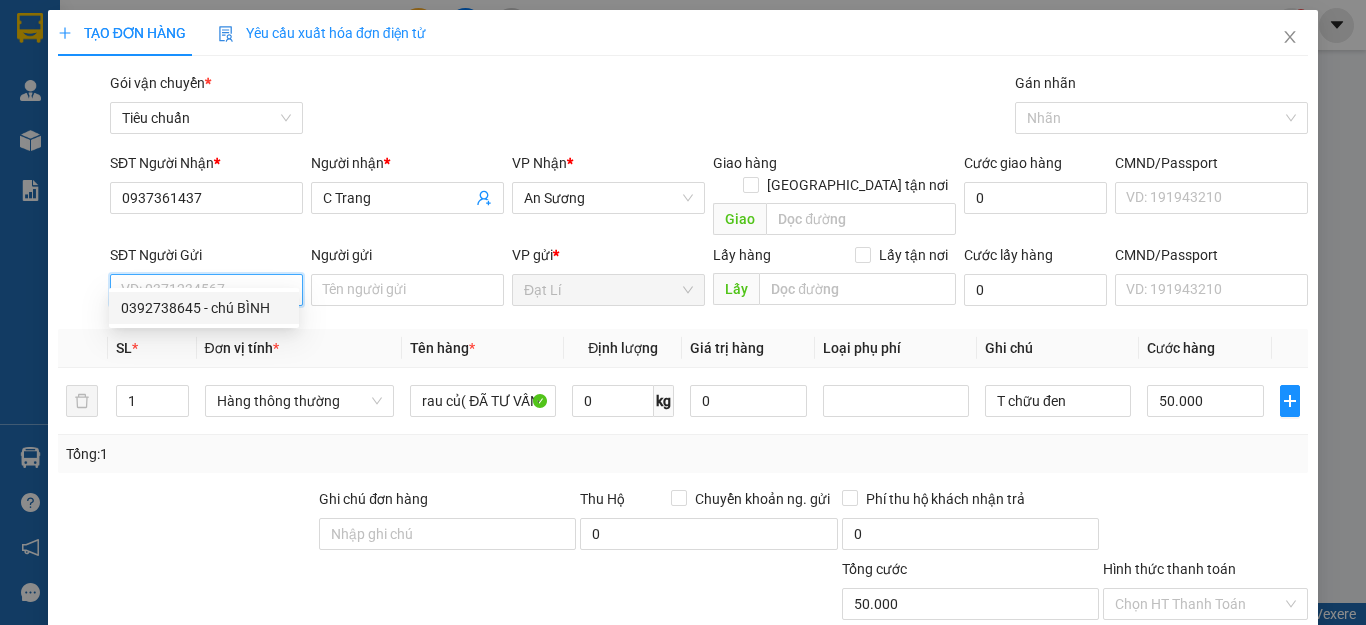 click on "0392738645 - chú BÌNH" at bounding box center (204, 308) 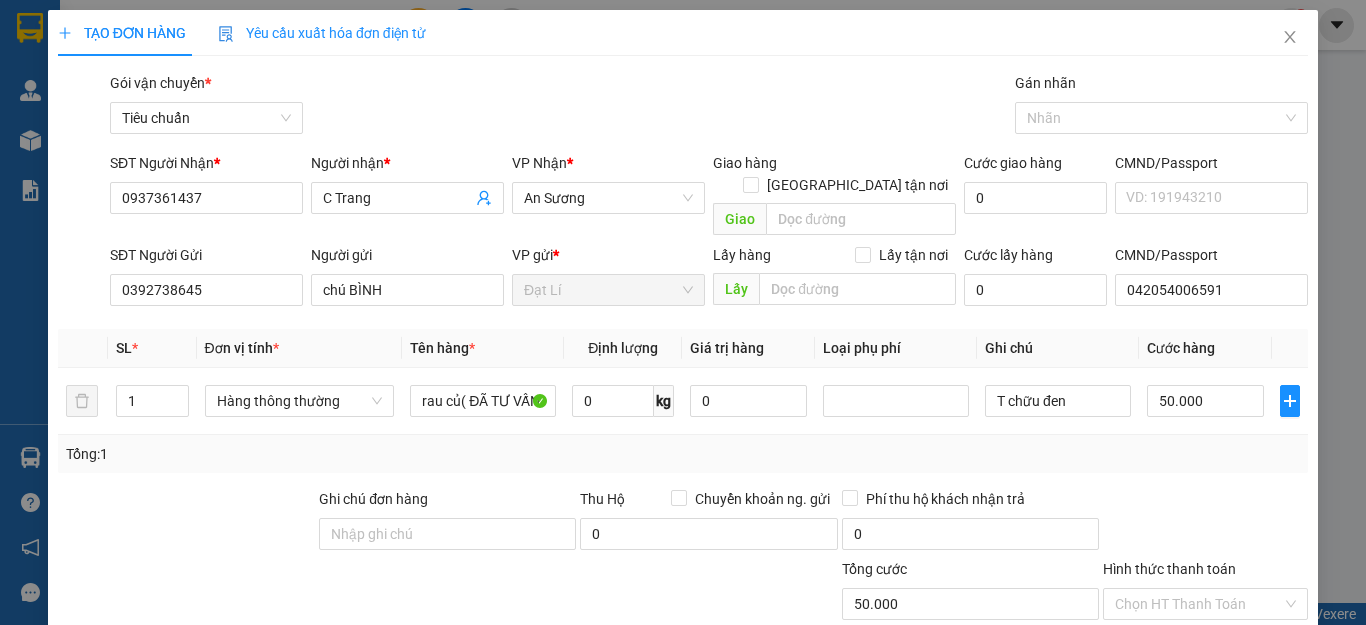 click at bounding box center (186, 523) 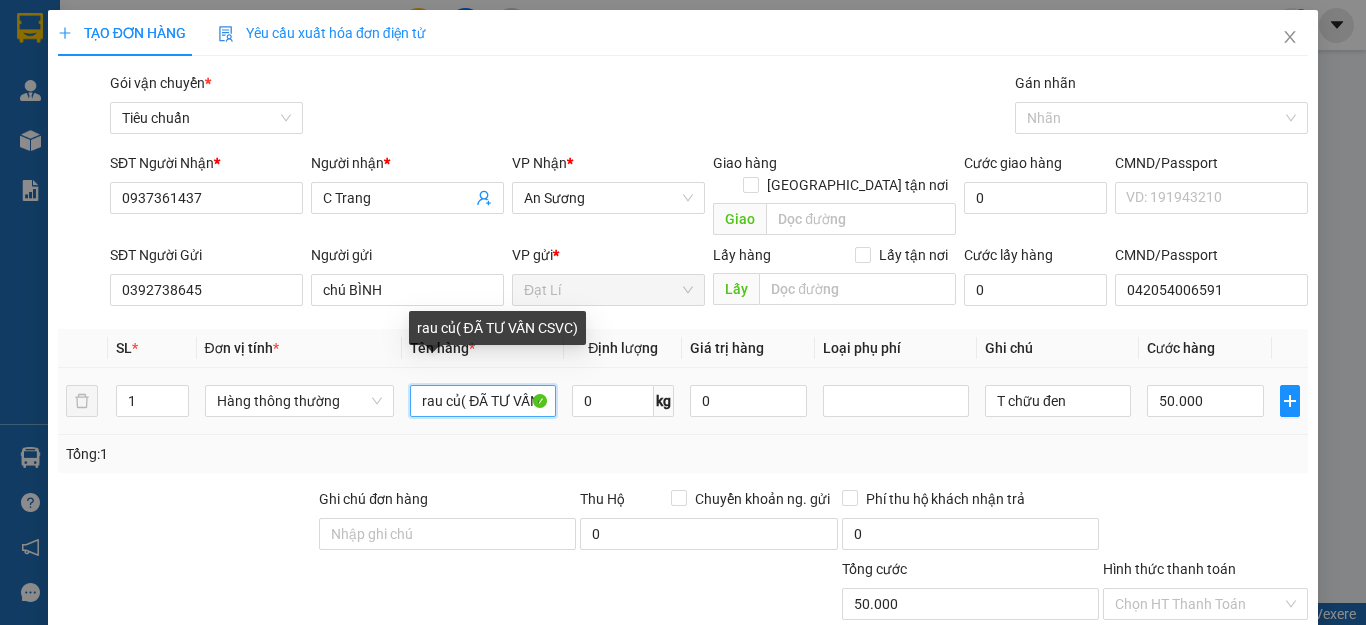 drag, startPoint x: 457, startPoint y: 378, endPoint x: 337, endPoint y: 400, distance: 122 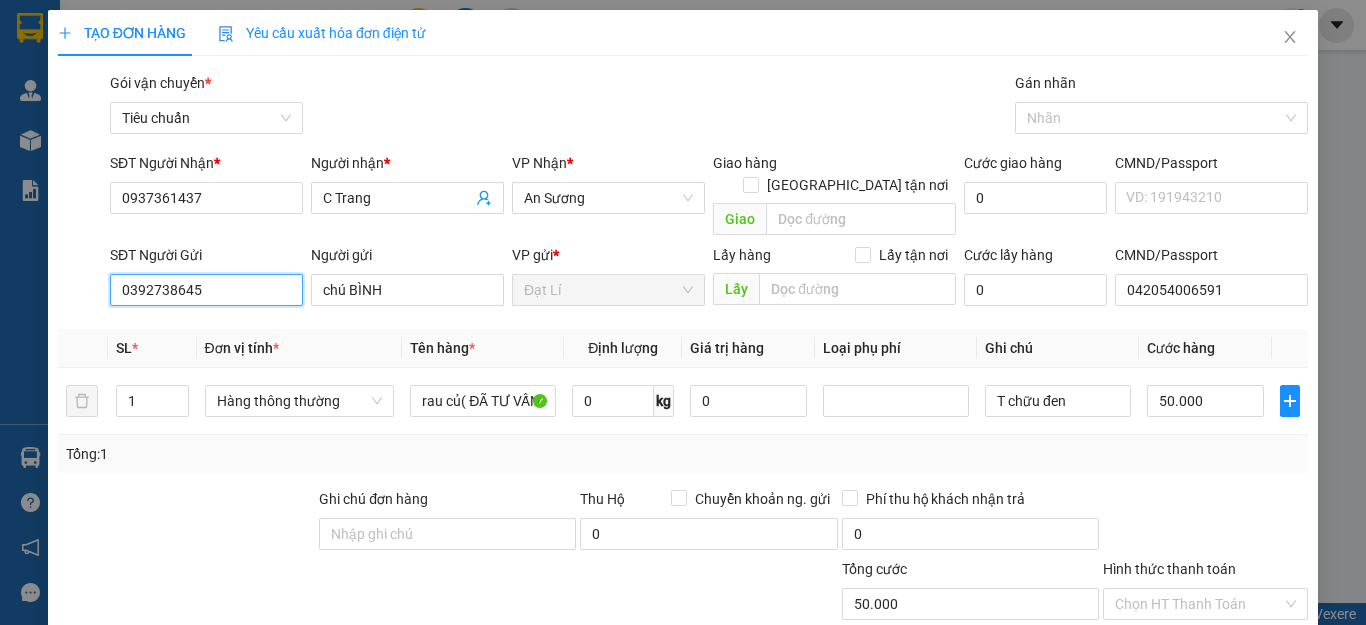 click on "0392738645" at bounding box center (206, 290) 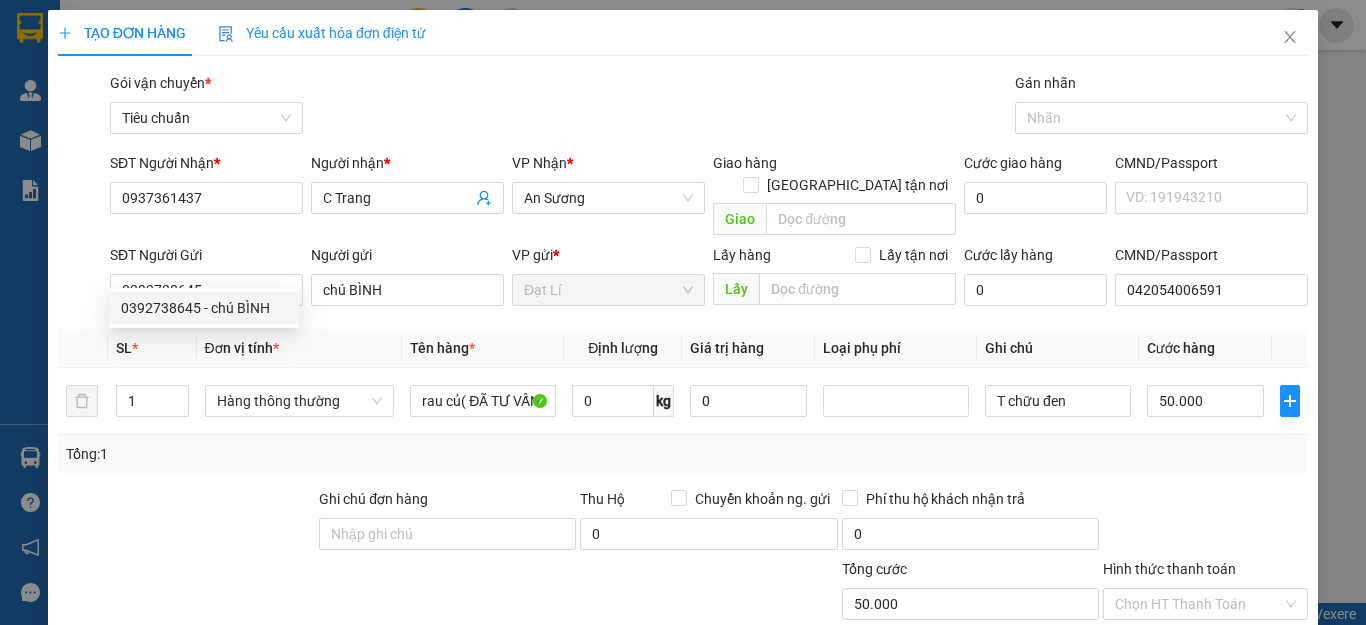 click on "Đơn vị tính  *" at bounding box center (300, 348) 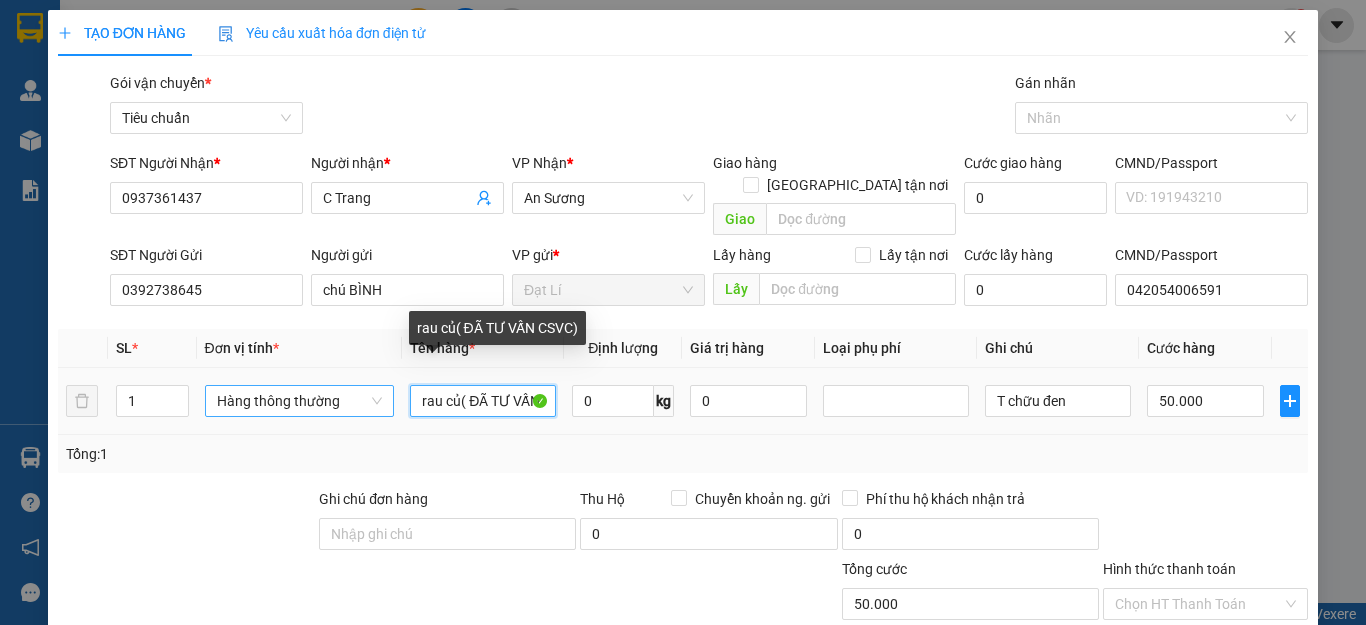 drag, startPoint x: 456, startPoint y: 379, endPoint x: 299, endPoint y: 384, distance: 157.0796 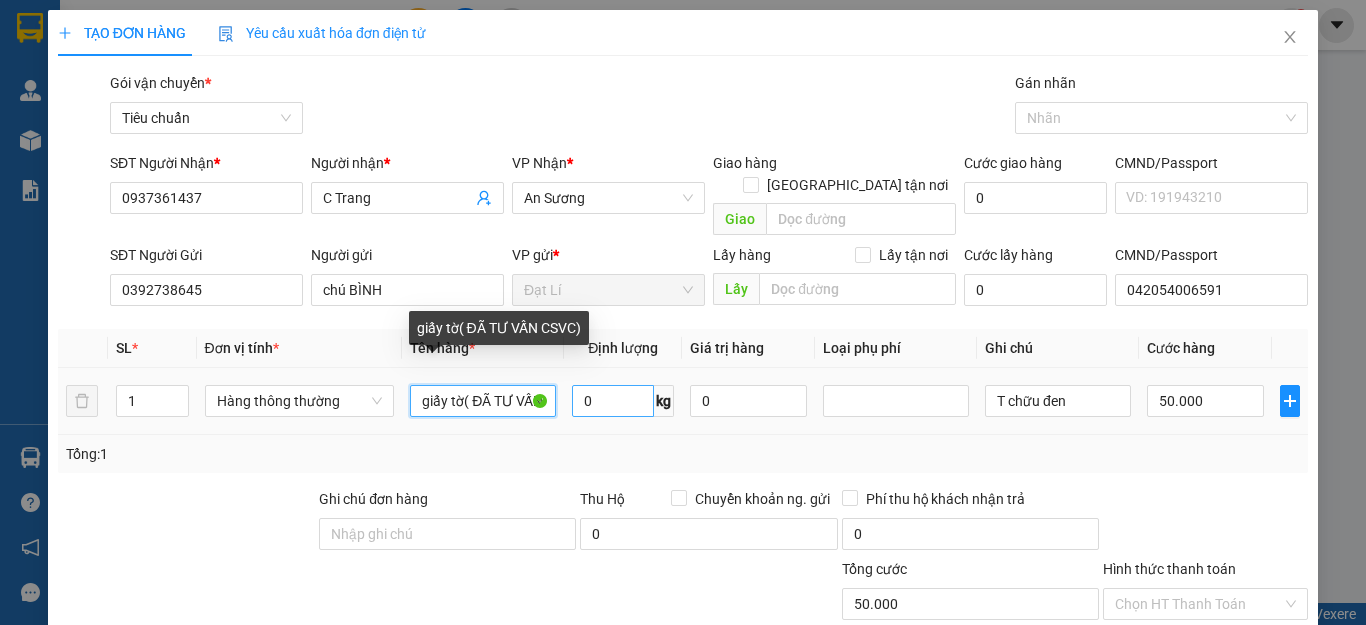 scroll, scrollTop: 0, scrollLeft: 44, axis: horizontal 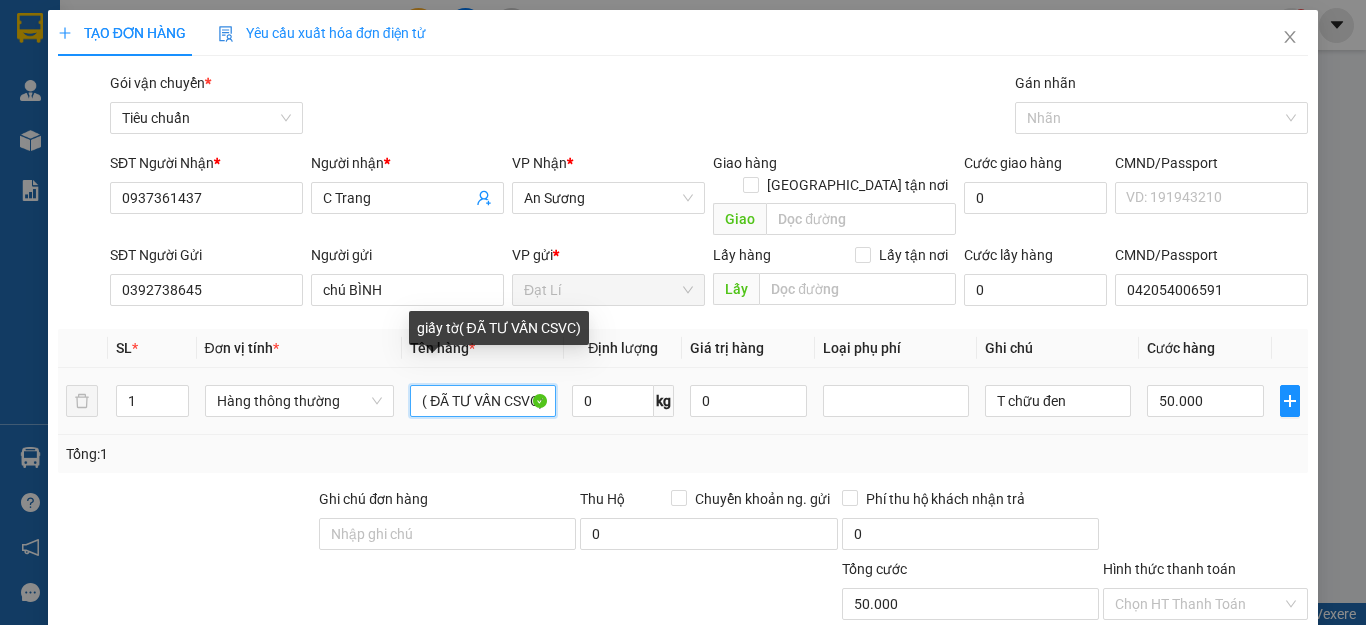 drag, startPoint x: 461, startPoint y: 377, endPoint x: 667, endPoint y: 379, distance: 206.0097 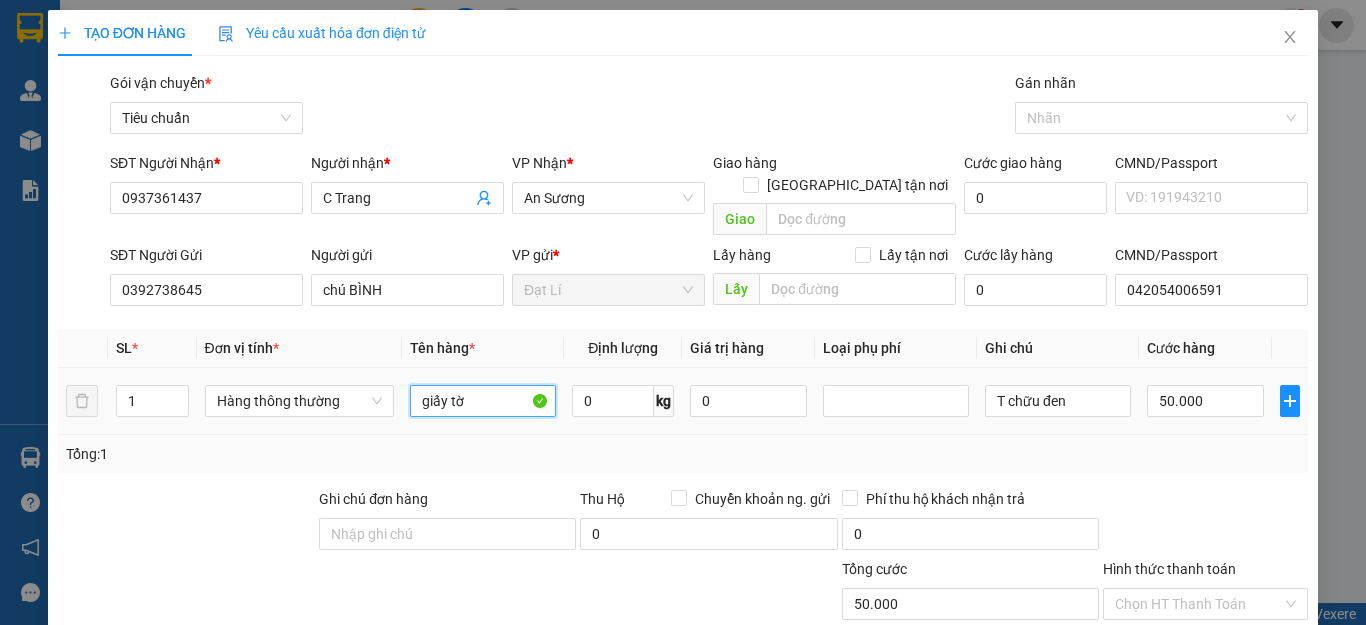 scroll, scrollTop: 0, scrollLeft: 0, axis: both 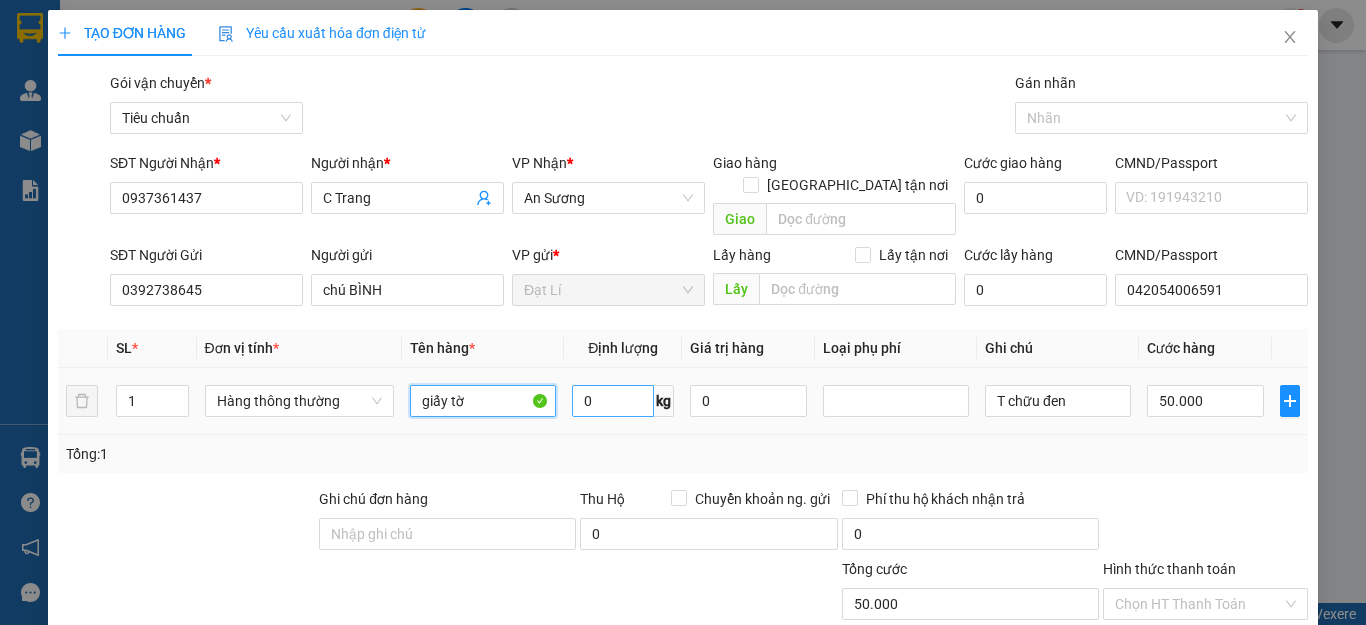type on "giấy tờ" 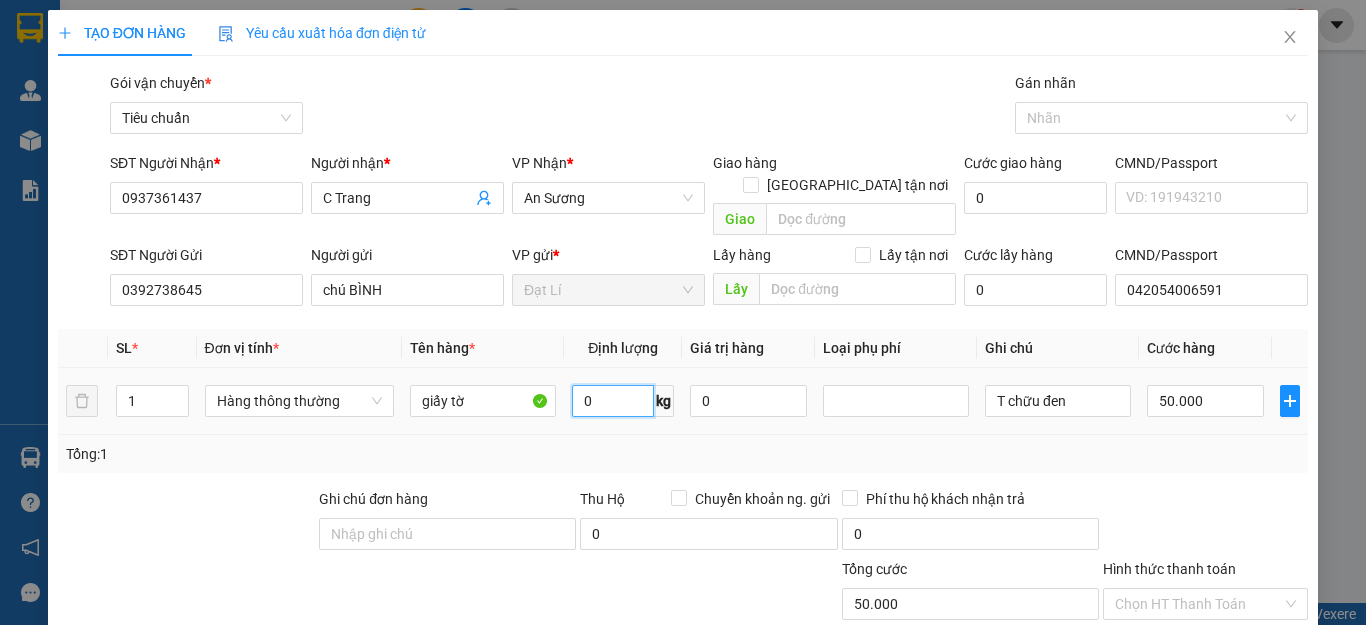 click on "0" at bounding box center [613, 401] 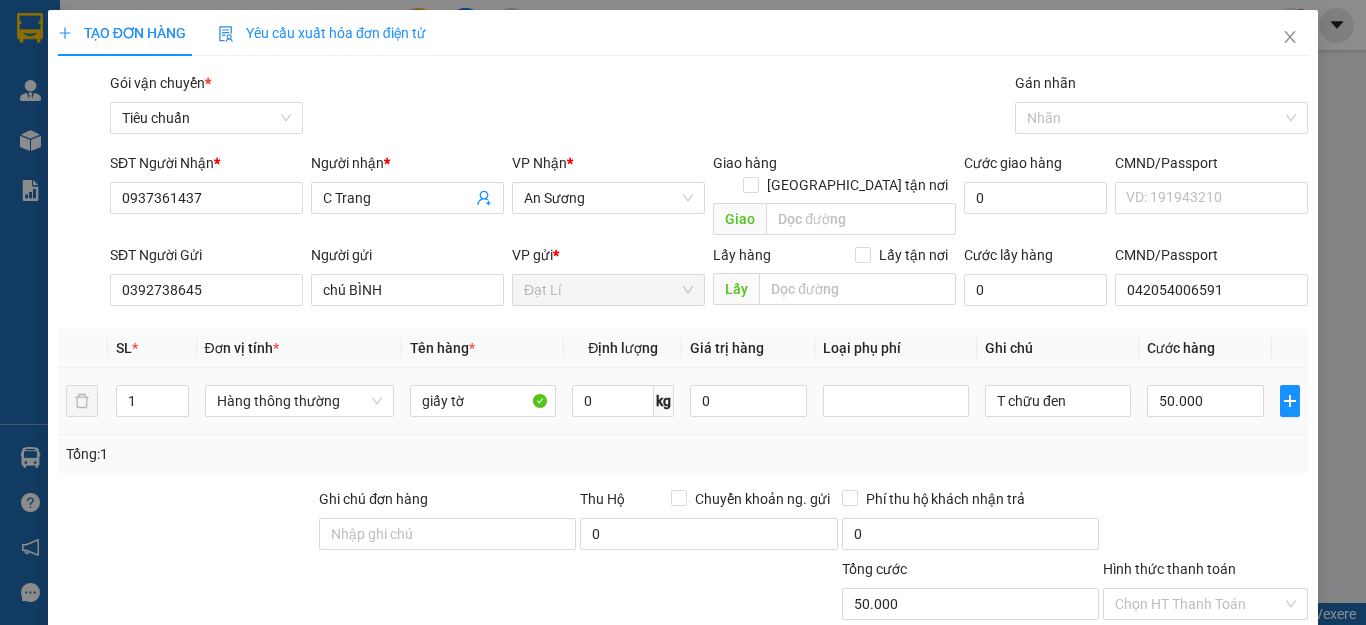 click on "T chữu đen" at bounding box center (1058, 401) 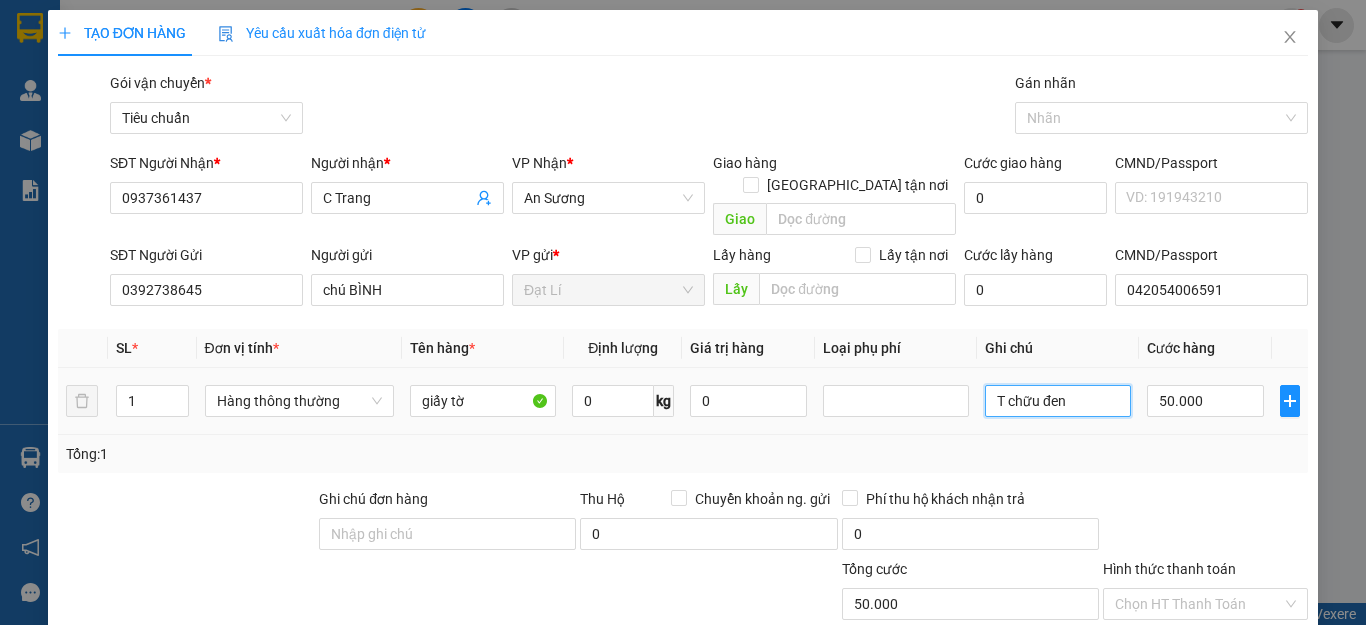 click on "T chữu đen" at bounding box center [1058, 401] 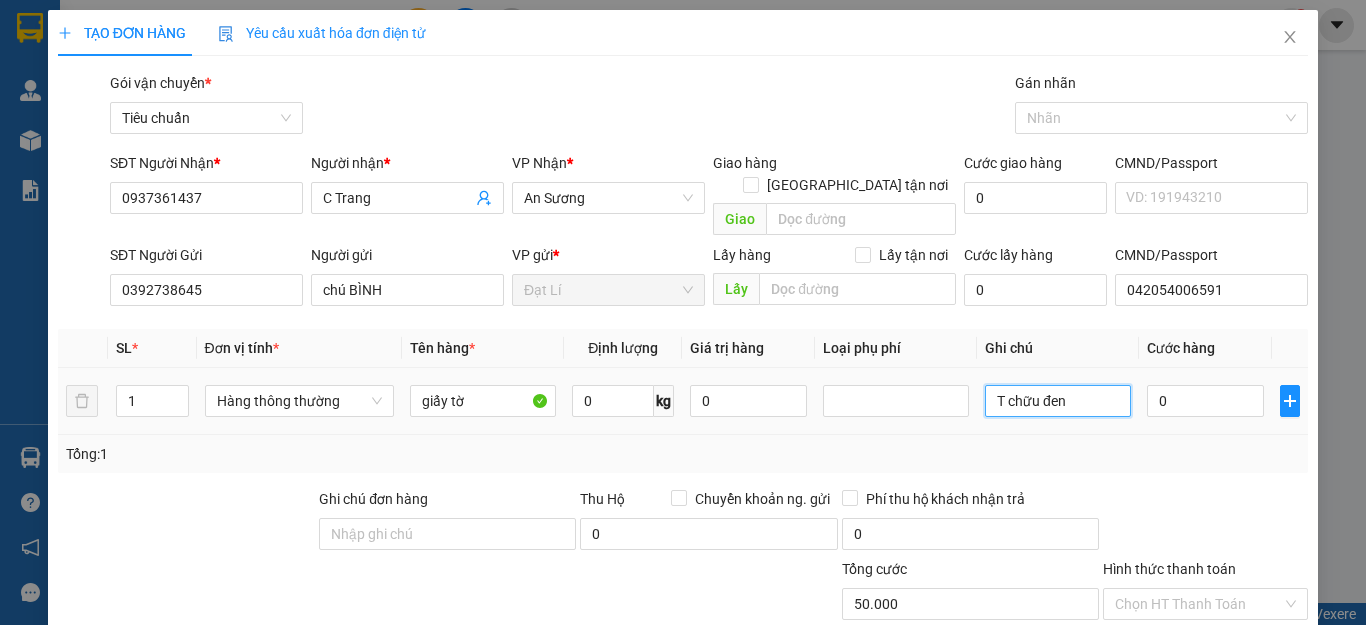 type on "0" 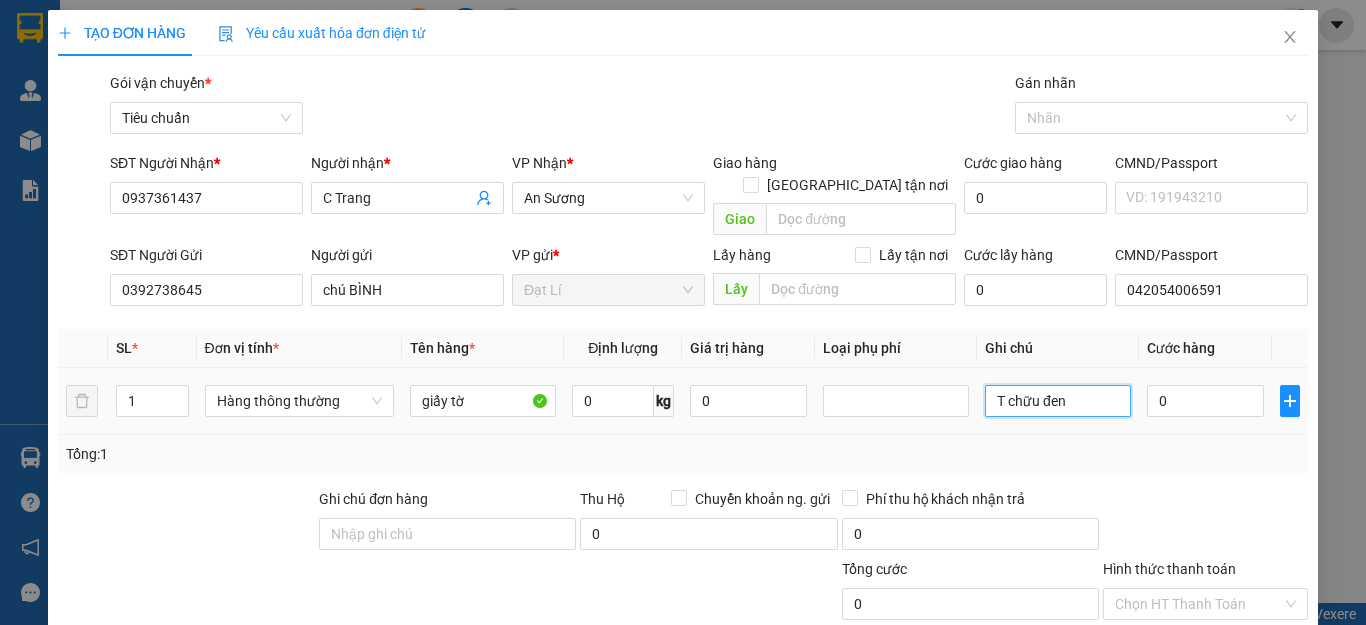 click on "T chữu đen" at bounding box center [1058, 401] 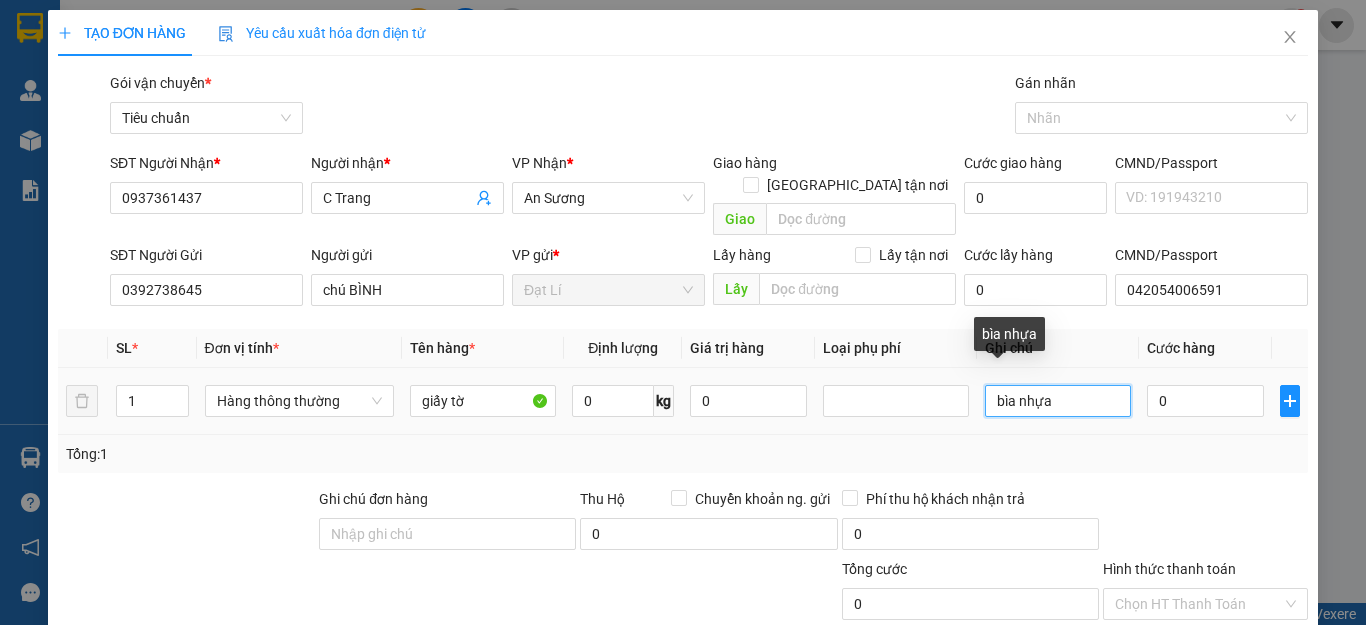 type on "bìa nhựa" 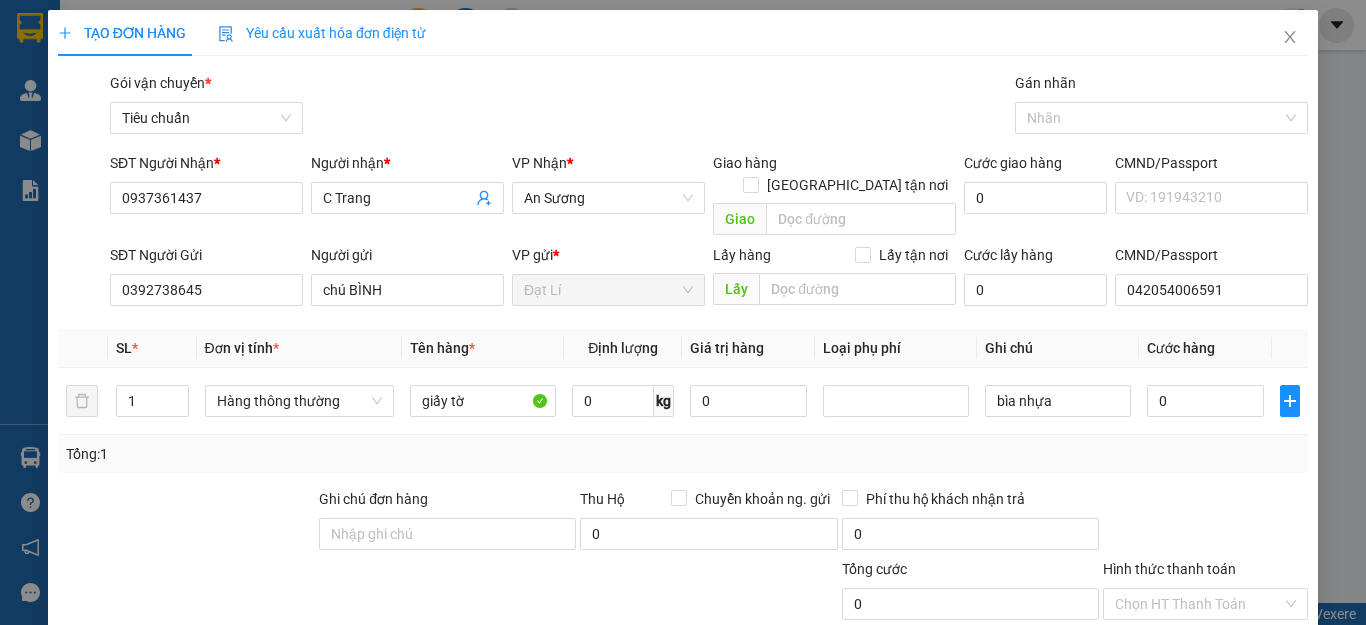 click at bounding box center (1205, 523) 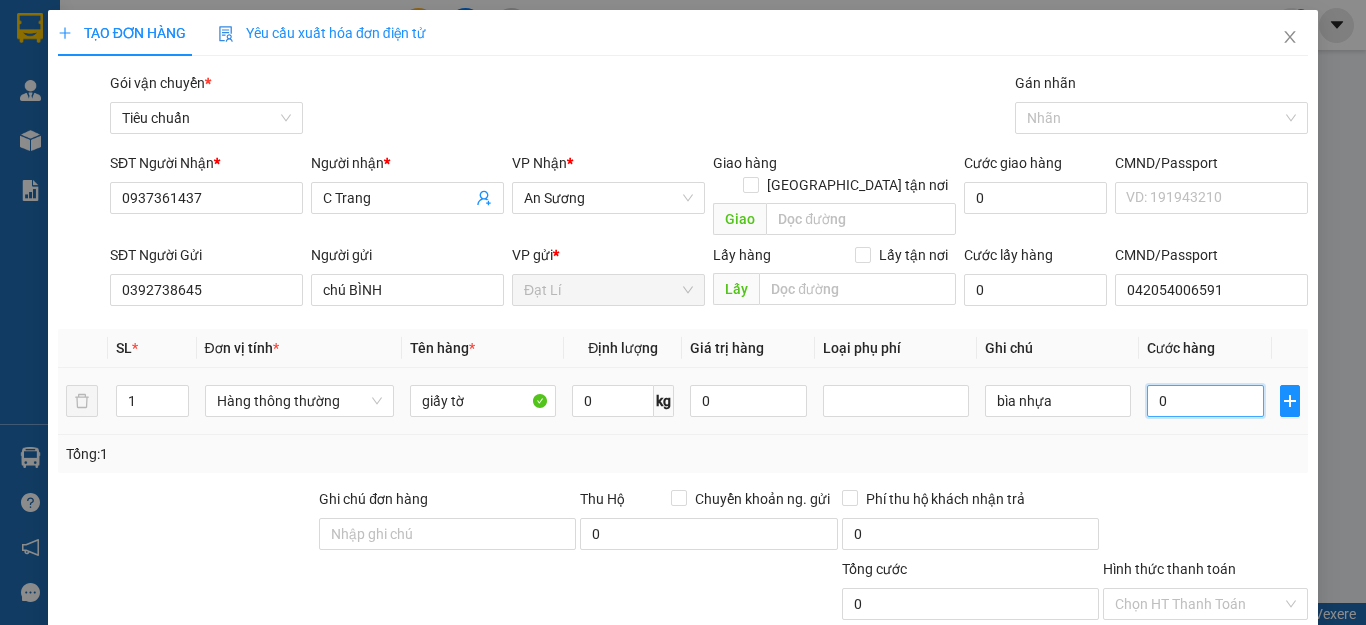 click on "0" at bounding box center [1205, 401] 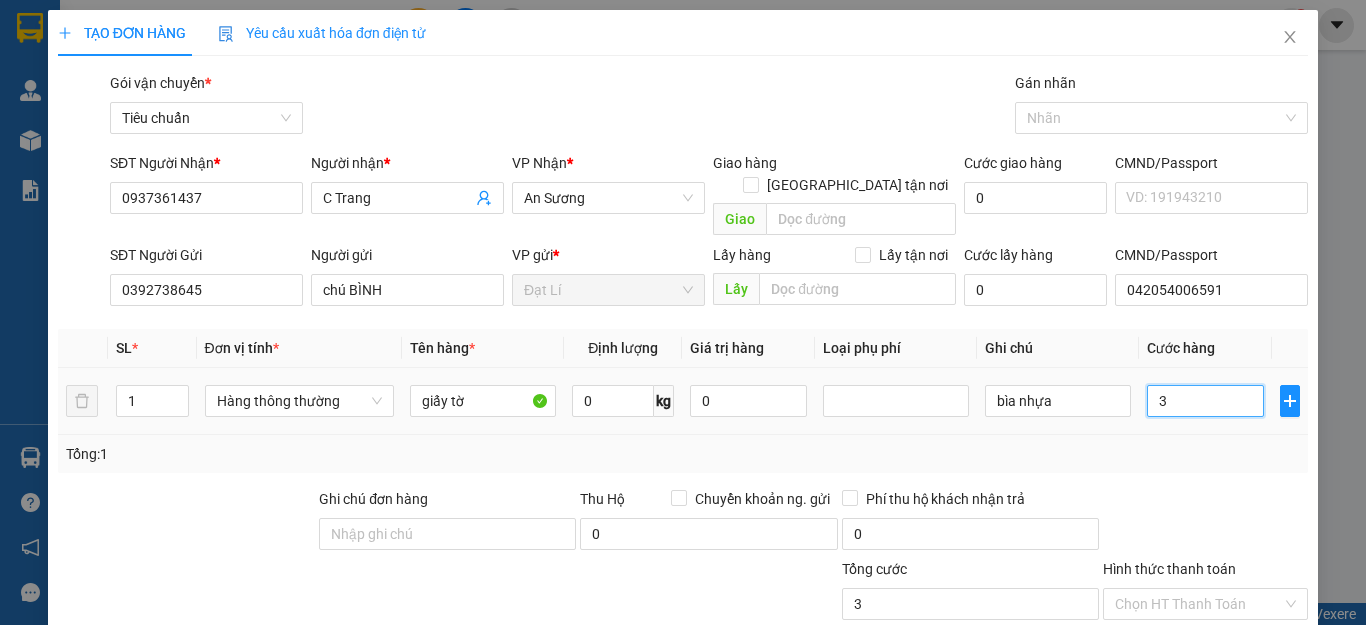 type on "30" 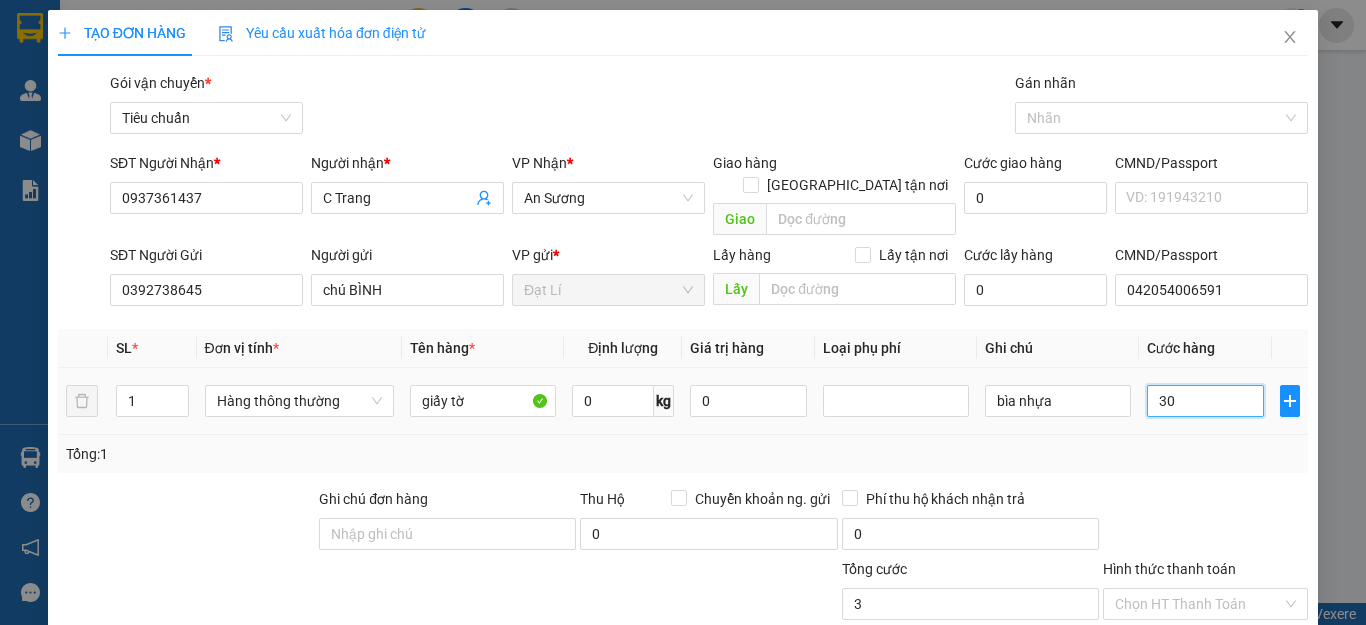 type on "30" 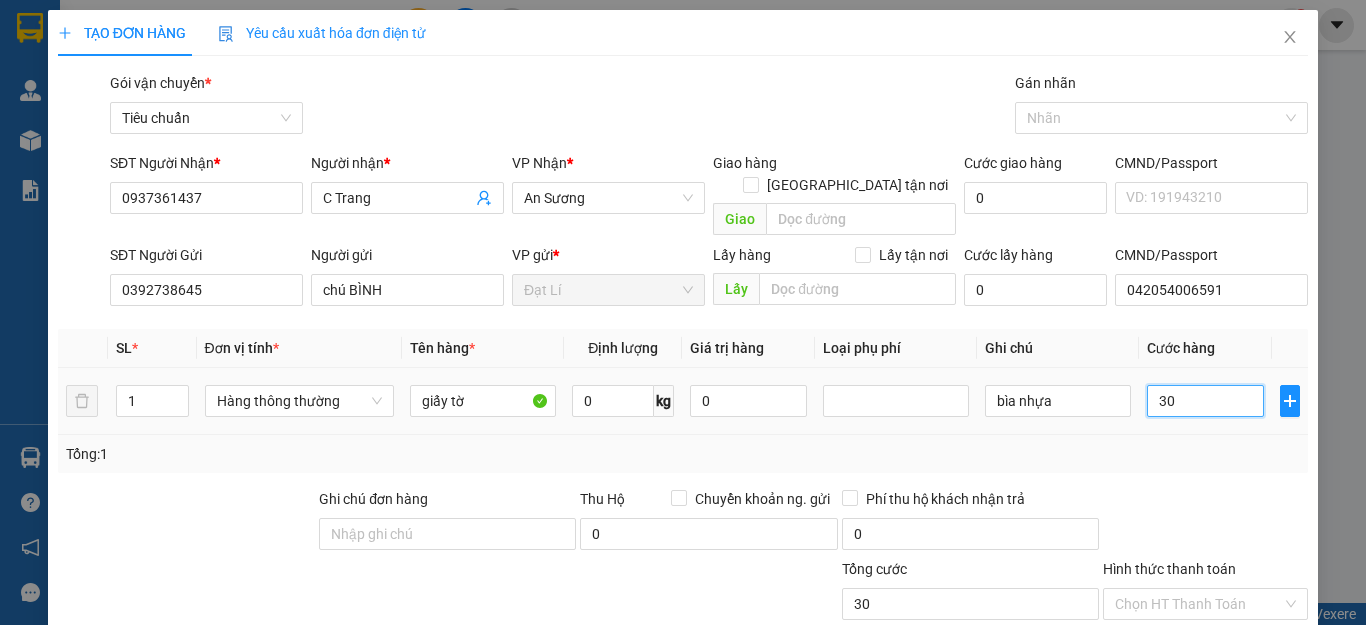 type on "30" 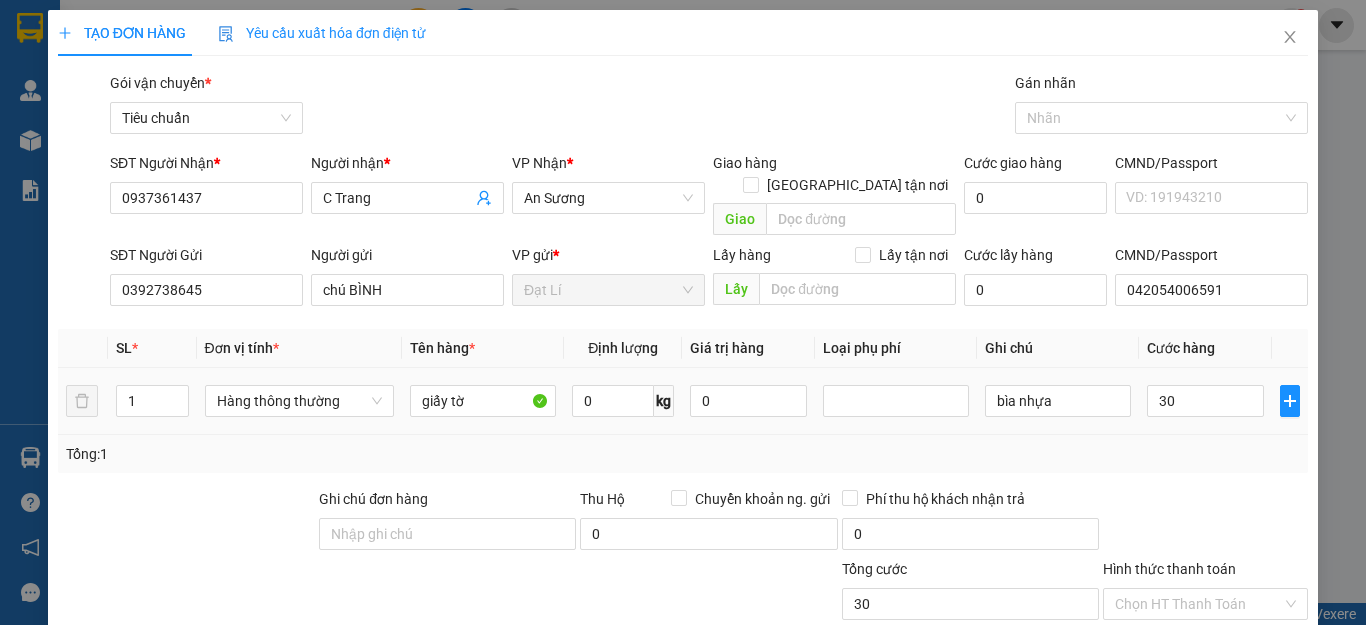 type on "30.000" 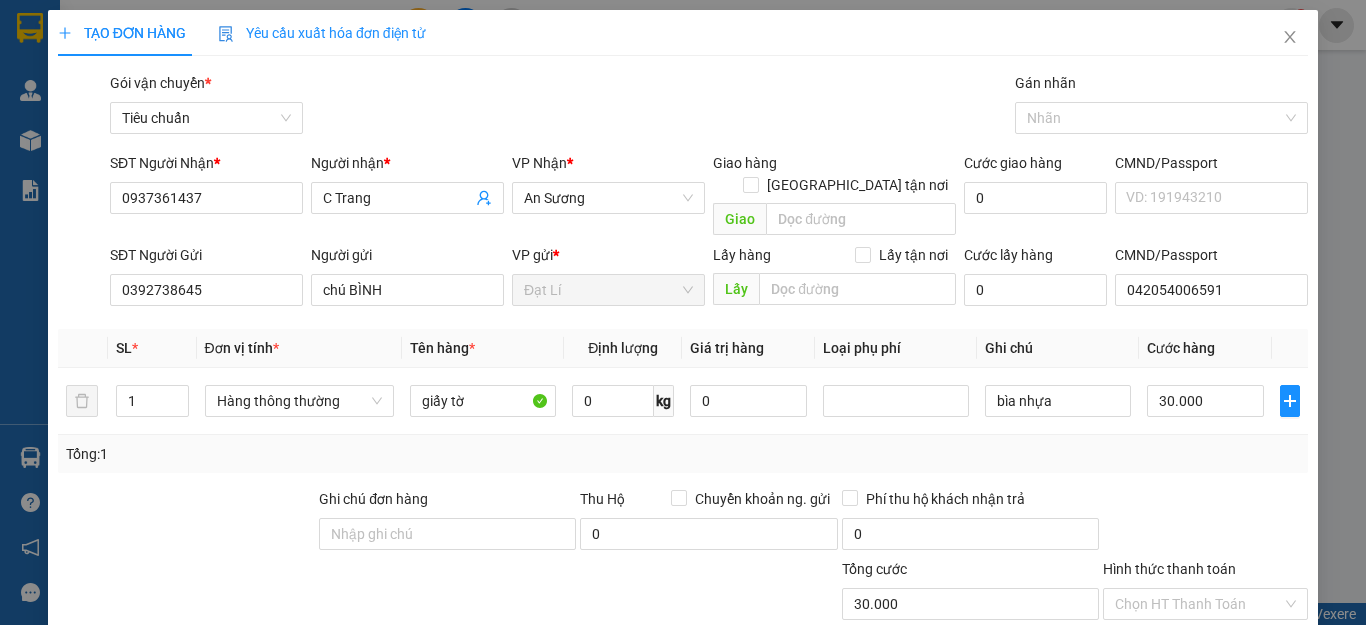 click at bounding box center [1205, 523] 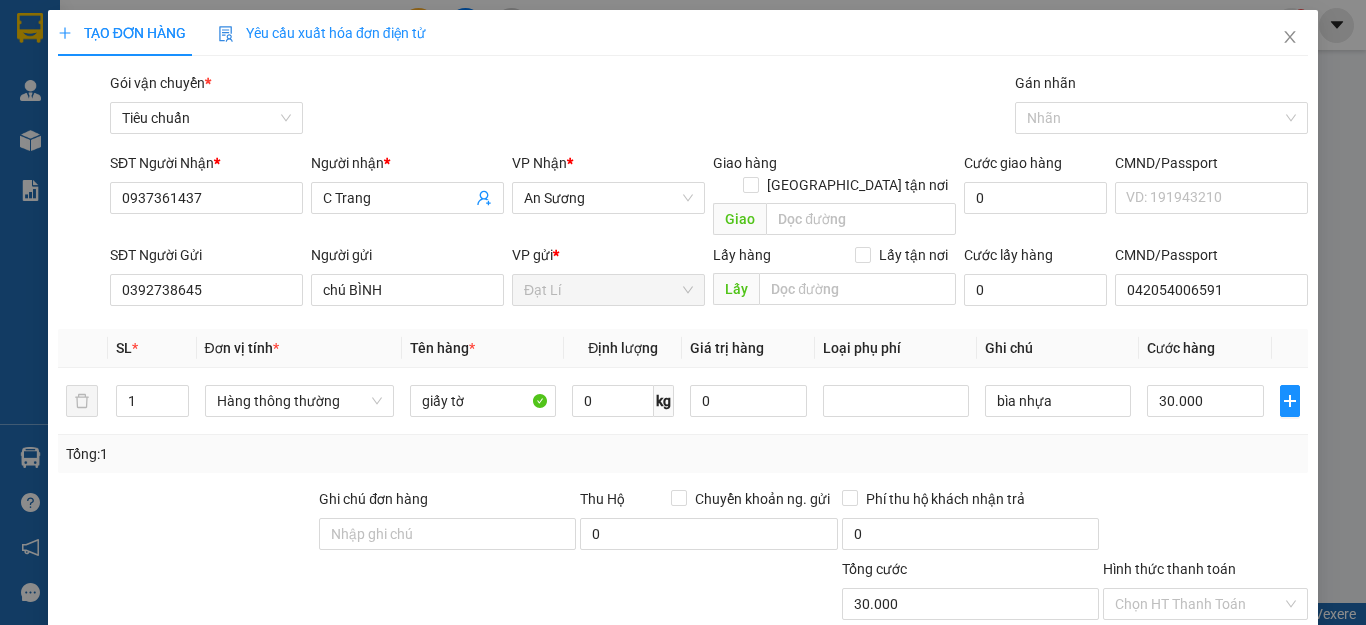 scroll, scrollTop: 200, scrollLeft: 0, axis: vertical 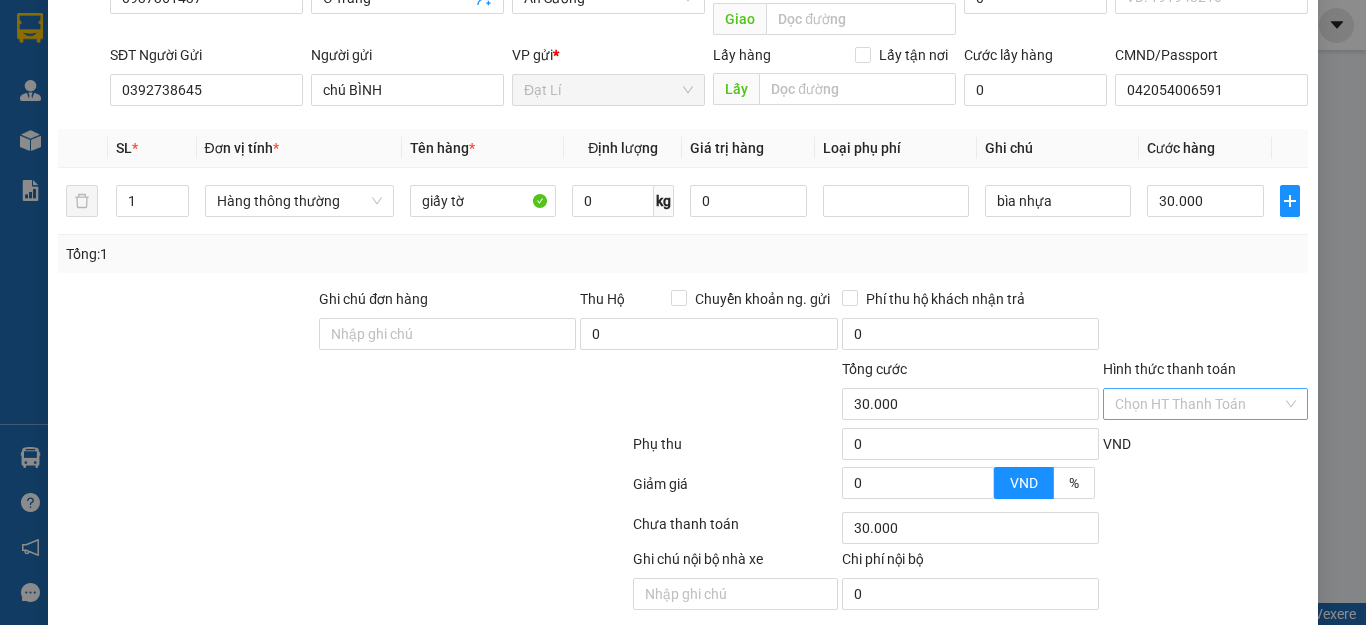 click on "Hình thức thanh toán" at bounding box center (1198, 404) 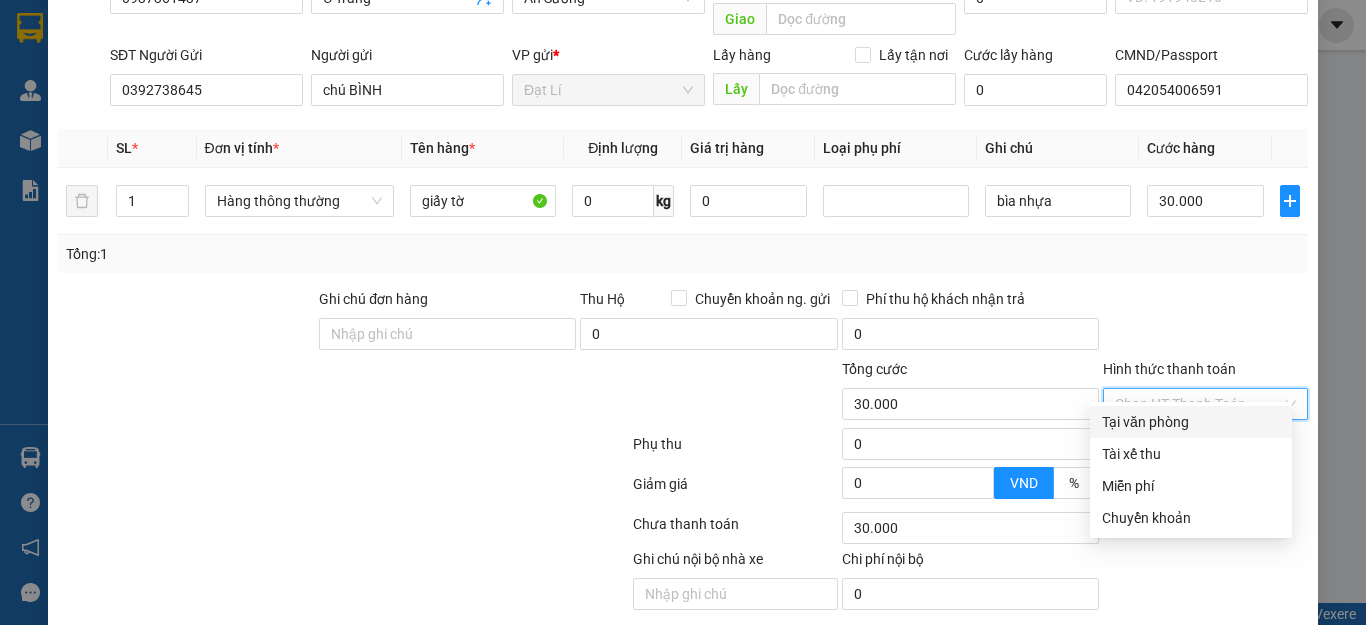click on "Tại văn phòng" at bounding box center (1191, 422) 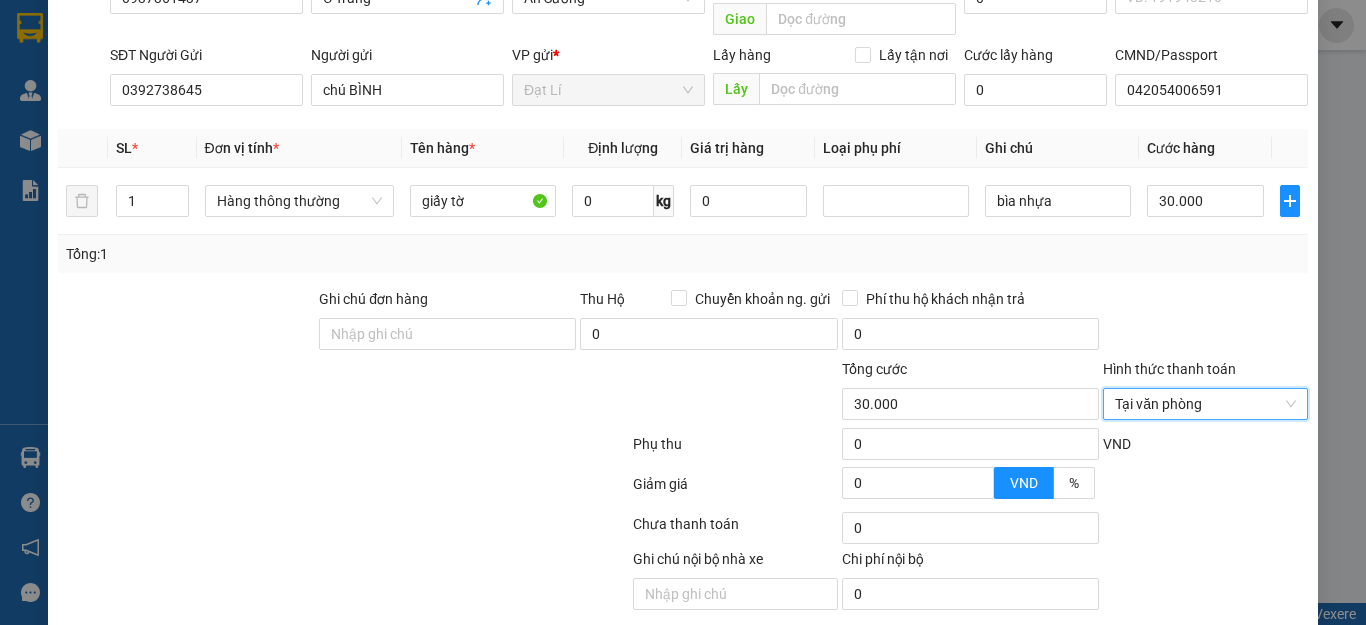 scroll, scrollTop: 249, scrollLeft: 0, axis: vertical 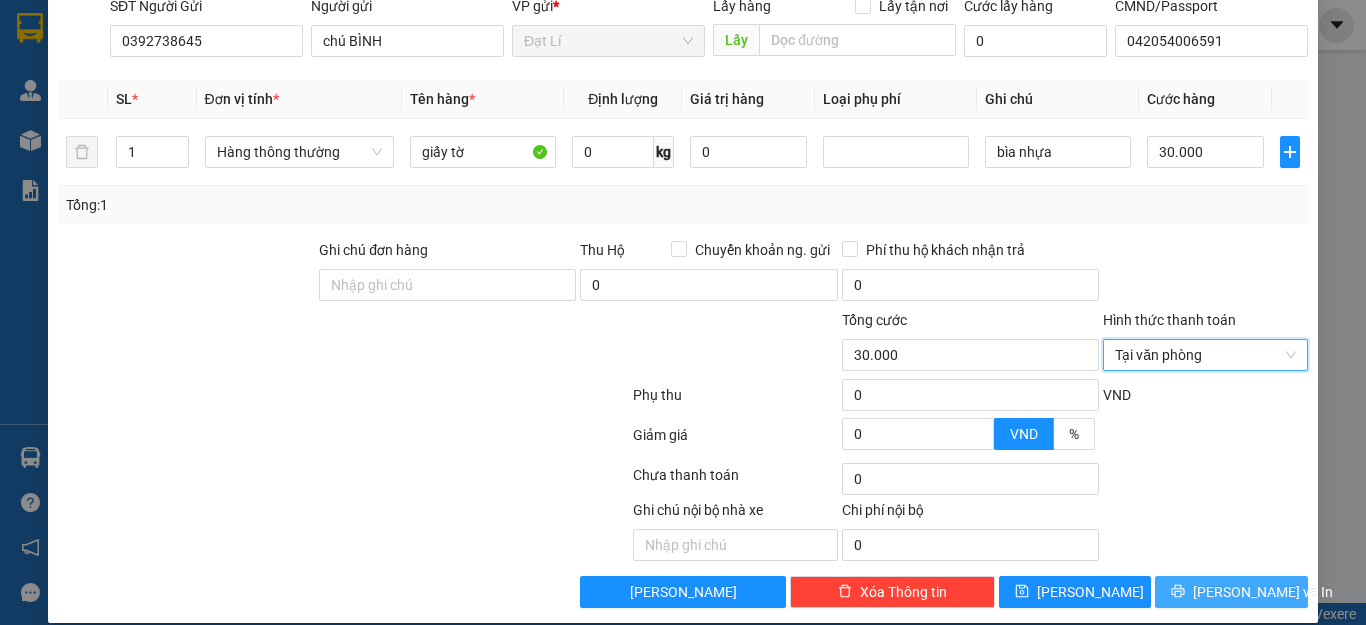 click on "[PERSON_NAME] và In" at bounding box center [1231, 592] 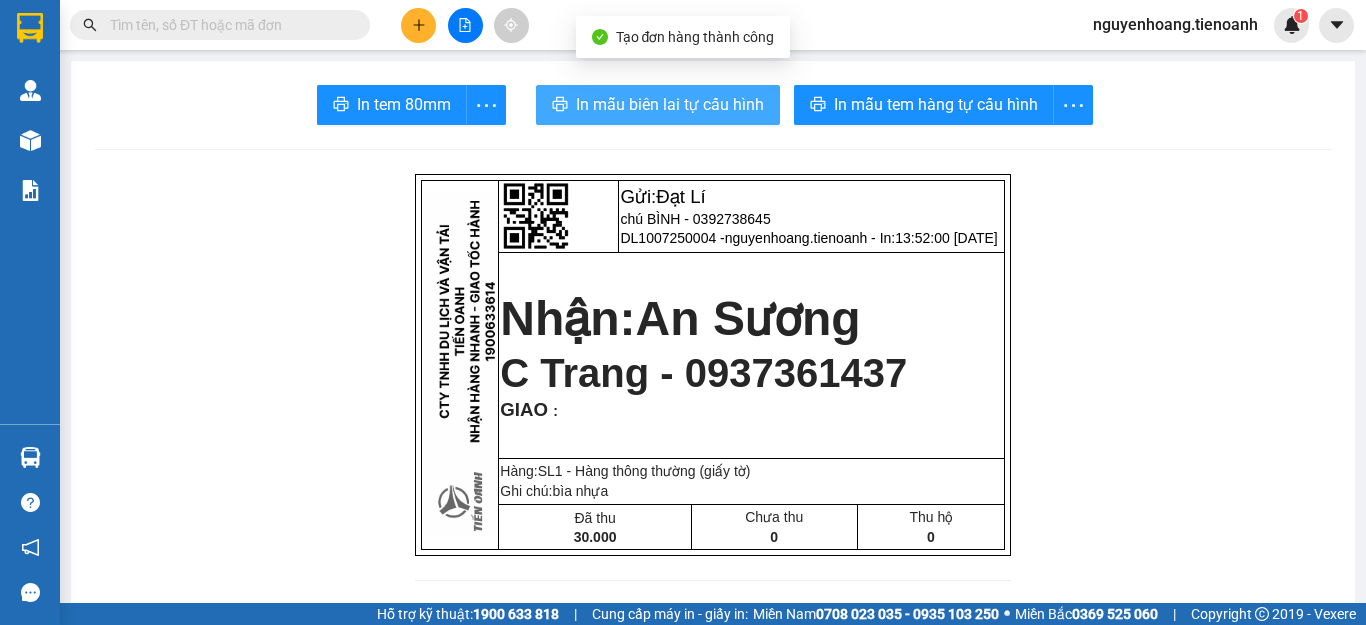 click on "In mẫu biên lai tự cấu hình" at bounding box center [658, 105] 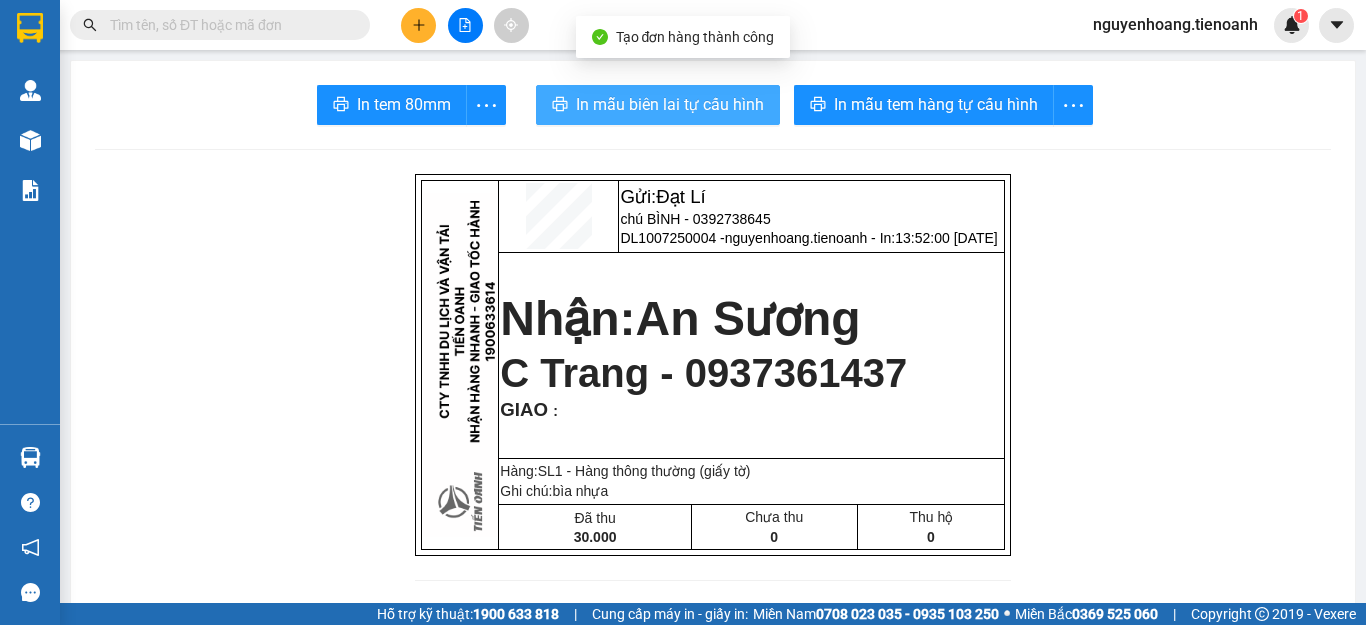 scroll, scrollTop: 0, scrollLeft: 0, axis: both 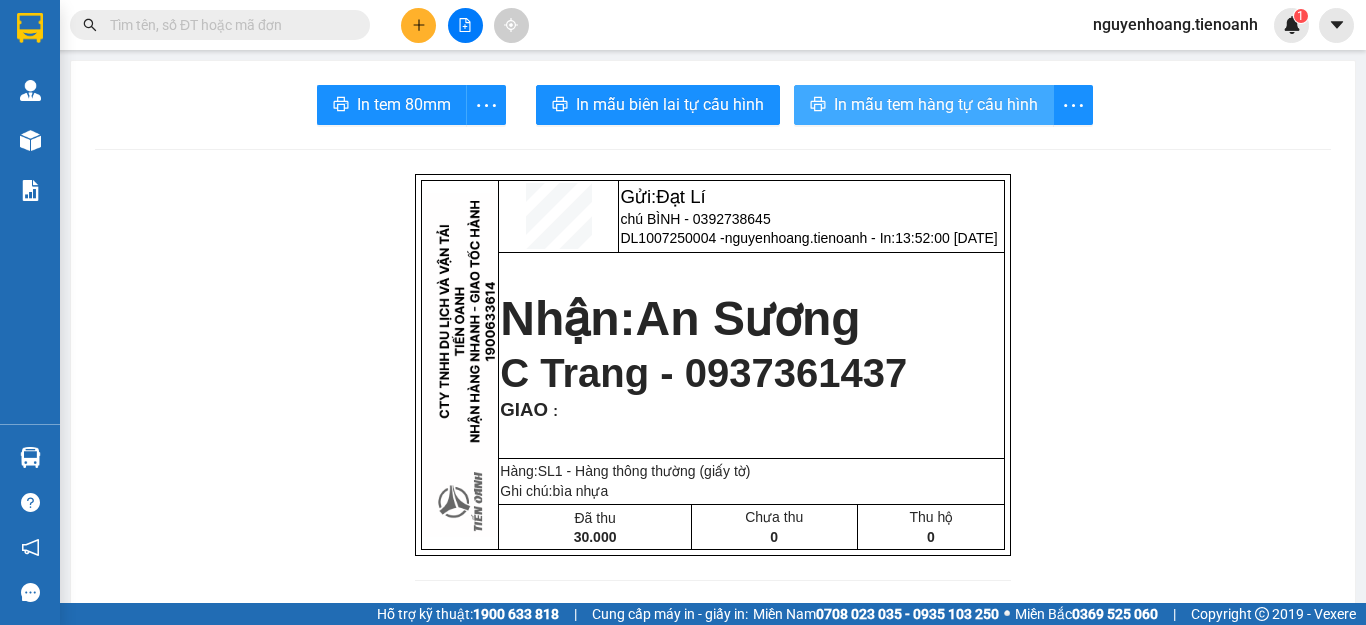 click on "In mẫu tem hàng tự cấu hình" at bounding box center [936, 104] 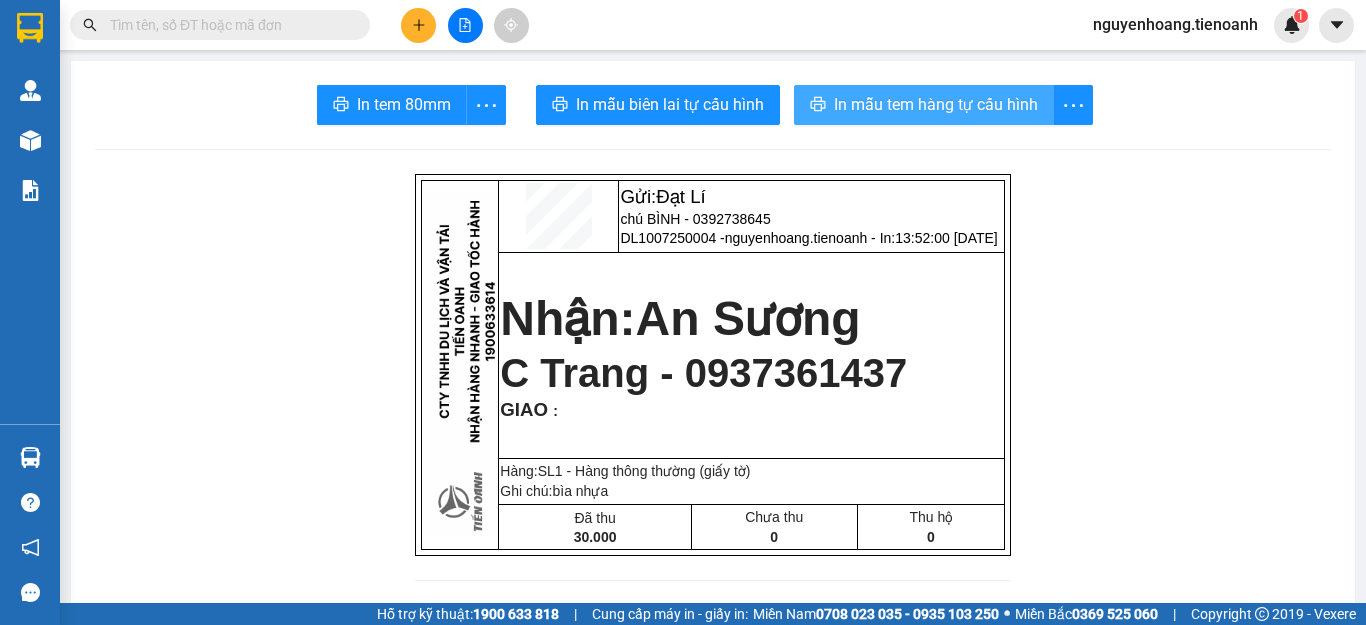 scroll, scrollTop: 0, scrollLeft: 0, axis: both 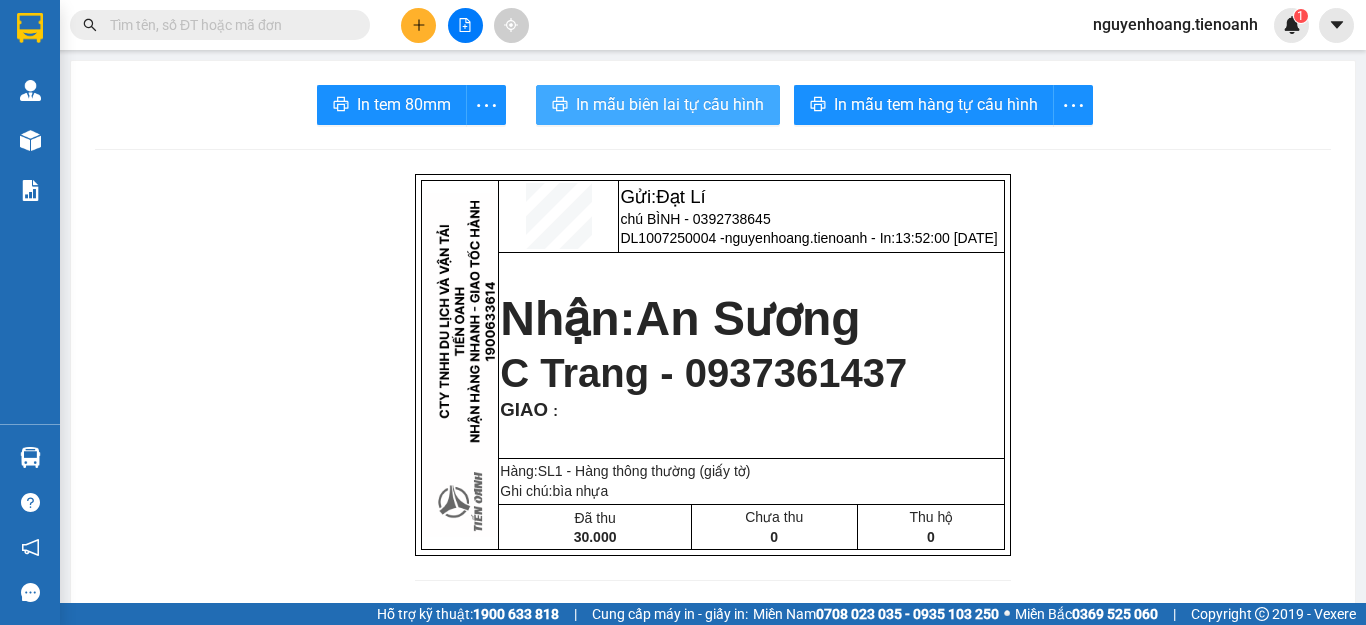 click on "In mẫu biên lai tự cấu hình" at bounding box center [670, 104] 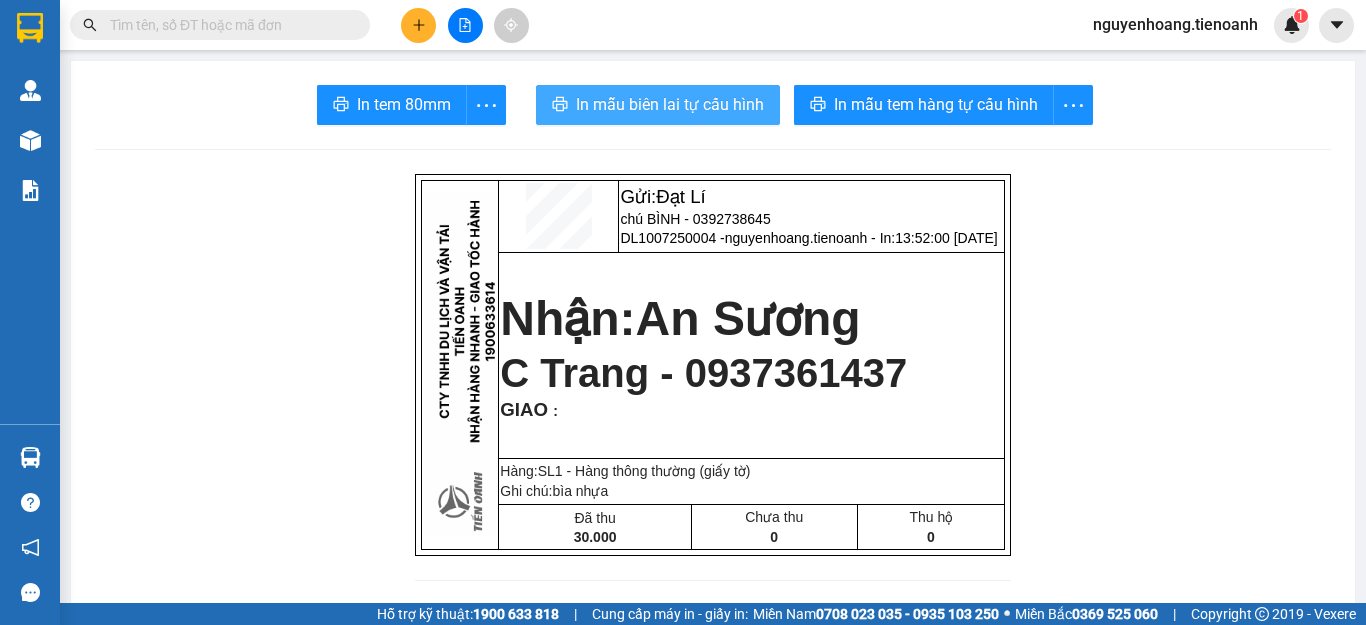 scroll, scrollTop: 0, scrollLeft: 0, axis: both 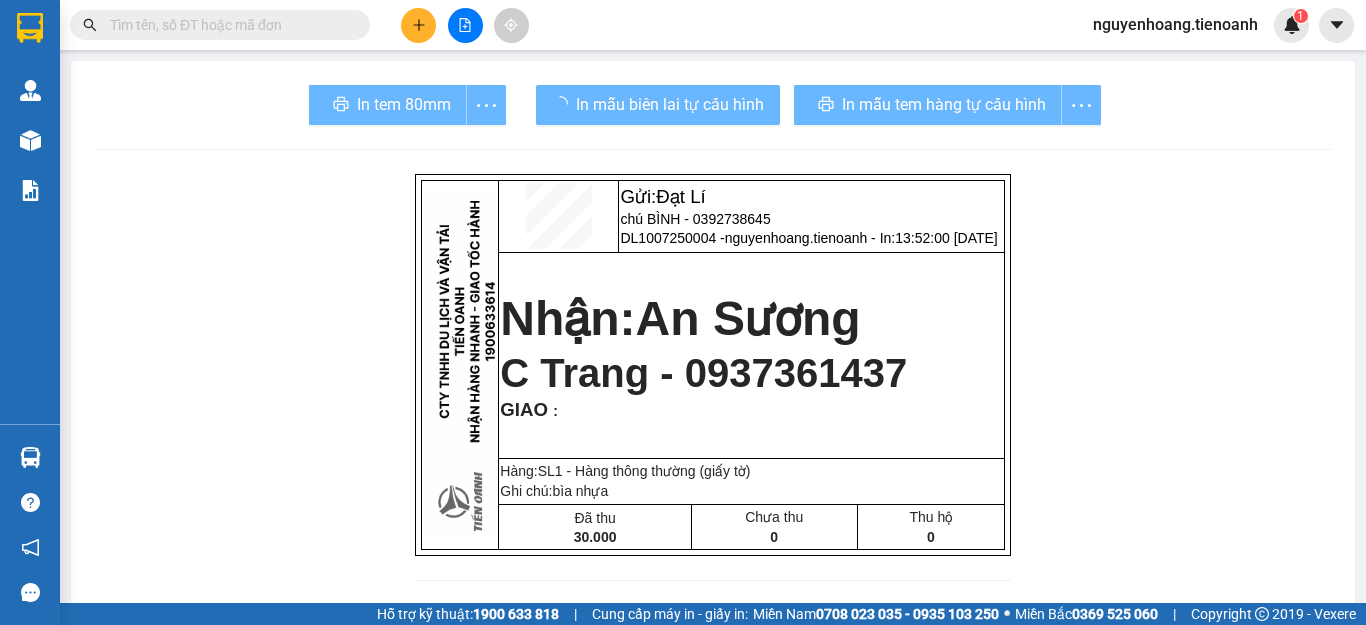 click on "Gửi:  Đạt Lí
chú BÌNH - 0392738645
DL1007250004 -  nguyenhoang.tienoanh - In:  13:52:00 - 10/07/2025
Nhận:  An Sương
C Trang - 0937361437
GIAO   :
Hàng:SL  1 - Hàng thông thường (giấy tờ)
Ghi chú:  bìa nhựa
Đã thu
30.000
Chưa thu
0
Thu hộ
0
CTY TNHH DLVT TIẾN OANH
NHẬN HÀNG NHANH - GIAO TỐC HÀNH
1900 633 614
VP Gửi: Đạt Lí
VP Nhận: An Sương
ĐC: QL14,  Chợ Đạt Lý
ĐC: B459 QL1A, PĐông Hưng Thuận, Q12
ĐT:0931 608 606
ĐT: 0935881992
----------------------------------------------
GỬI KHÁCH HÀNG
BILL BIÊN NHẬN
Mã đơn : DL1007250004
In :  13:52:00 - 10/07/2025
N.Gửi:     chú BÌNH -  0392738645.  CCCD:  042054006591
N.Nhận:   C Trang -  0937361437. CCCD :
GIAO TẬN NƠI :
Ghi chú : bìa nhựa
Tên hàng
KL
SL" at bounding box center (713, 1149) 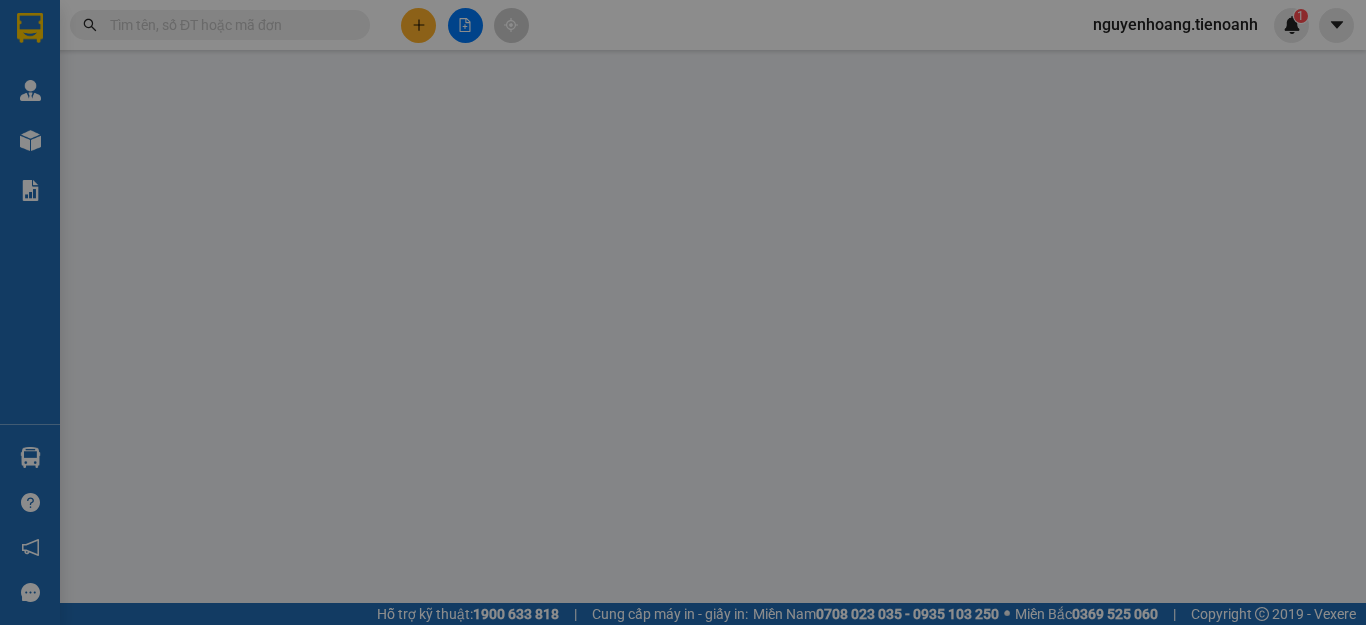 scroll, scrollTop: 0, scrollLeft: 0, axis: both 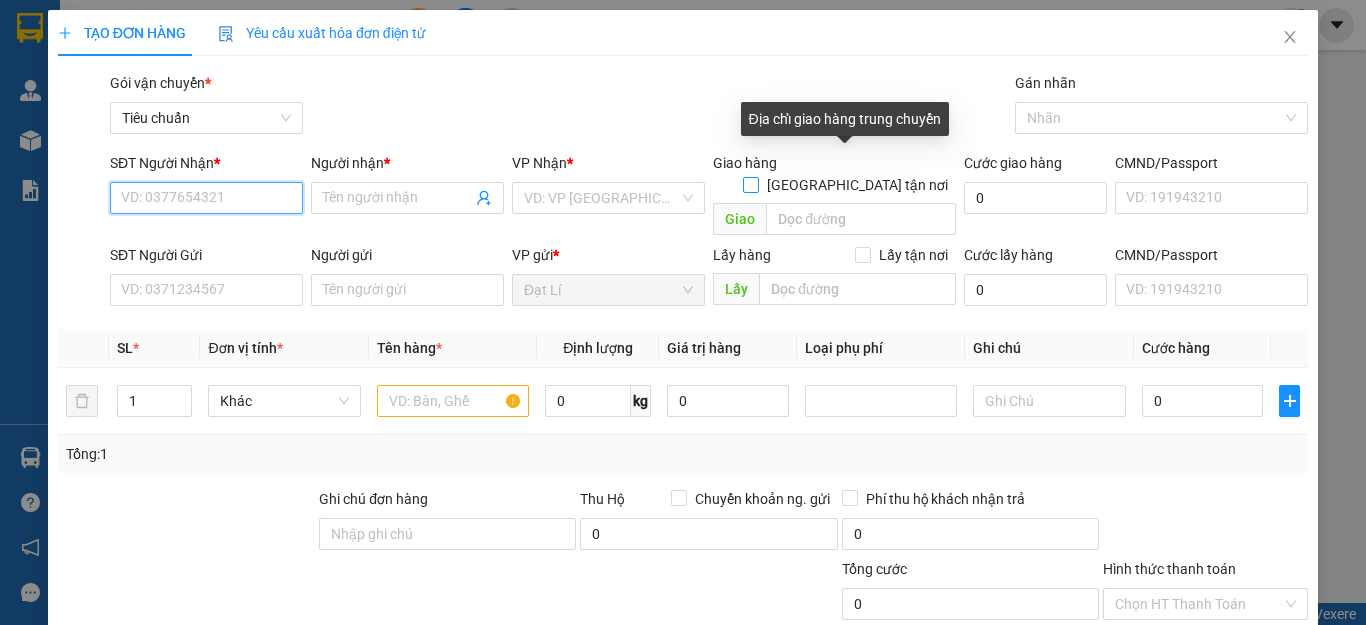 type on "0" 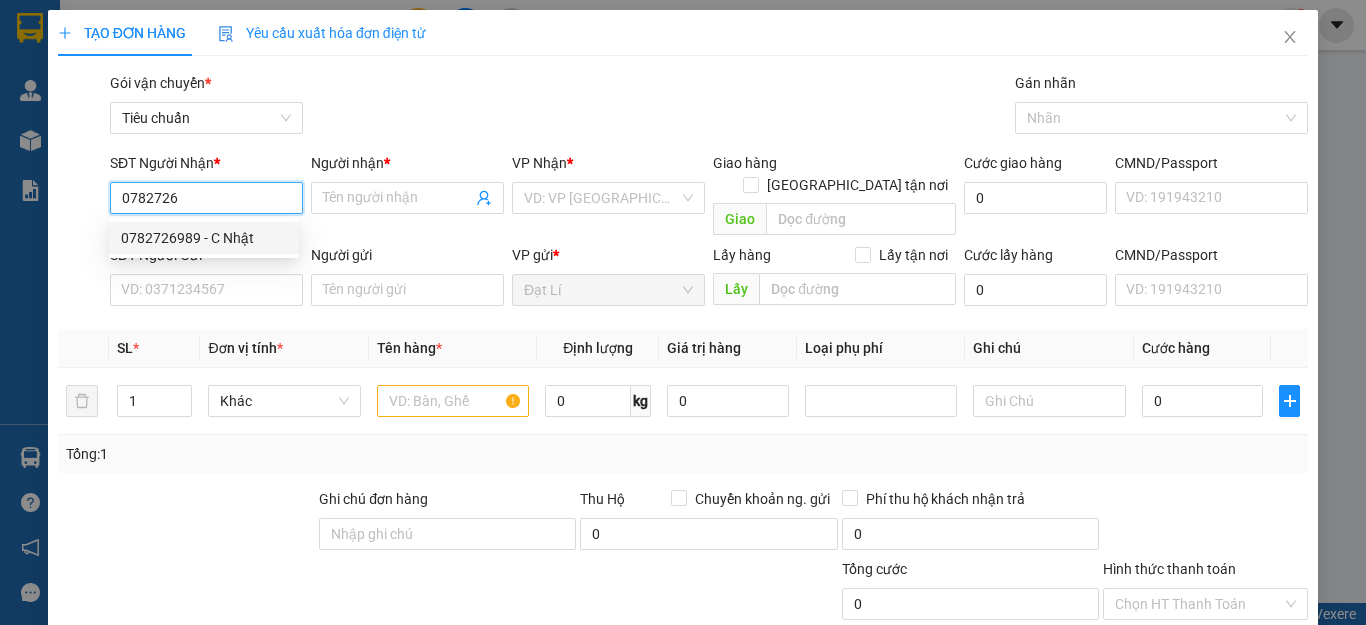 click on "0782726989 - C Nhật" at bounding box center (204, 238) 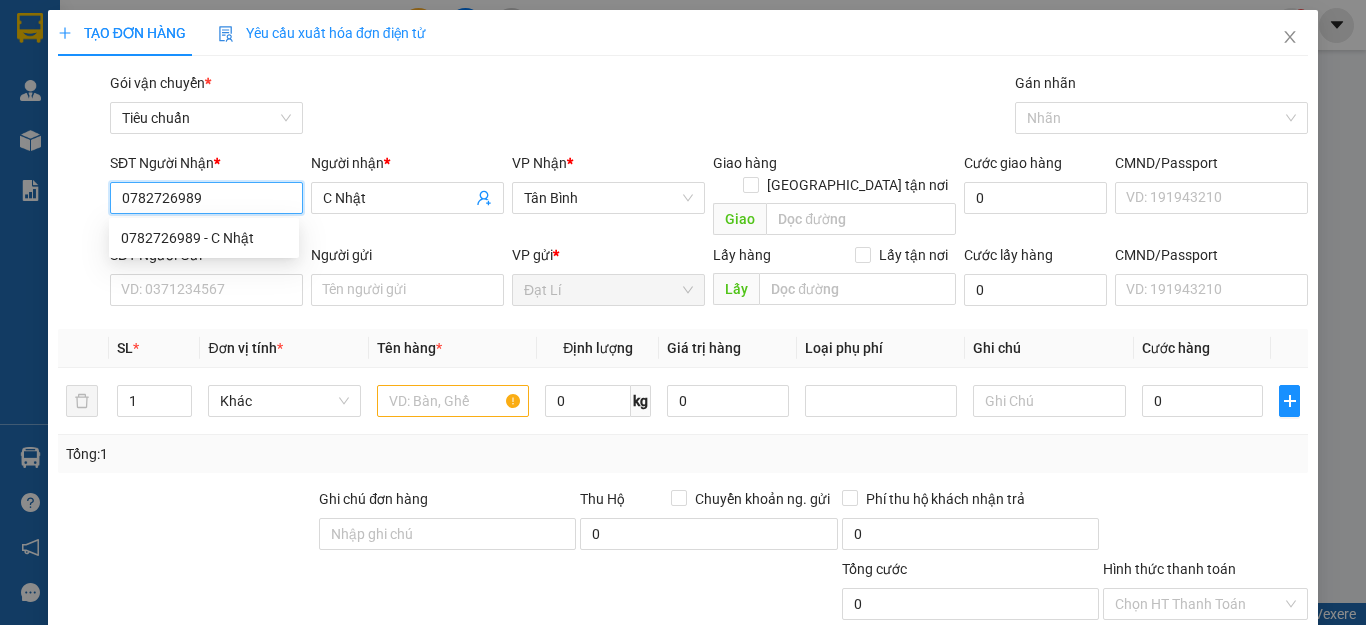 type on "120.000" 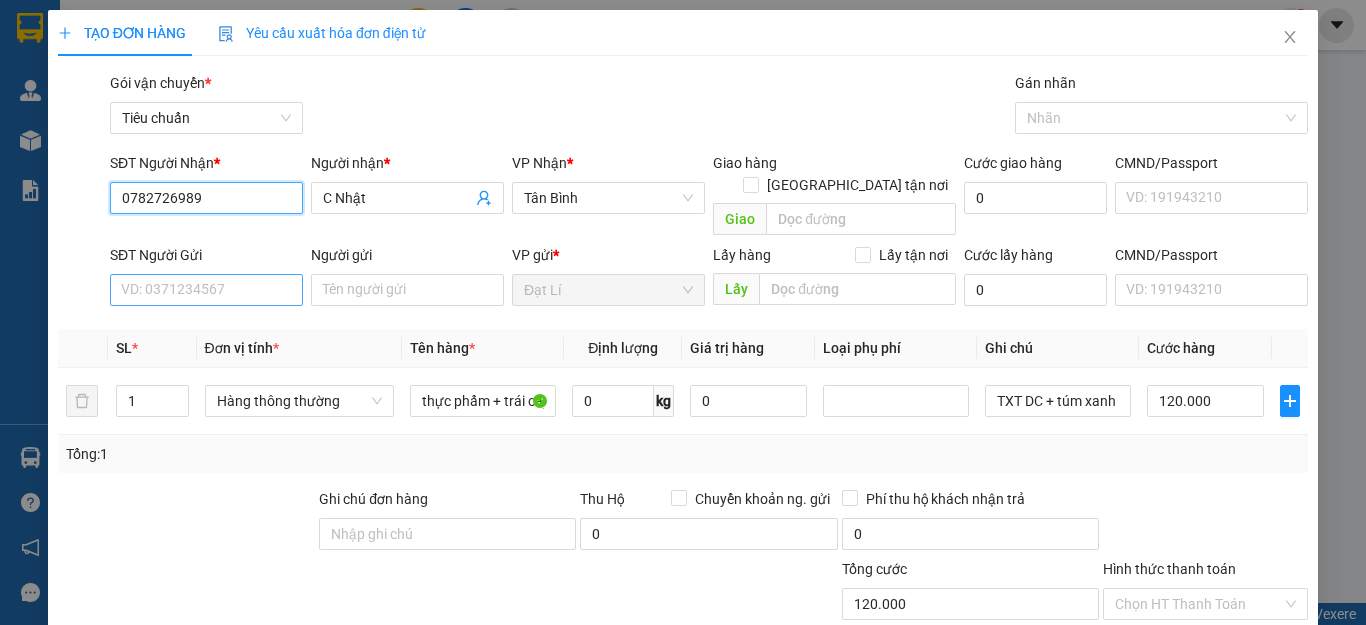 type on "0782726989" 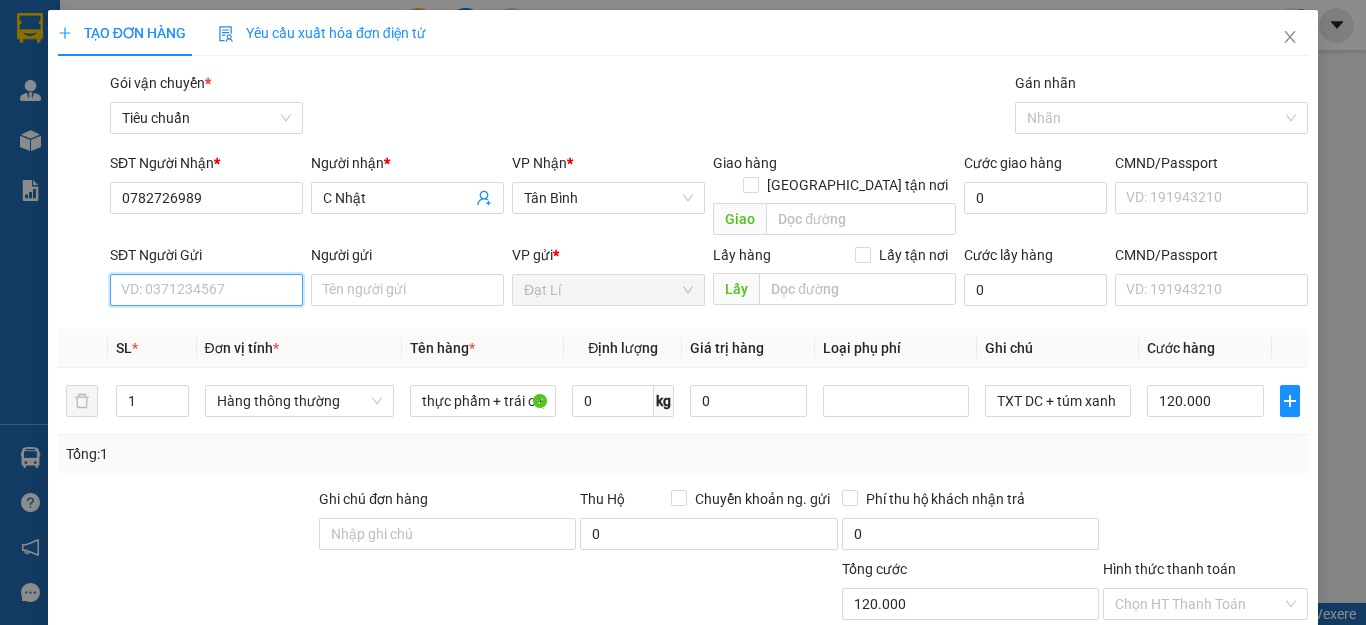 click on "SĐT Người Gửi" at bounding box center (206, 290) 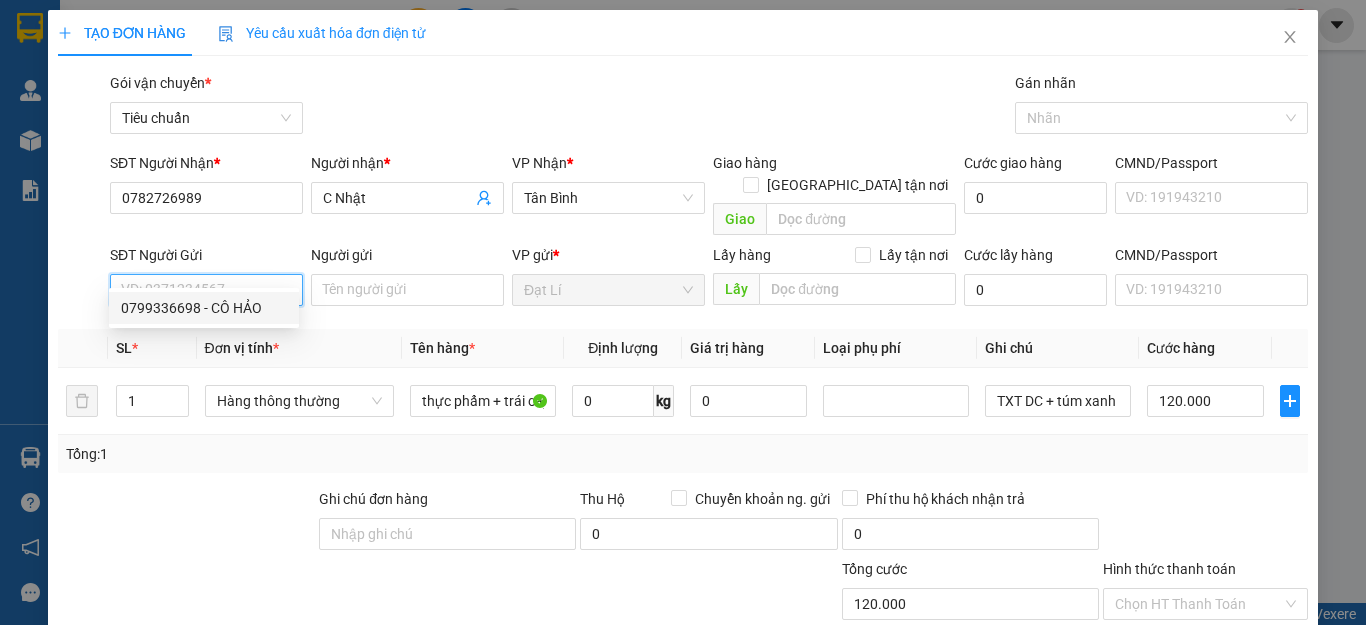 click on "0799336698 - CÔ HẢO" at bounding box center [204, 308] 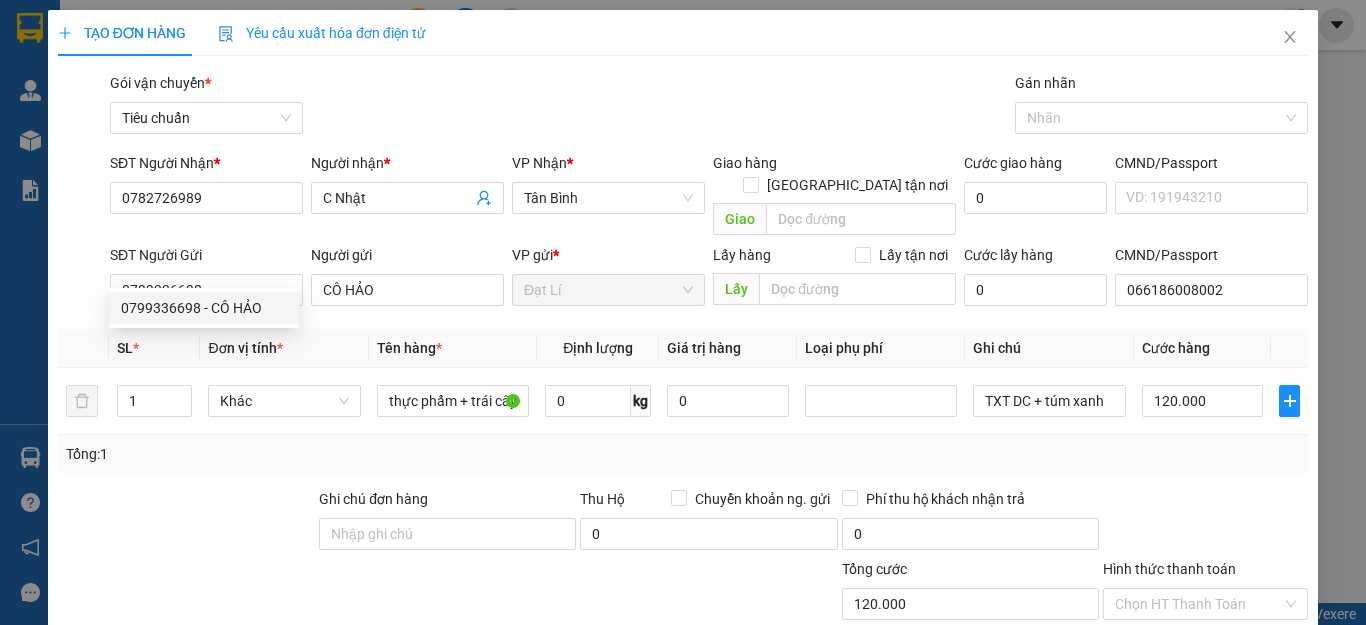 click on "Transit Pickup Surcharge Ids Transit Deliver Surcharge Ids Transit Deliver Surcharge Transit Deliver Surcharge Gói vận chuyển  * Tiêu chuẩn Gán nhãn   Nhãn SĐT Người Nhận  * 0782726989 Người nhận  * C Nhật VP Nhận  * Tân Bình Giao hàng Giao tận nơi Giao Cước giao hàng 0 CMND/Passport VD: 191943210 SĐT Người Gửi 0799336698 Người gửi CÔ HẢO VP gửi  * Đạt Lí Lấy hàng Lấy tận nơi Lấy Cước lấy hàng 0 CMND/Passport 066186008002 SL  * Đơn vị tính  * Tên hàng  * Định lượng Giá trị hàng Loại phụ phí Ghi chú Cước hàng                     1 Khác thực phẩm + trái cây 0 kg 0   TXT DC + túm xanh 120.000 Tổng:  1 Ghi chú đơn hàng Thu Hộ Chuyển khoản ng. gửi 0 Phí thu hộ khách nhận trả 0 Tổng cước 120.000 Hình thức thanh toán Chọn HT Thanh Toán Phụ thu 0 VND Giảm giá 0 VND % Discount 0 Số tiền thu trước 0 Chưa thanh toán 120.000 Chọn HT Thanh Toán 0 Lưu" at bounding box center [683, 464] 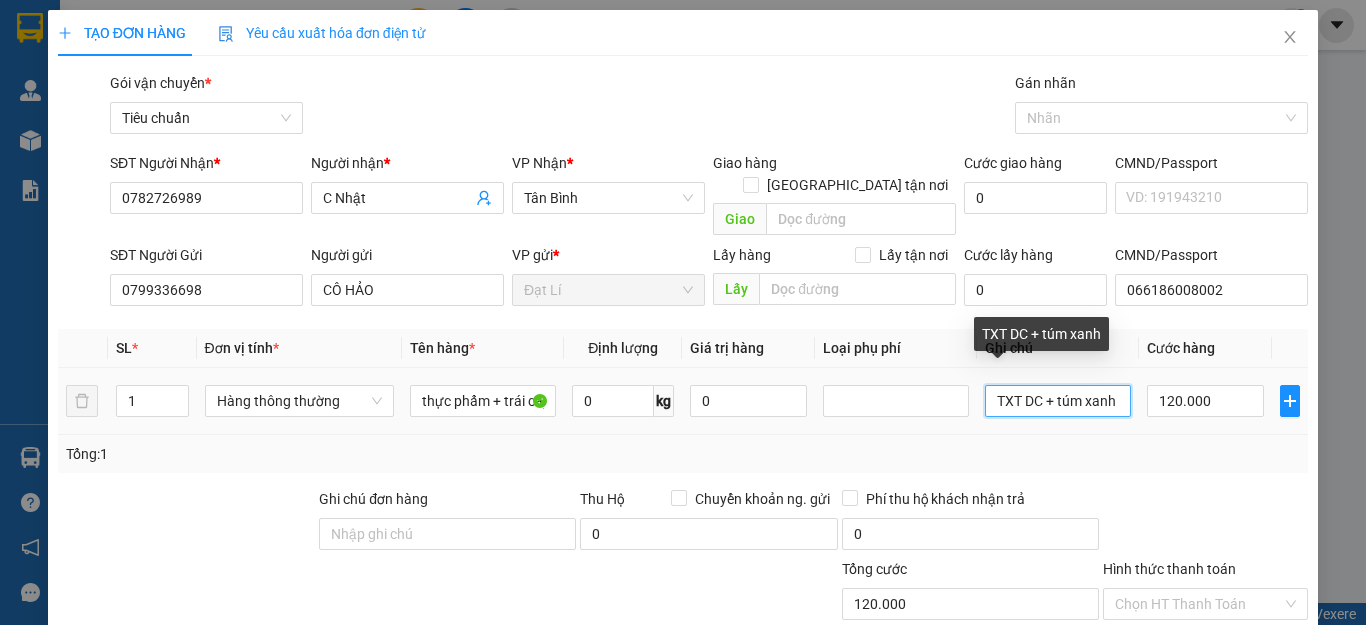 click on "TXT DC + túm xanh" at bounding box center (1058, 401) 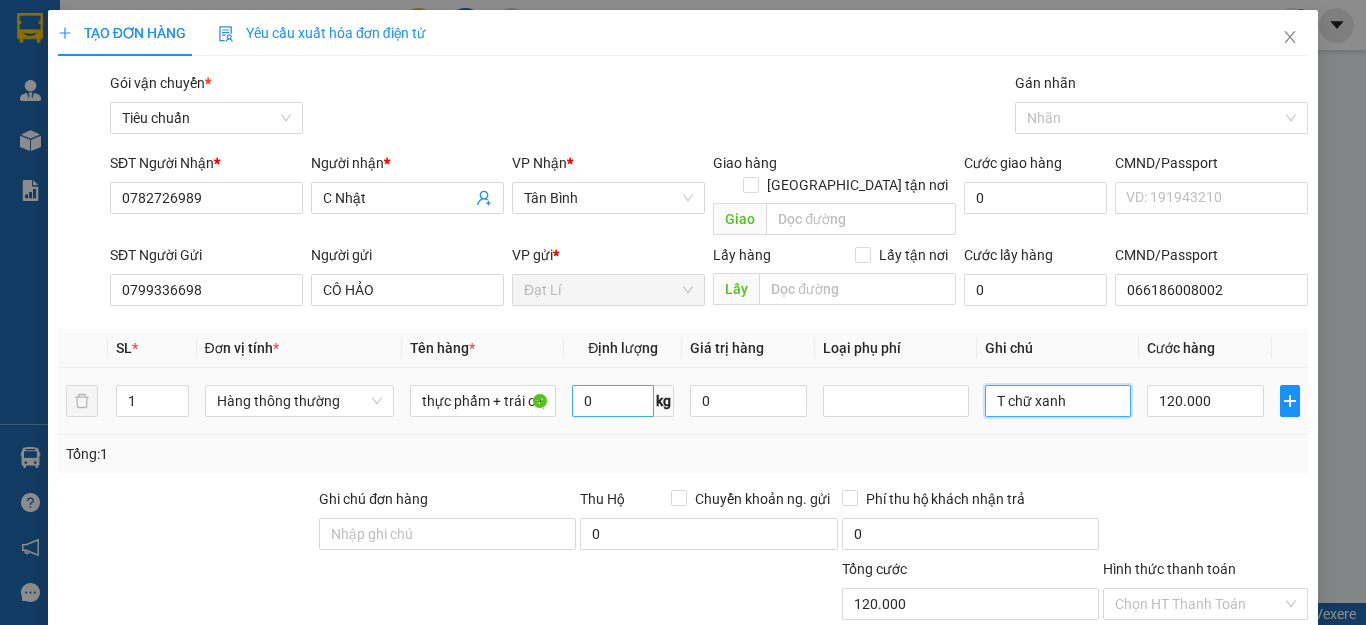 type on "T chữ xanh" 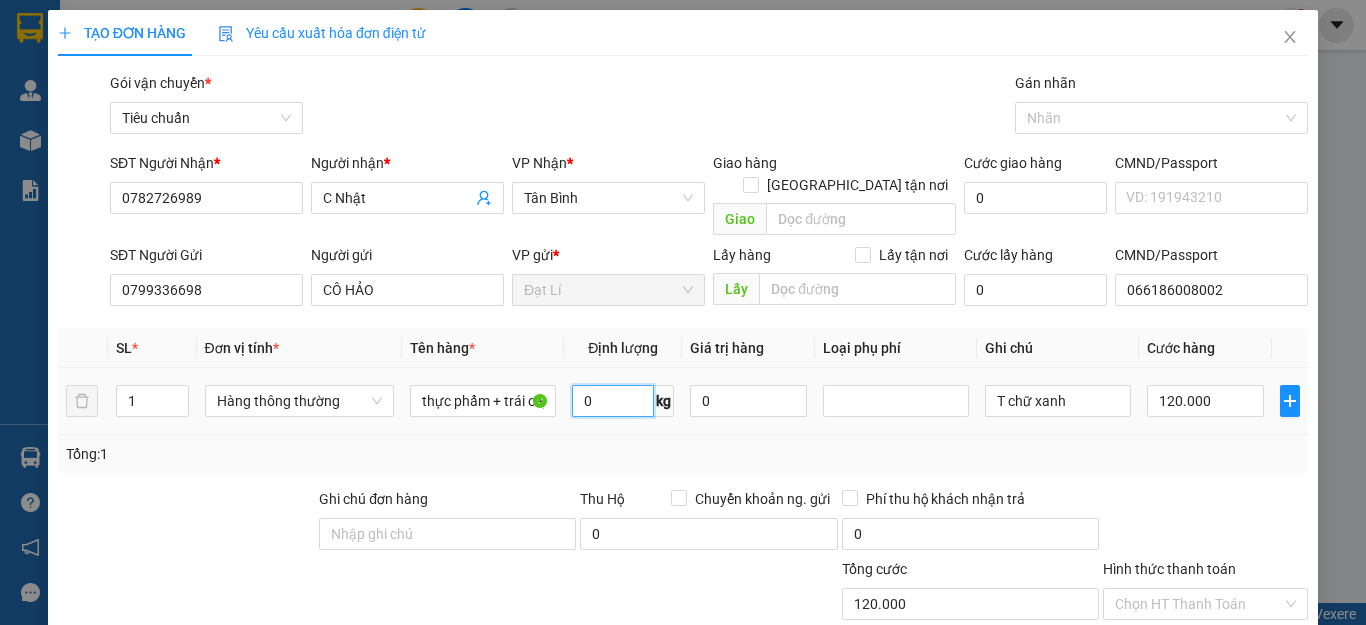 click on "0" at bounding box center (613, 401) 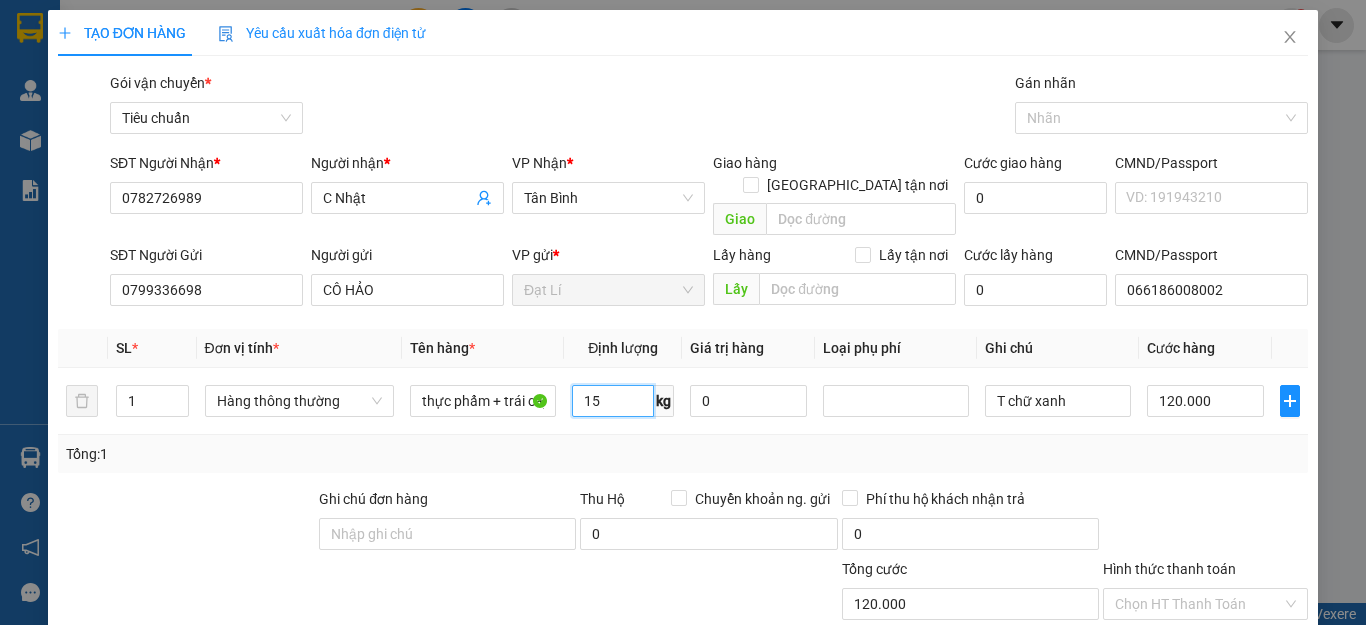type on "15" 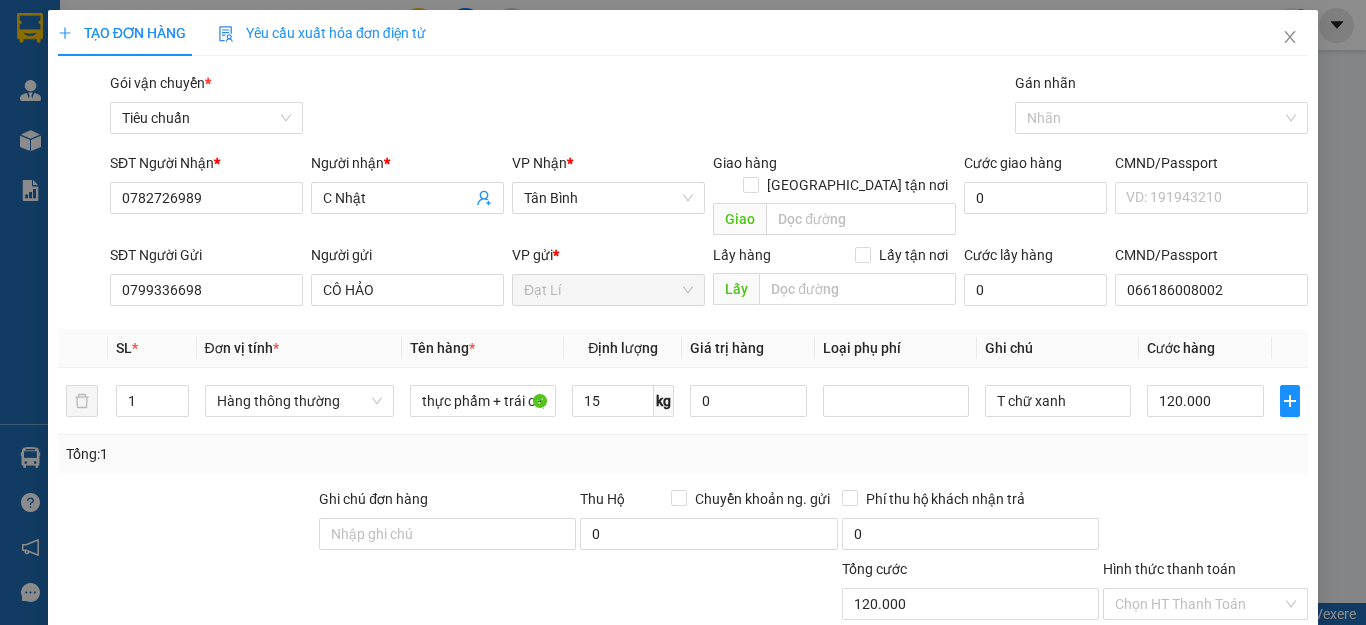 click on "Tổng:  1" at bounding box center (683, 454) 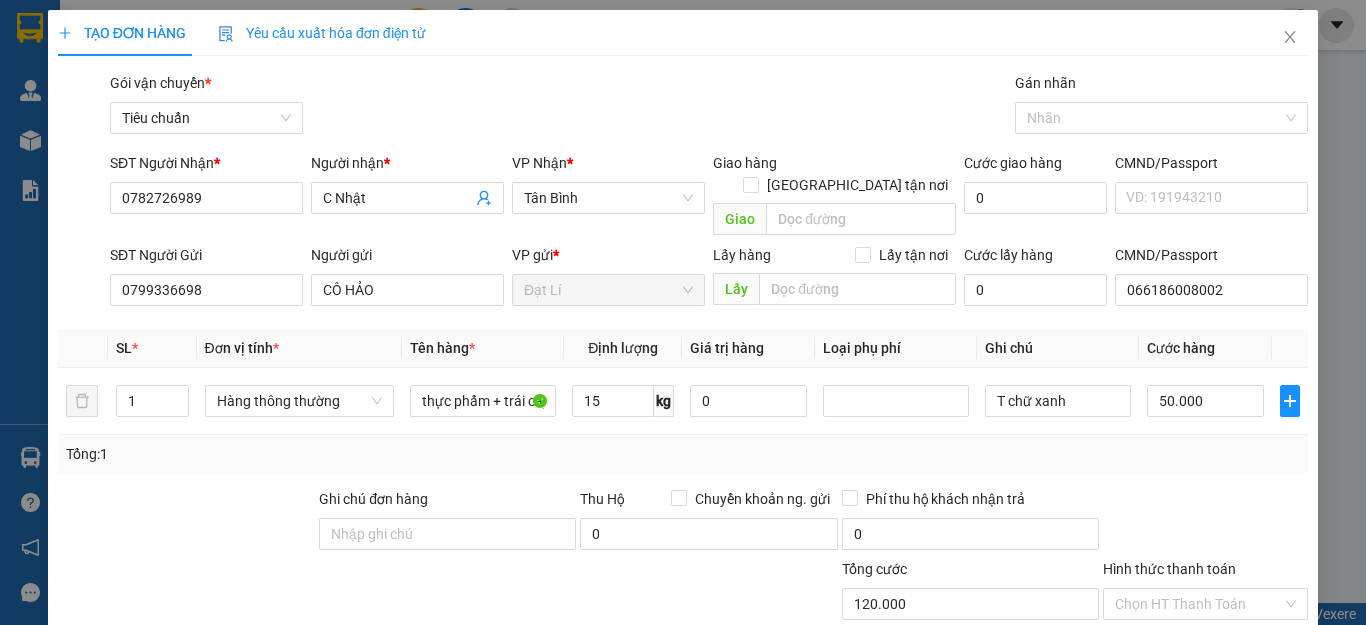 type on "50.000" 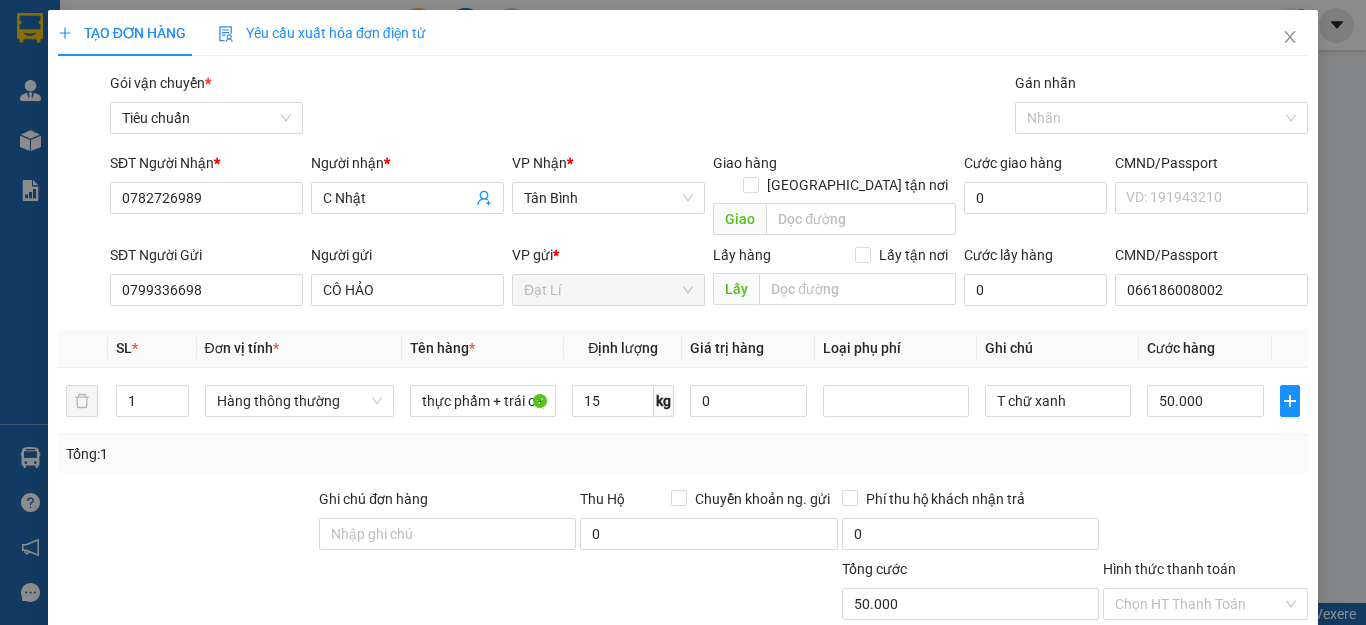 click on "Transit Pickup Surcharge Ids Transit Deliver Surcharge Ids Transit Deliver Surcharge Transit Deliver Surcharge Gói vận chuyển  * Tiêu chuẩn Gán nhãn   Nhãn SĐT Người Nhận  * 0782726989 Người nhận  * C Nhật VP Nhận  * Tân Bình Giao hàng Giao tận nơi Giao Cước giao hàng 0 CMND/Passport VD: 191943210 SĐT Người Gửi 0799336698 Người gửi CÔ HẢO VP gửi  * Đạt Lí Lấy hàng Lấy tận nơi Lấy Cước lấy hàng 0 CMND/Passport 066186008002 SL  * Đơn vị tính  * Tên hàng  * Định lượng Giá trị hàng Loại phụ phí Ghi chú Cước hàng                     1 Hàng thông thường thực phẩm + trái cây 15 kg 0   T chữ xanh 50.000 Tổng:  1 Ghi chú đơn hàng Thu Hộ Chuyển khoản ng. gửi 0 Phí thu hộ khách nhận trả 0 Tổng cước 50.000 Hình thức thanh toán Chọn HT Thanh Toán Phụ thu 0 VND Giảm giá 0 VND % Discount 0 Số tiền thu trước 0 Chưa thanh toán 50.000 Chi phí nội bộ" at bounding box center (683, 464) 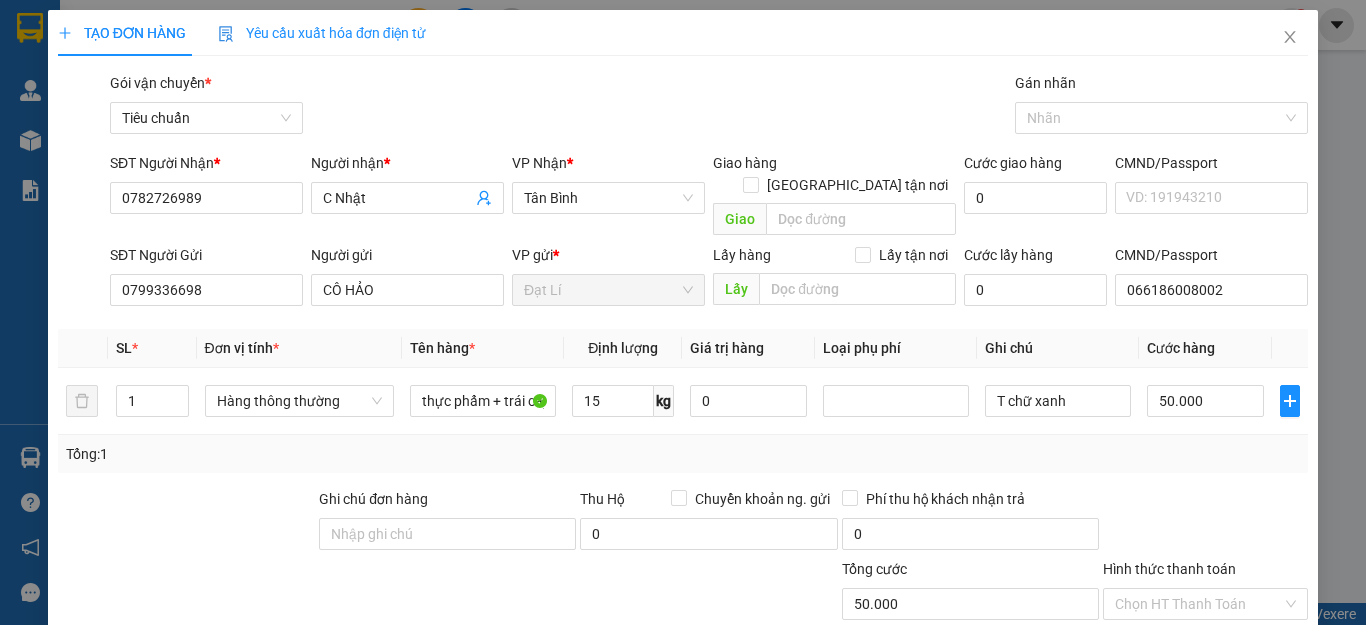 scroll, scrollTop: 249, scrollLeft: 0, axis: vertical 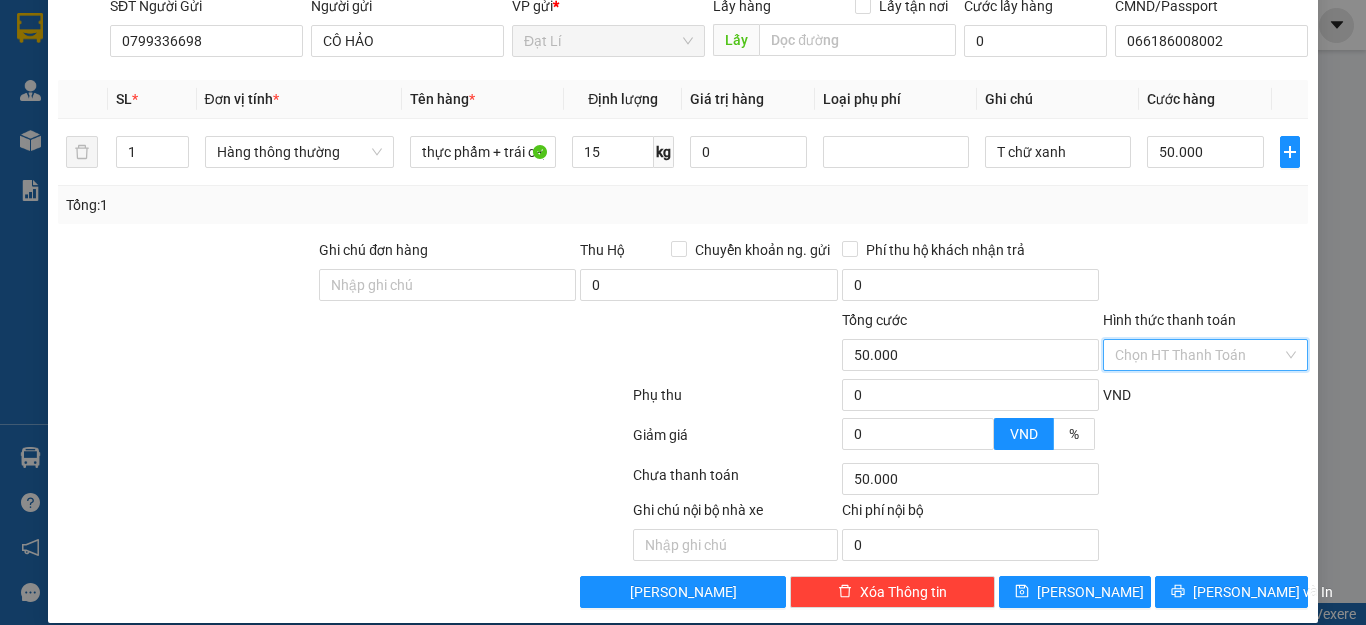 click on "Hình thức thanh toán" at bounding box center (1198, 355) 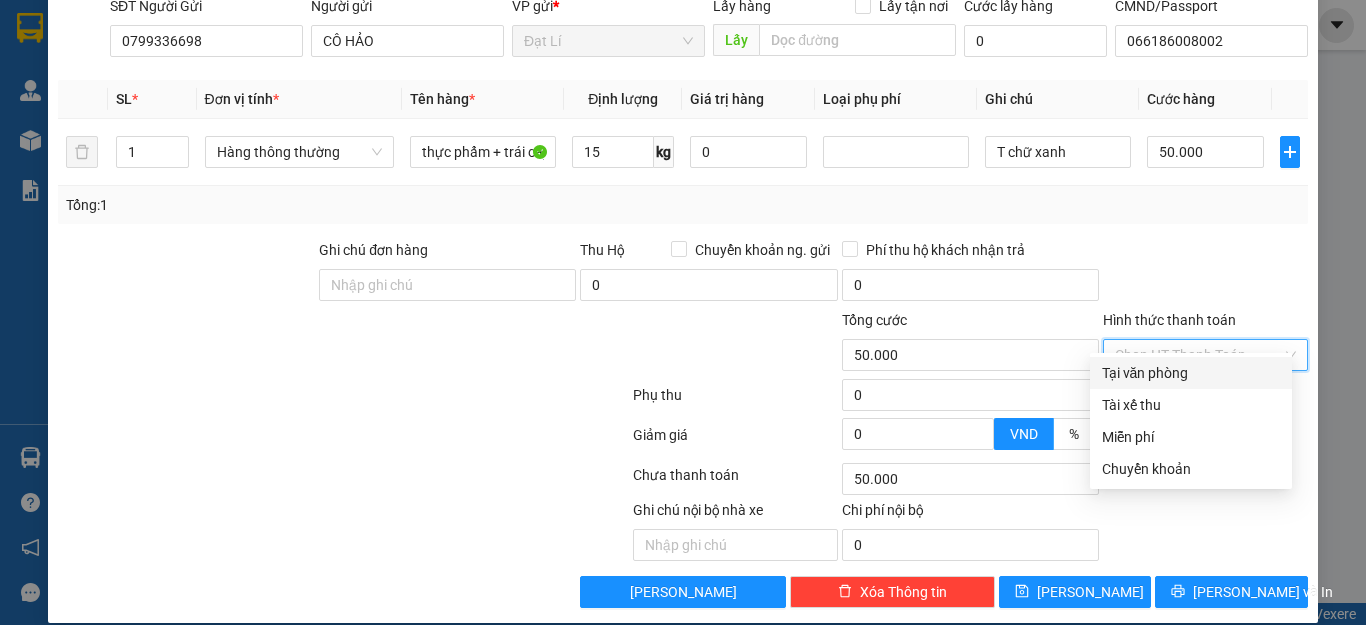 click on "Tại văn phòng" at bounding box center [1191, 373] 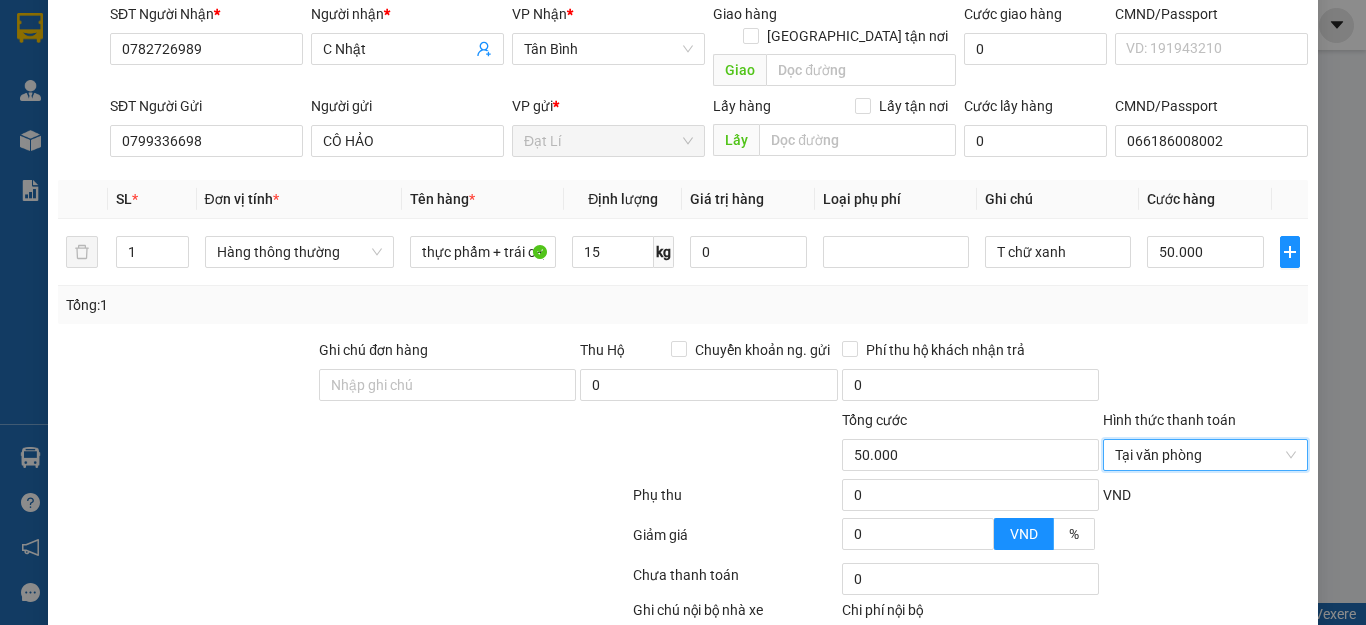 scroll, scrollTop: 249, scrollLeft: 0, axis: vertical 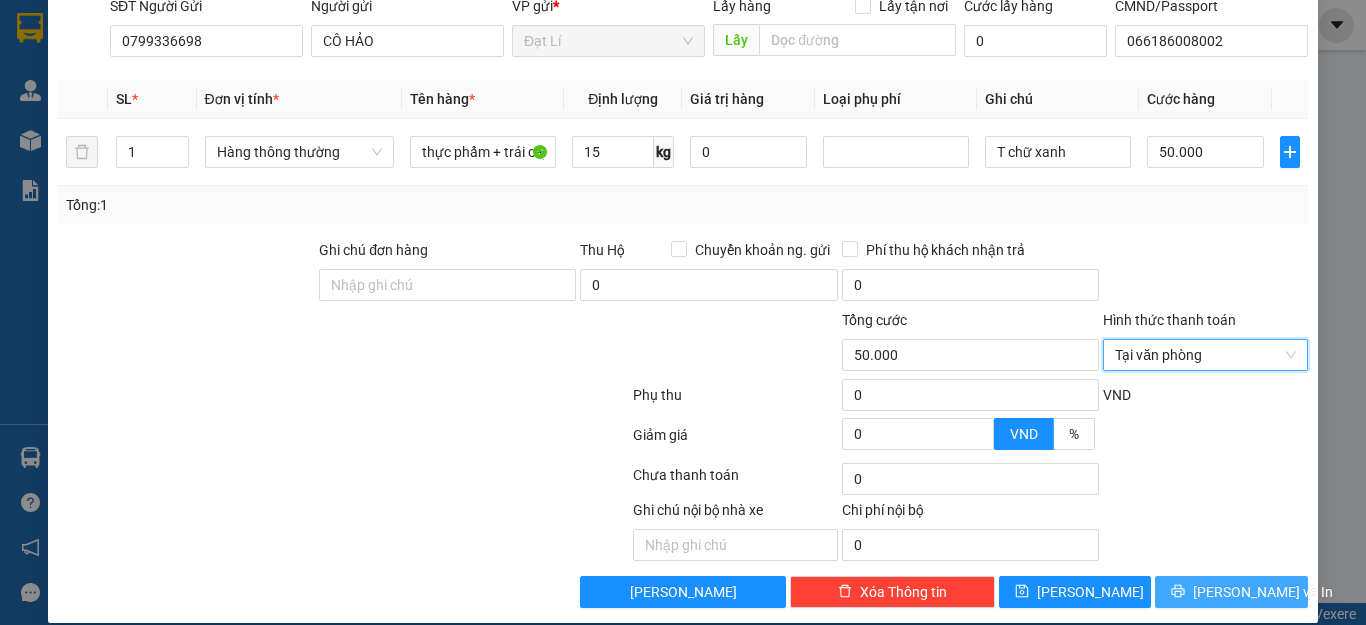click on "[PERSON_NAME] và In" at bounding box center (1231, 592) 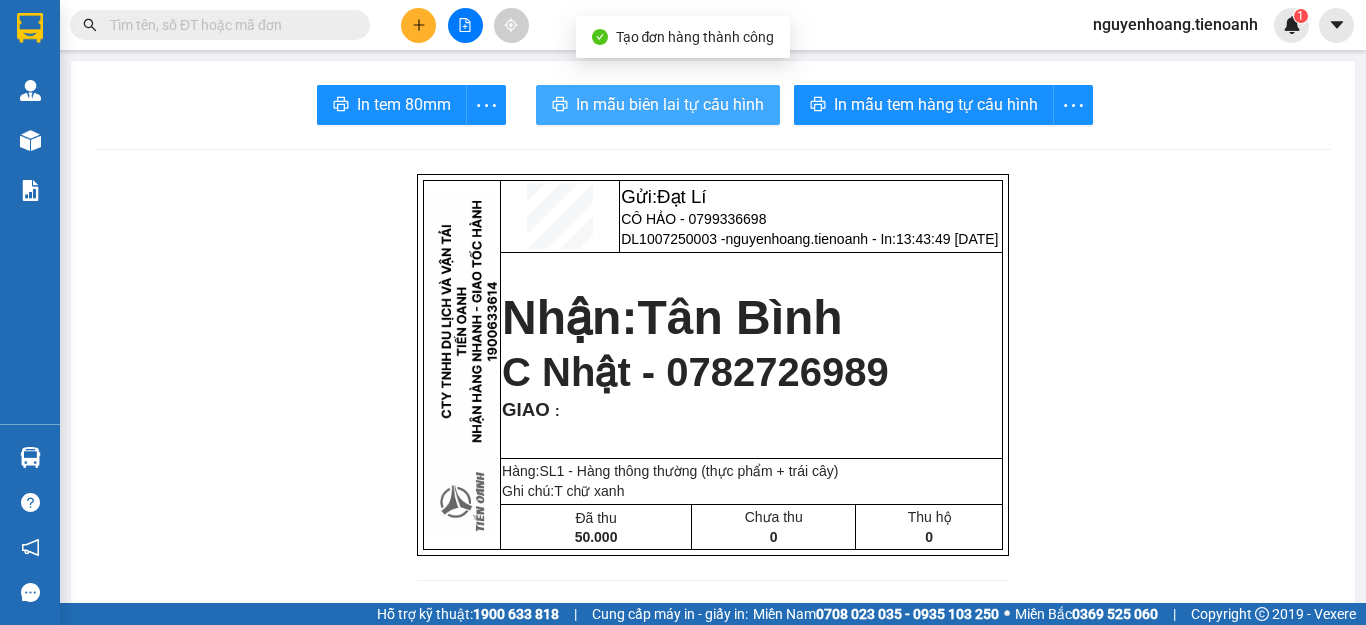 click on "In mẫu biên lai tự cấu hình" at bounding box center [670, 104] 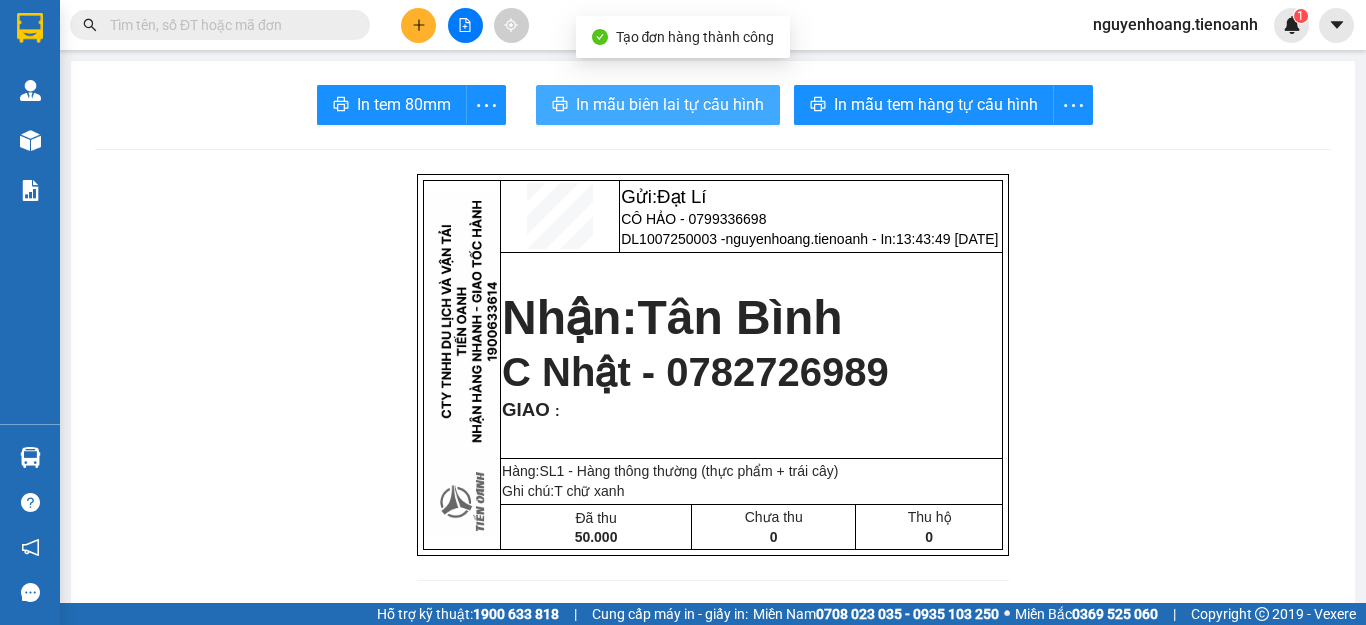 scroll, scrollTop: 0, scrollLeft: 0, axis: both 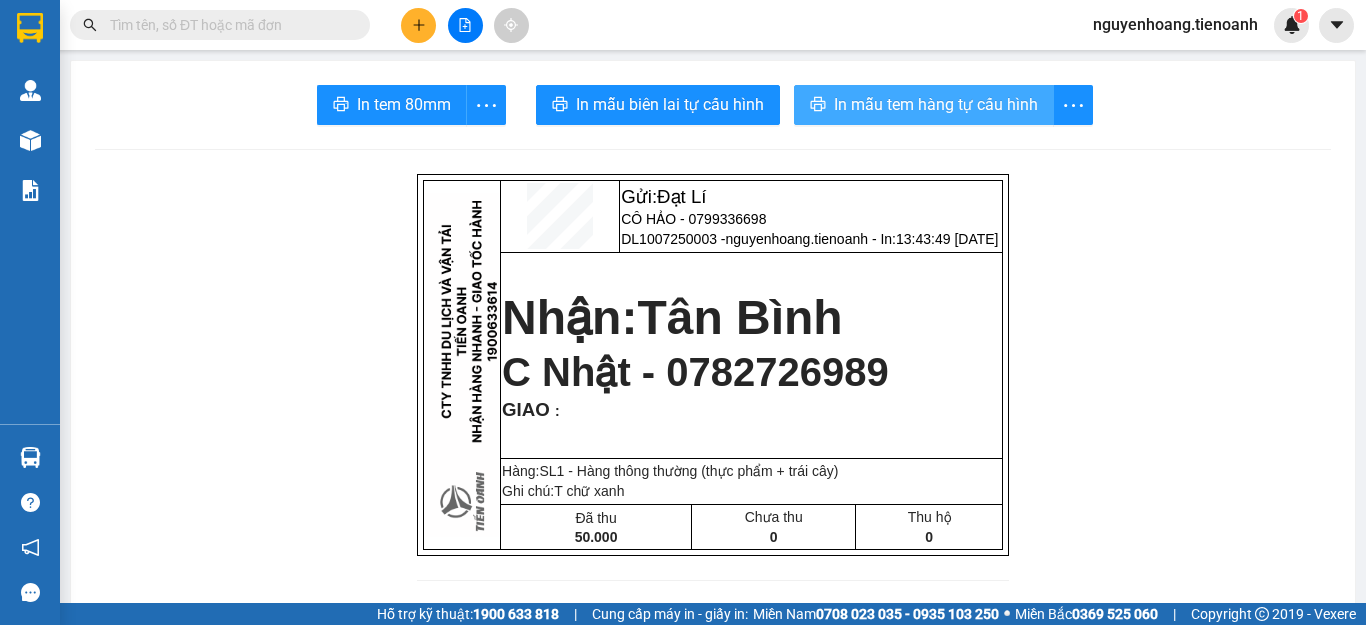 click on "In mẫu tem hàng tự cấu hình" at bounding box center (936, 104) 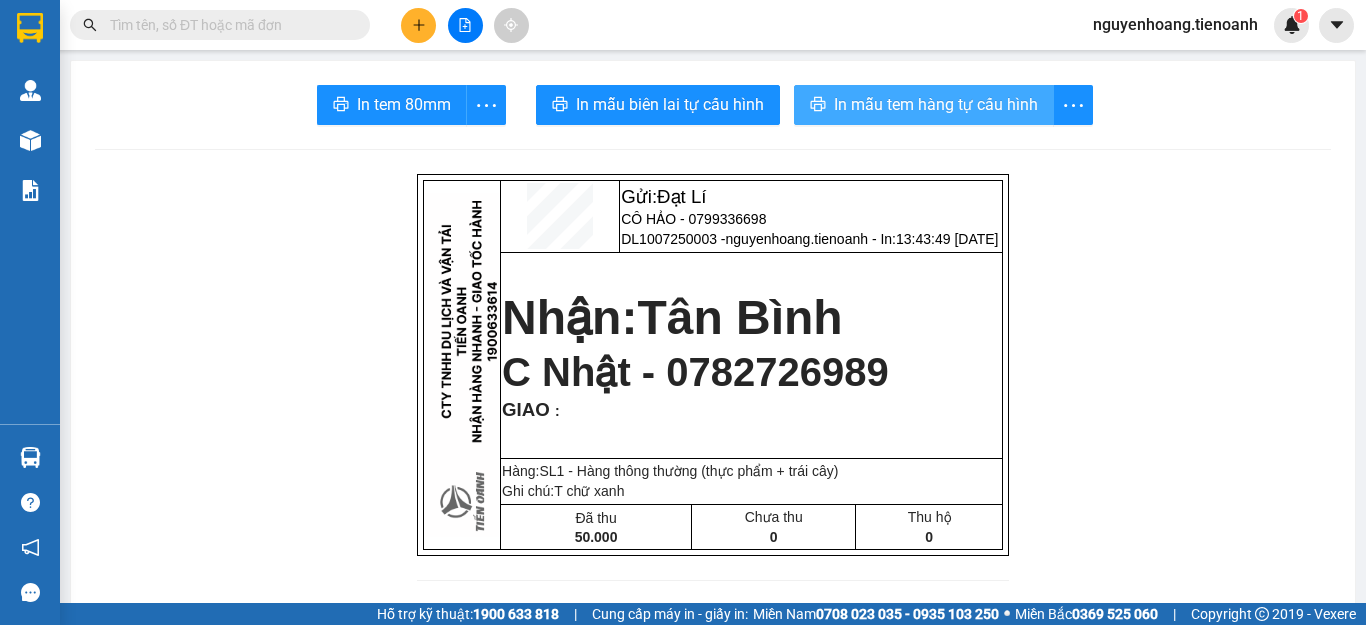 scroll, scrollTop: 0, scrollLeft: 0, axis: both 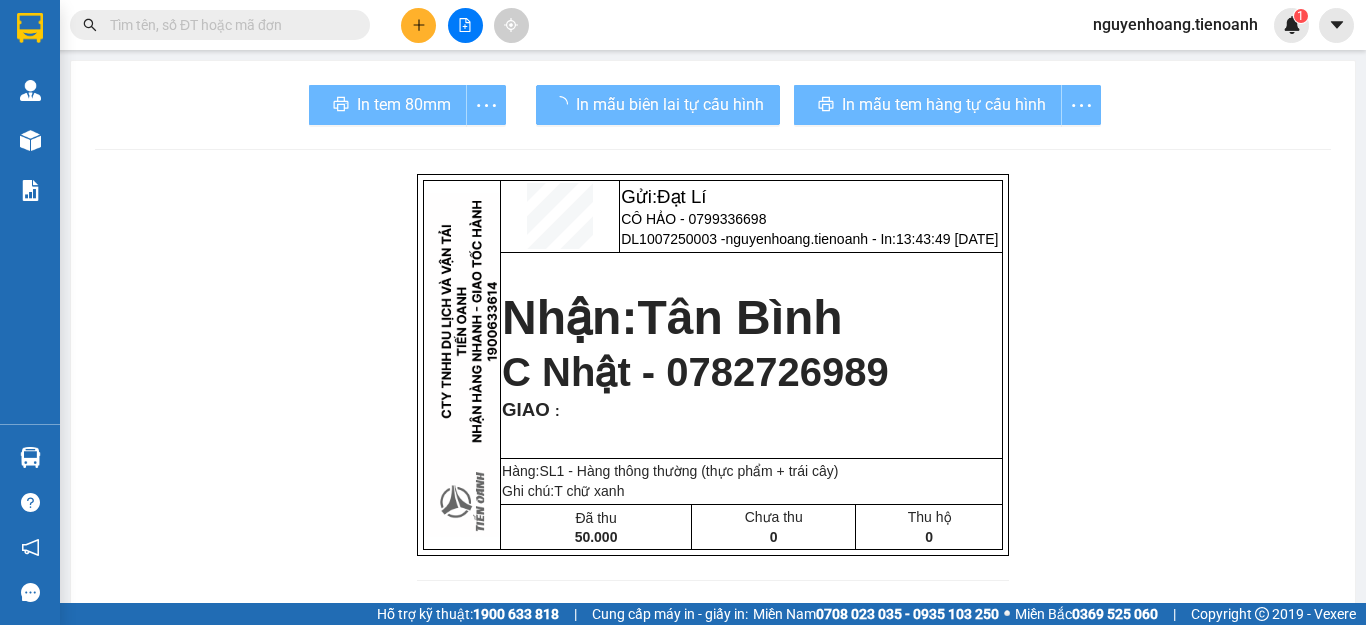 click on "Gửi:  Đạt Lí
CÔ HẢO - 0799336698
DL1007250003 -  nguyenhoang.tienoanh - In:  13:43:49 - 10/07/2025
Nhận:  Tân Bình
C Nhật - 0782726989
GIAO   :
Hàng:SL  1 - Hàng thông thường (thực phẩm + trái cây)
Ghi chú:  T chữ xanh
Đã thu
50.000
Chưa thu
0
Thu hộ
0
CTY TNHH DLVT TIẾN OANH
NHẬN HÀNG NHANH - GIAO TỐC HÀNH
1900 633 614
VP Gửi: Đạt Lí
VP Nhận: Tân Bình
ĐC: QL14,  Chợ Đạt Lý
ĐC: 266 Đồng Đen, P10, Q TB
ĐT:0931 608 606
ĐT: 0935 882 082
----------------------------------------------
GỬI KHÁCH HÀNG
BILL BIÊN NHẬN
Mã đơn : DL1007250003
In :  13:43:49 - 10/07/2025
N.Gửi:     CÔ HẢO -  0799336698.  CCCD:  066186008002
N.Nhận:   C Nhật -  0782726989. CCCD :
GIAO TẬN NƠI :
Ghi chú : T chữ xanh
Tên hàng" at bounding box center [713, 1149] 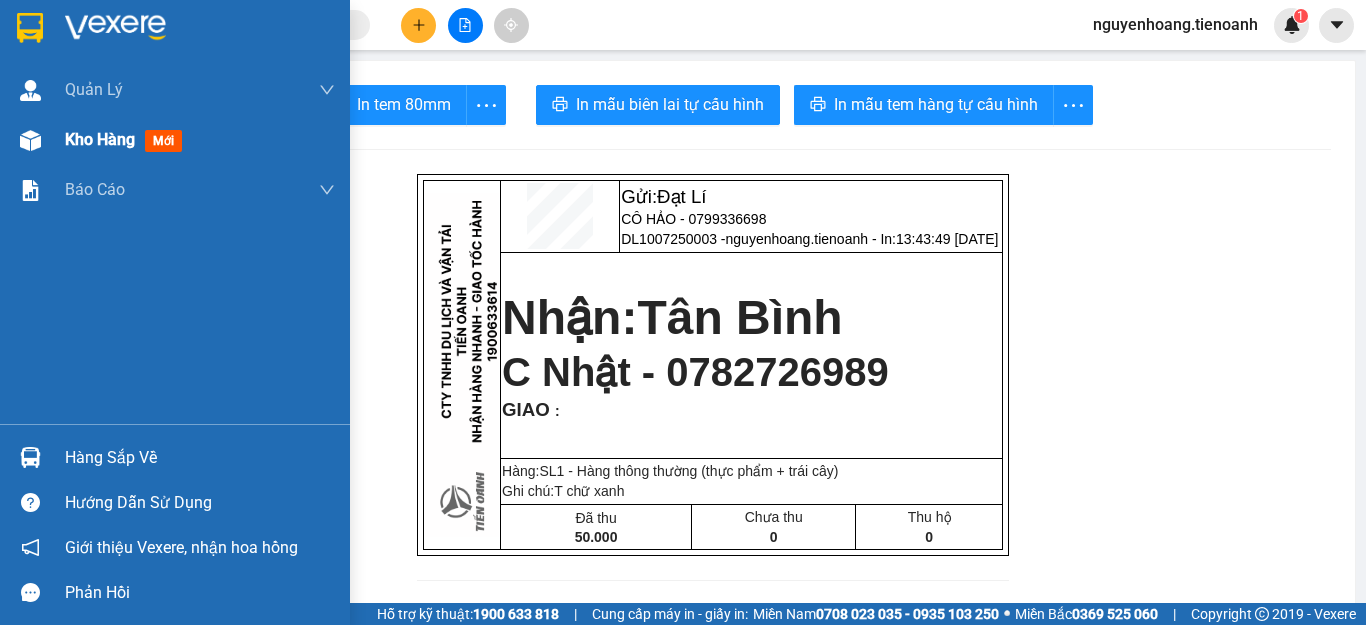 click on "Kho hàng" at bounding box center [100, 139] 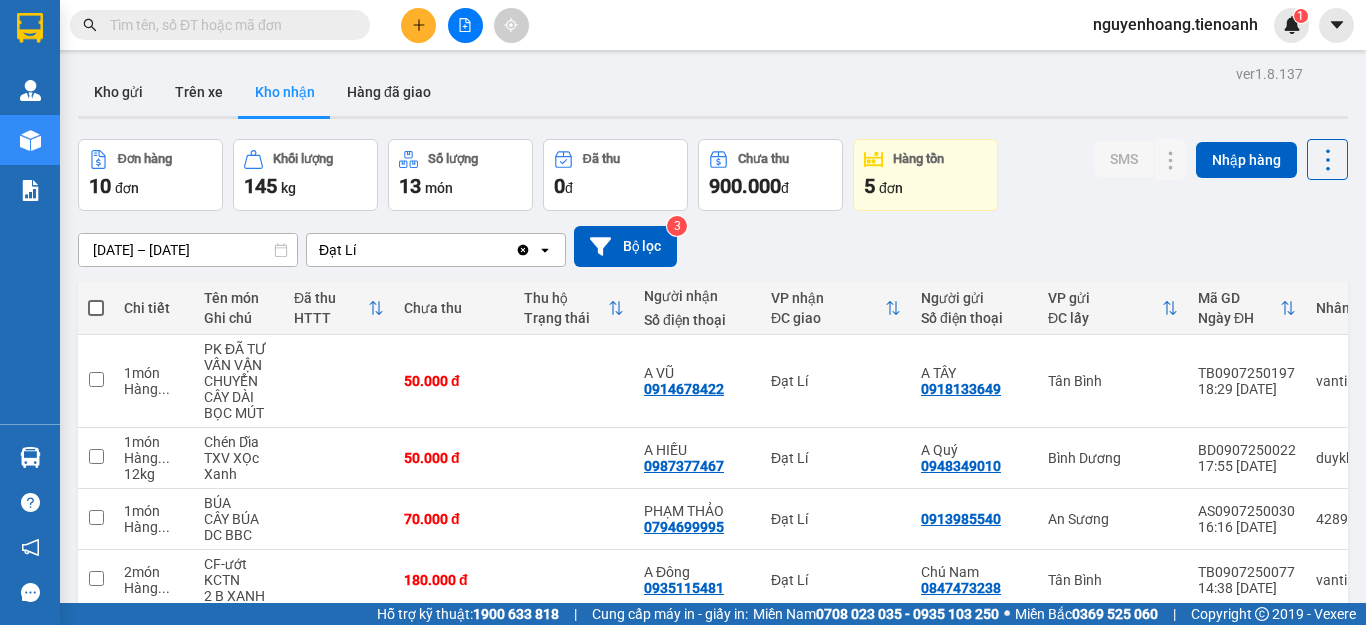 scroll, scrollTop: 200, scrollLeft: 0, axis: vertical 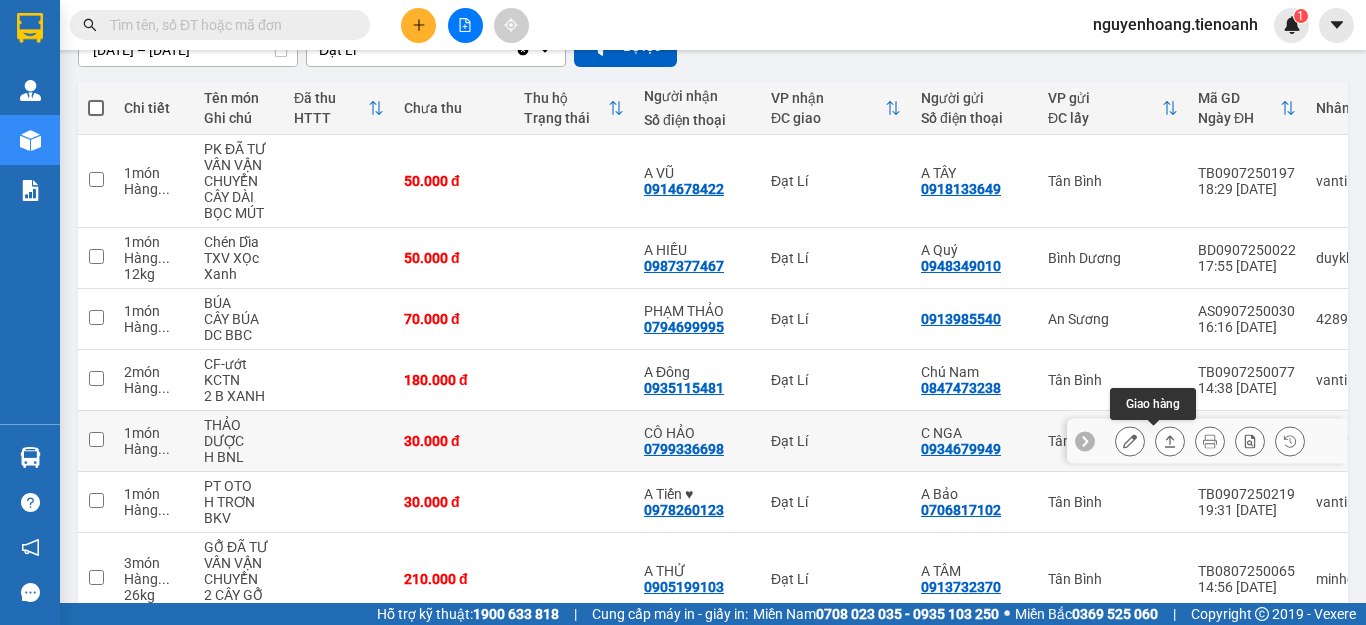 click at bounding box center [1170, 441] 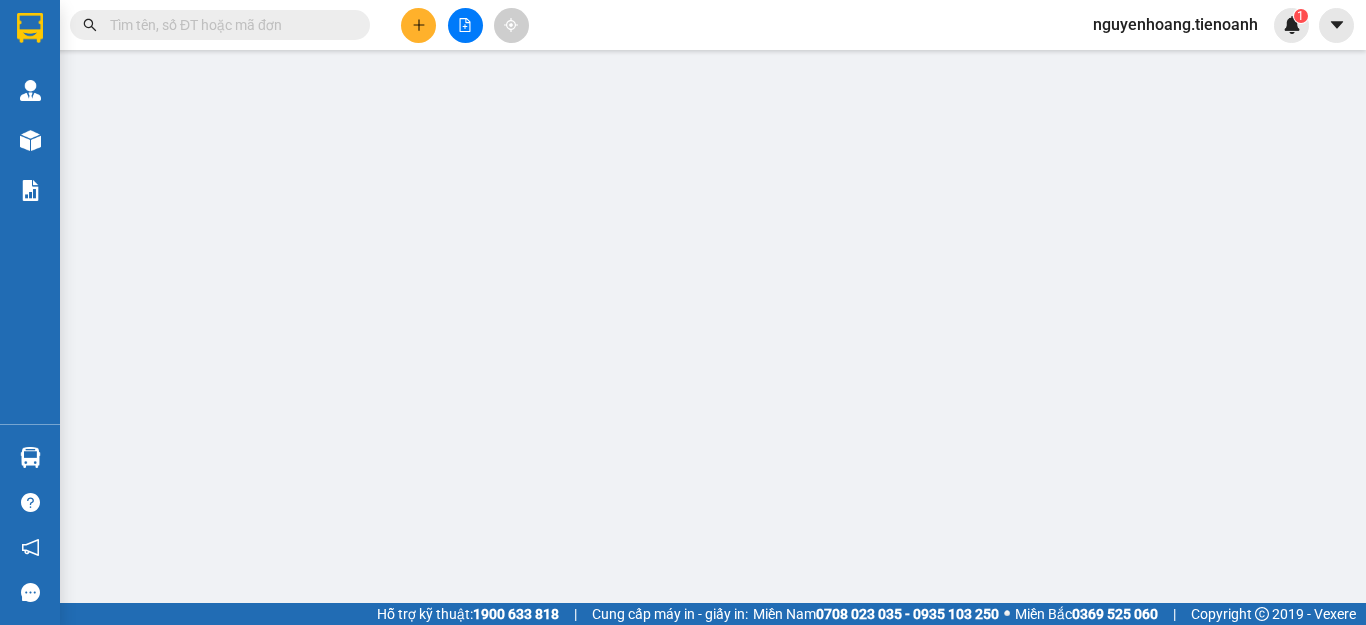 scroll, scrollTop: 0, scrollLeft: 0, axis: both 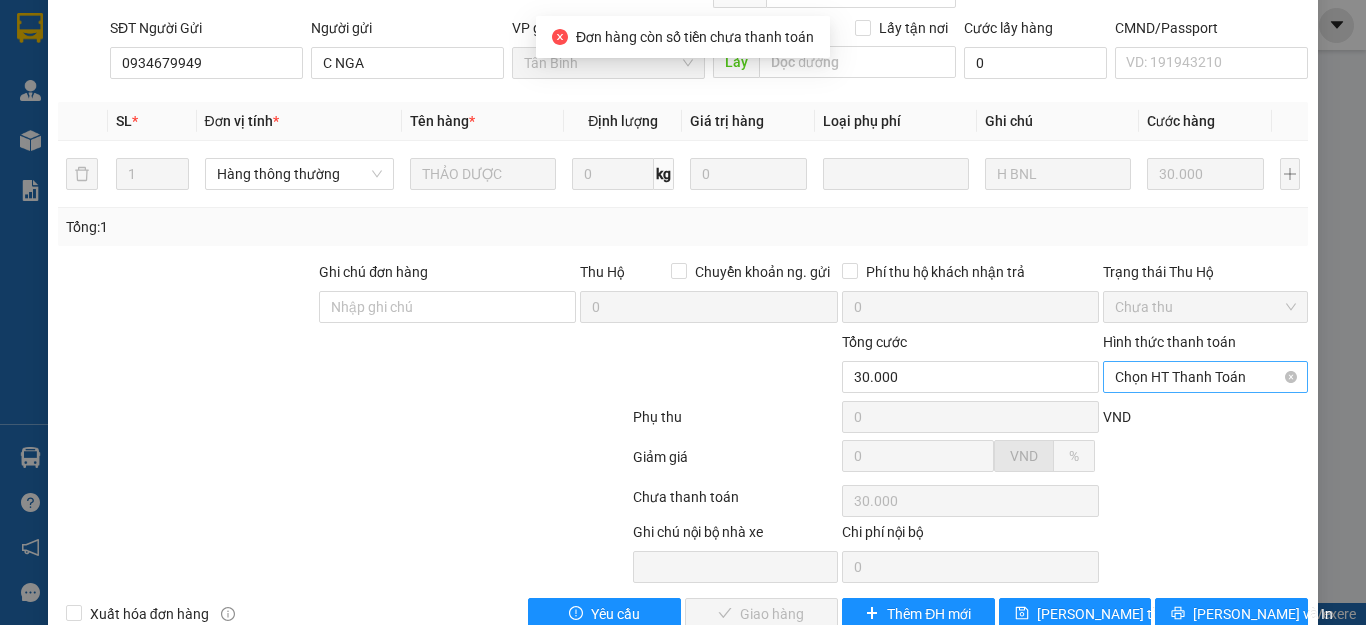 click on "Chọn HT Thanh Toán" at bounding box center [1205, 377] 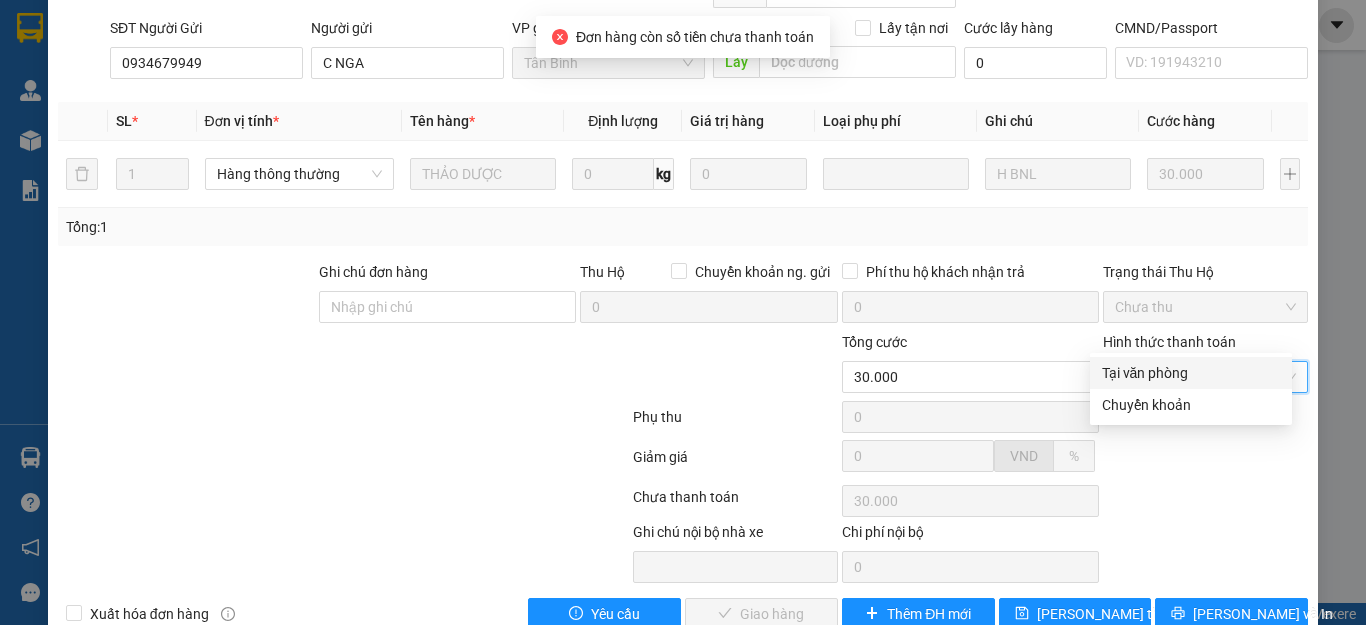 click on "Tại văn phòng" at bounding box center [1191, 373] 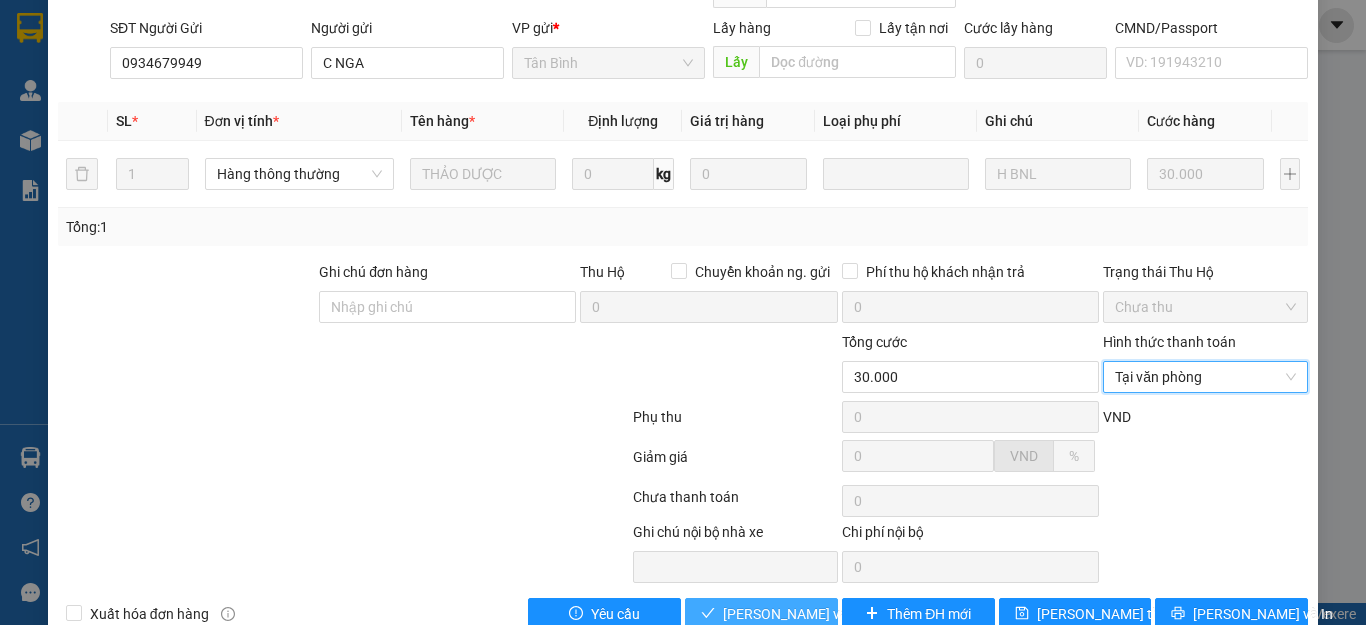 click on "[PERSON_NAME] và Giao hàng" at bounding box center [819, 614] 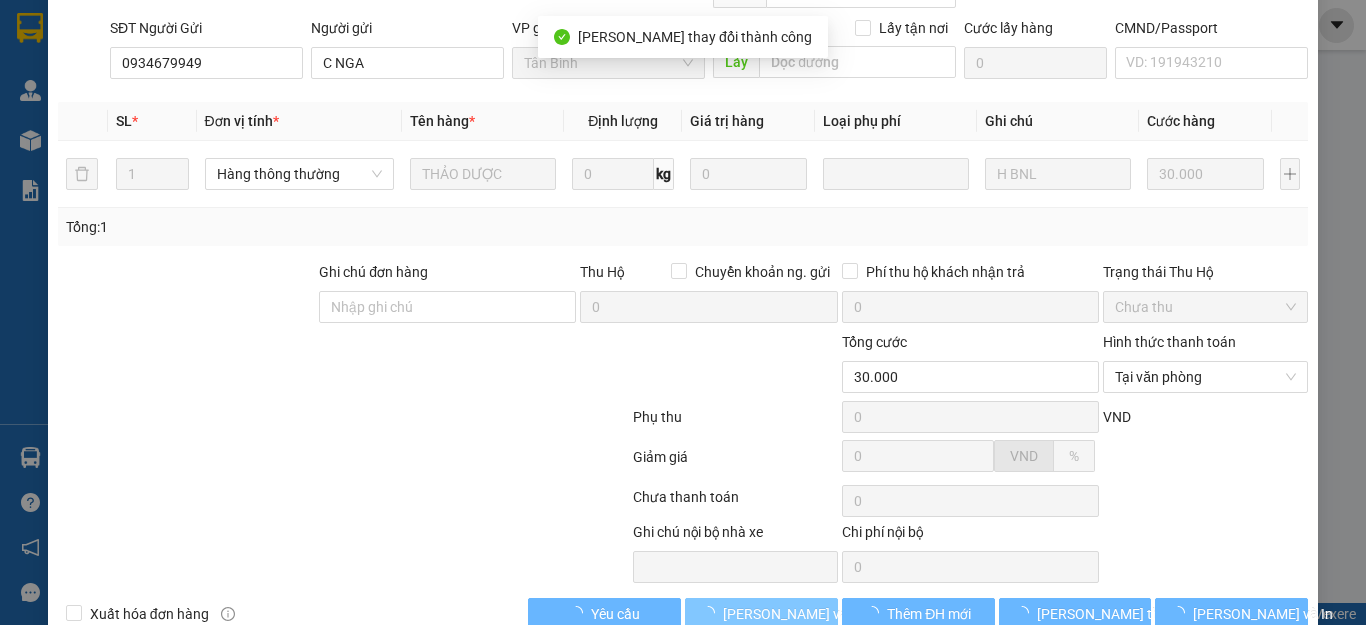 scroll, scrollTop: 0, scrollLeft: 0, axis: both 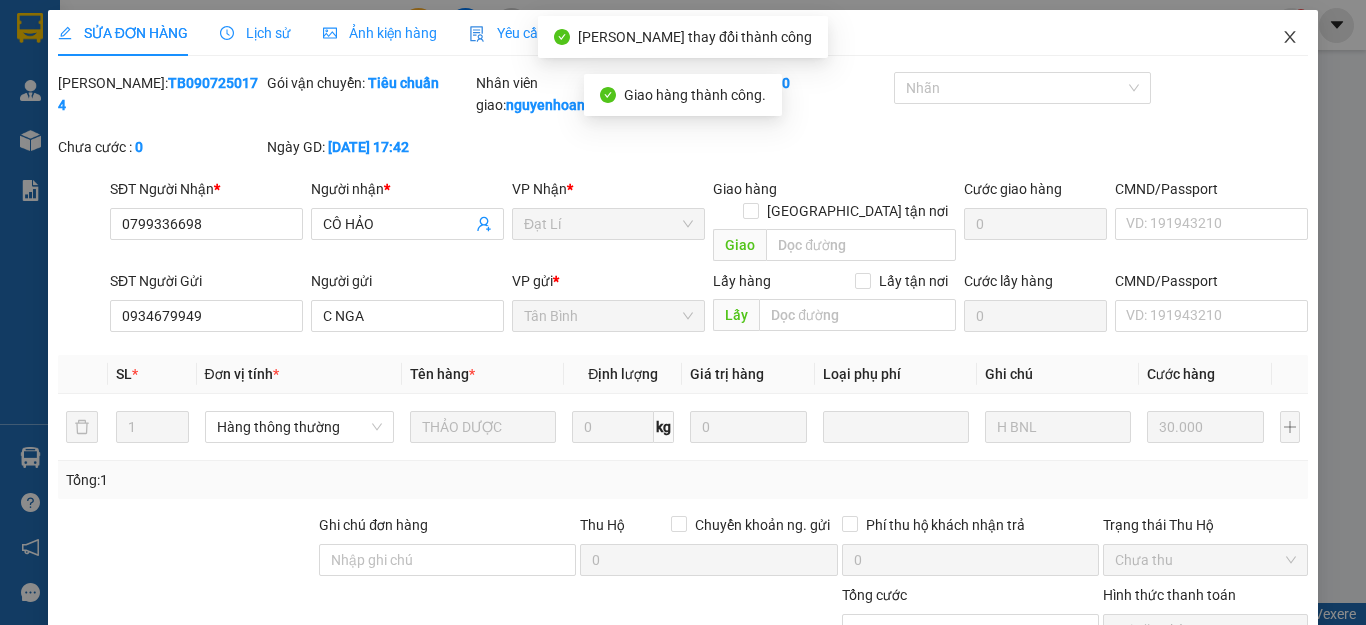 click 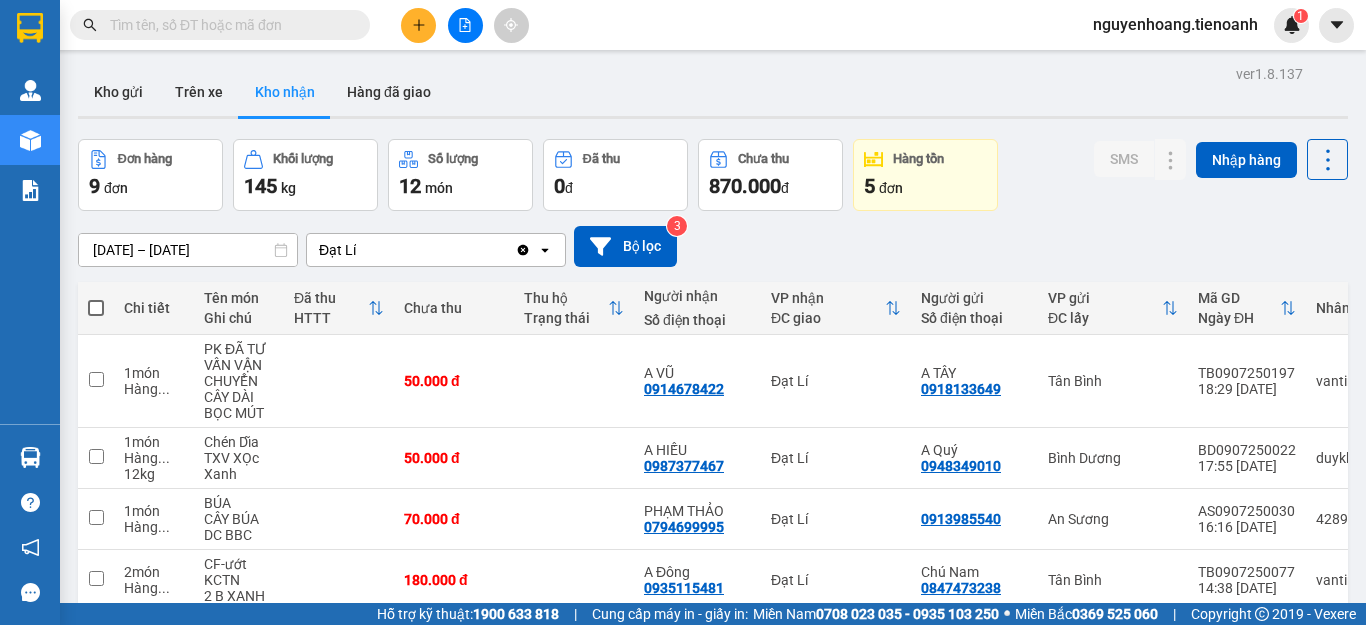 click at bounding box center [418, 25] 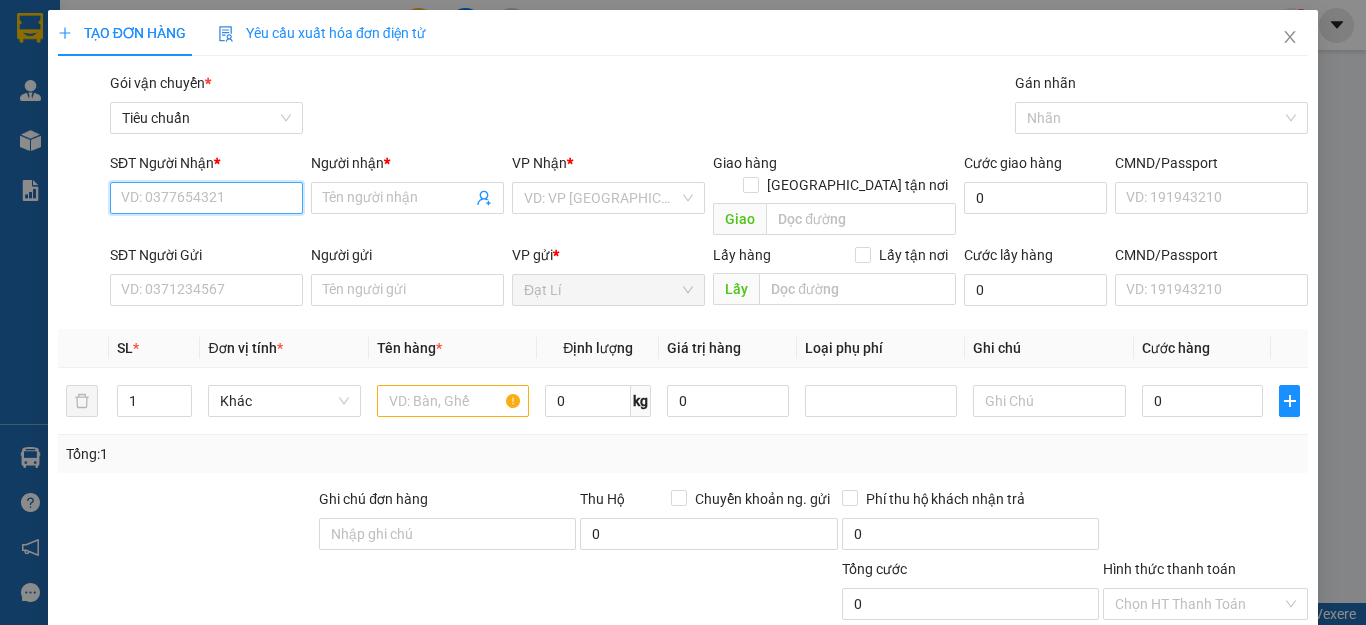click on "SĐT Người Nhận  *" at bounding box center [206, 198] 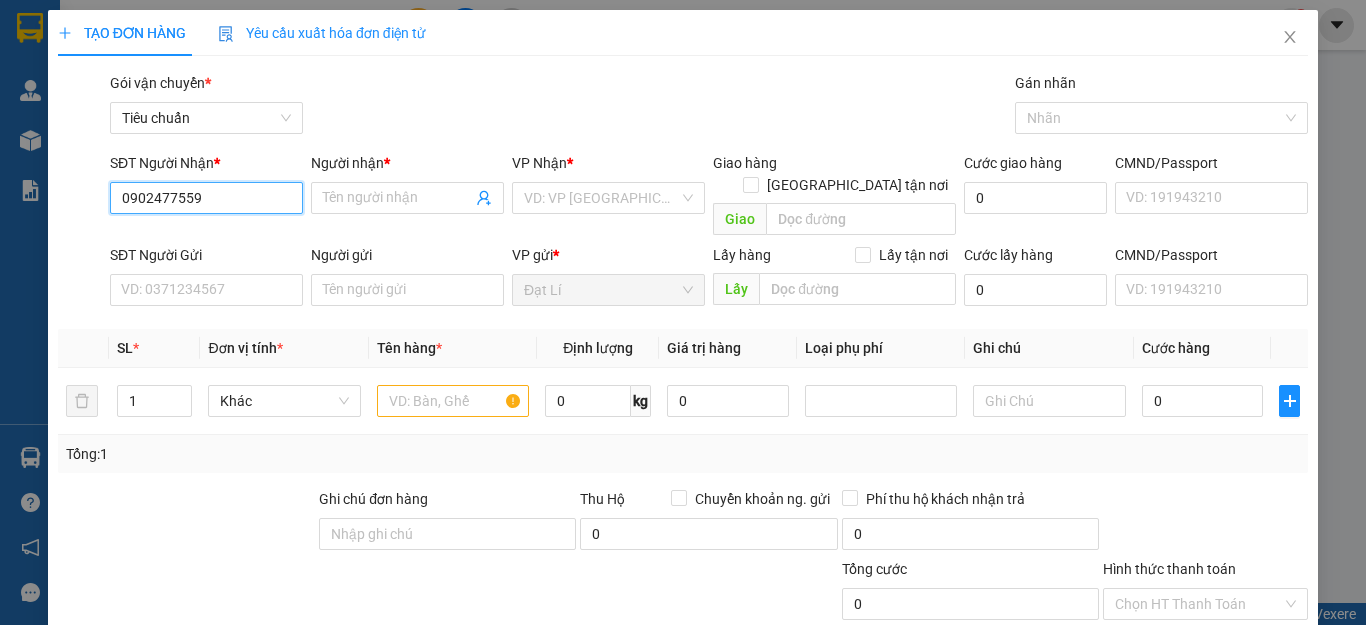 click on "0902477559" at bounding box center (206, 198) 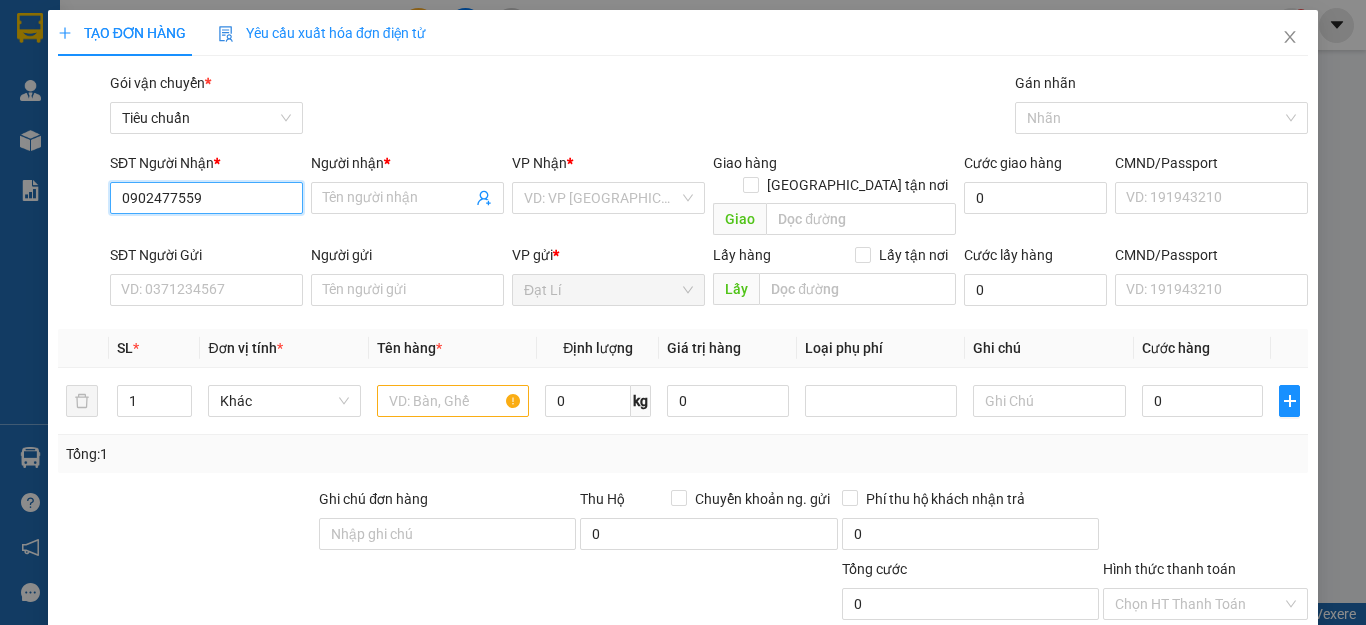 click on "0902477559" at bounding box center [206, 198] 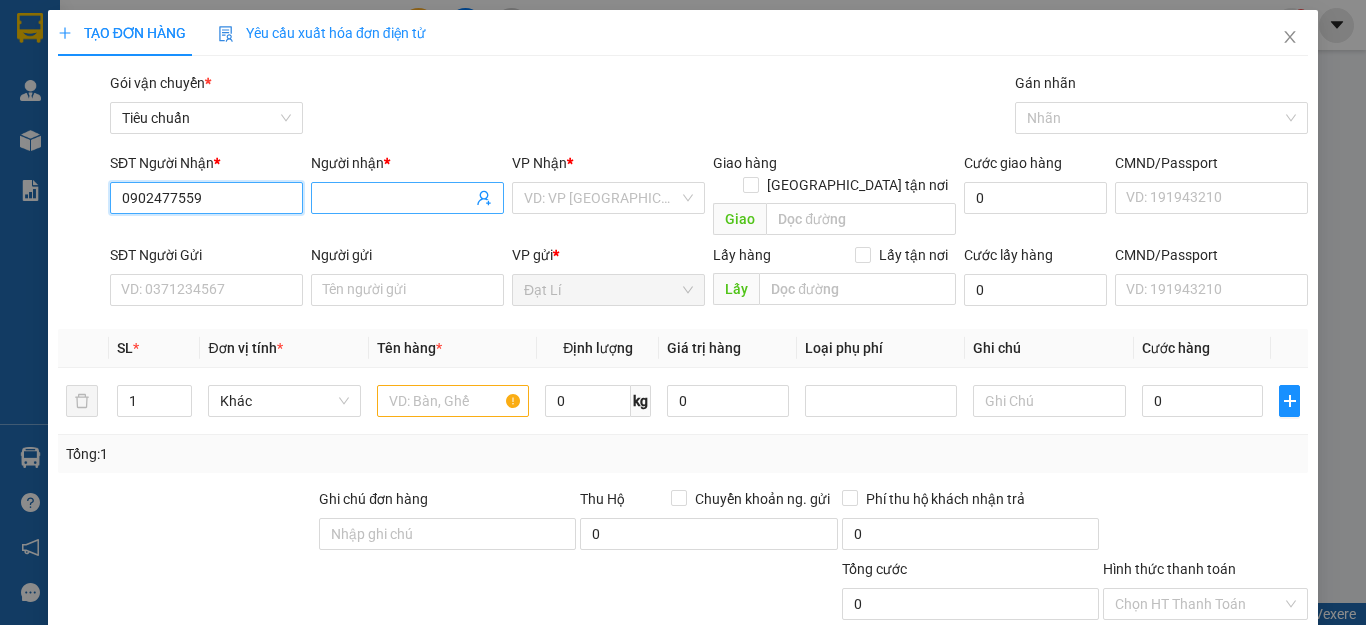 type on "0902477559" 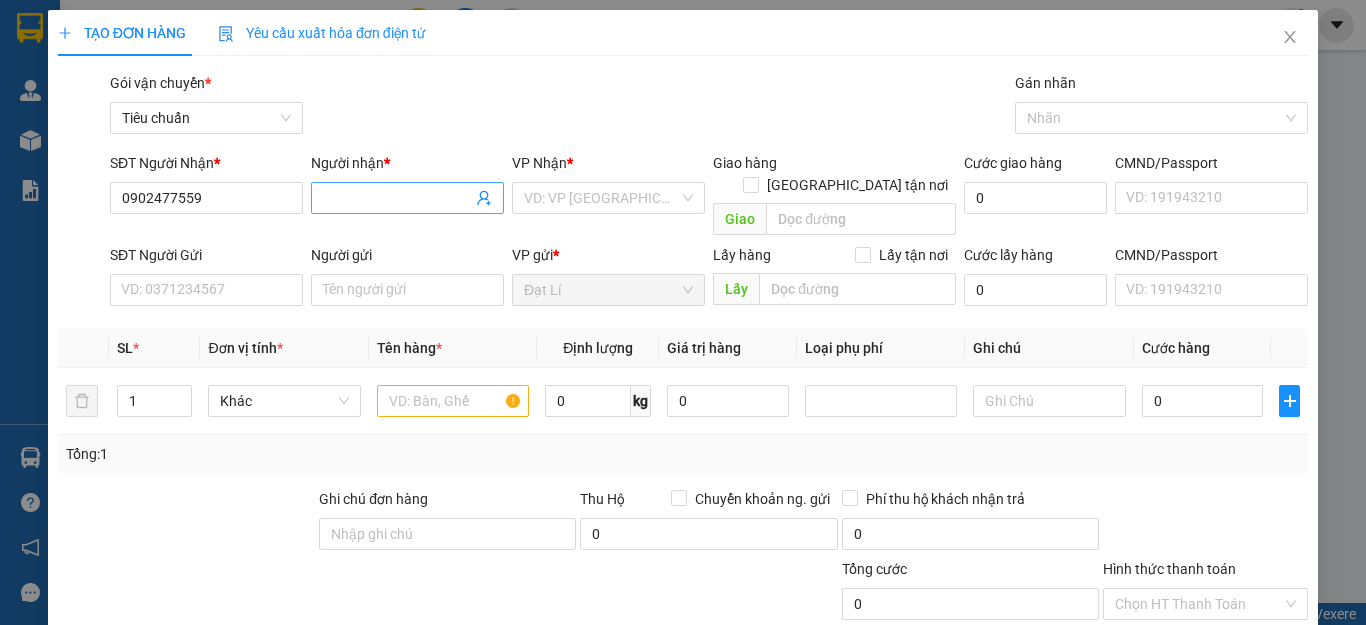 click on "Người nhận  *" at bounding box center (397, 198) 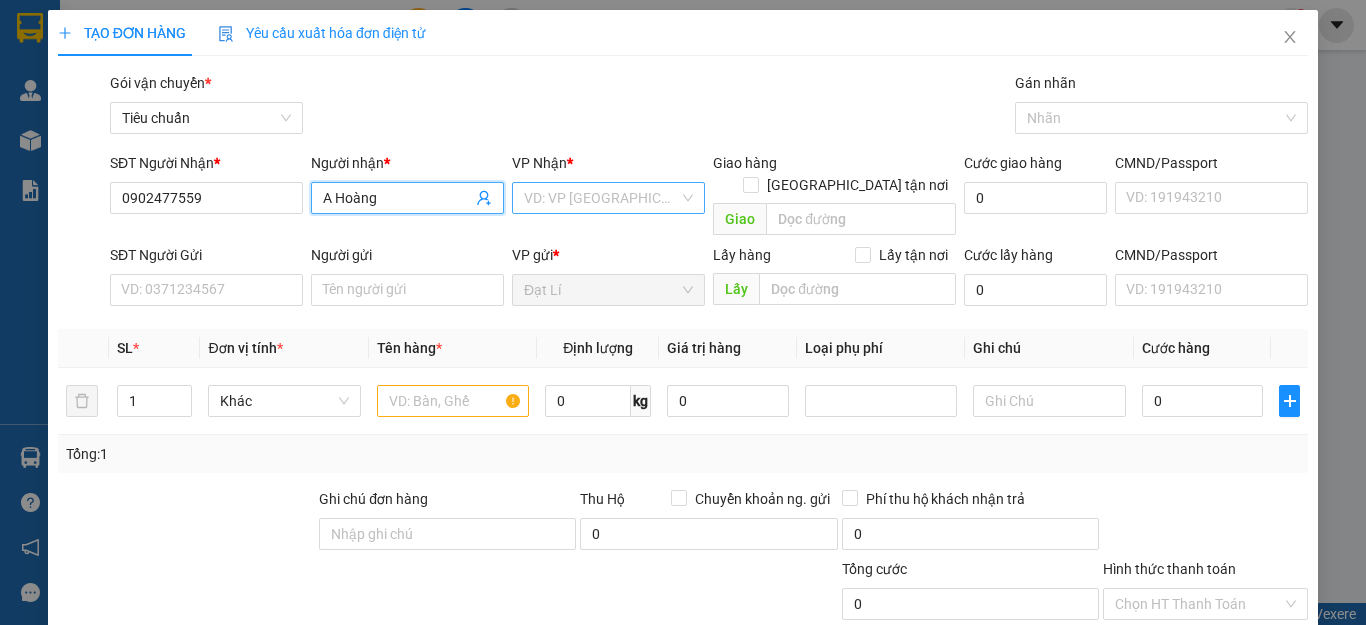 type on "A Hoàng" 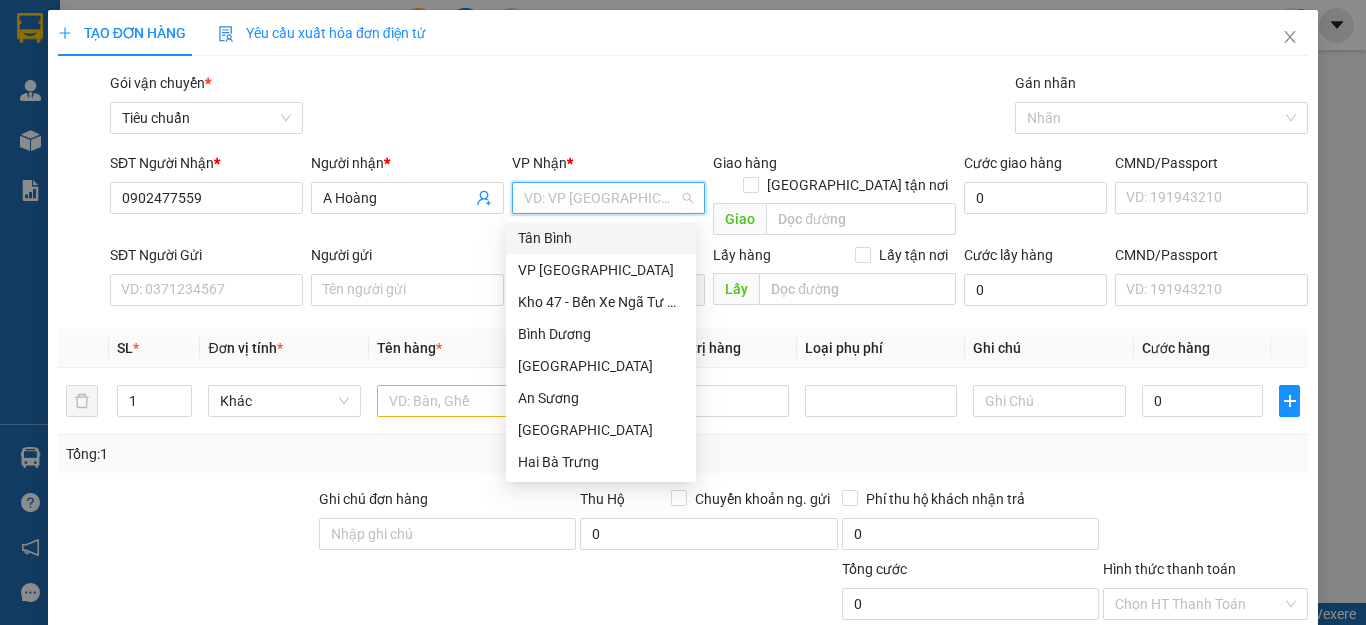 click on "Tân Bình" at bounding box center [601, 238] 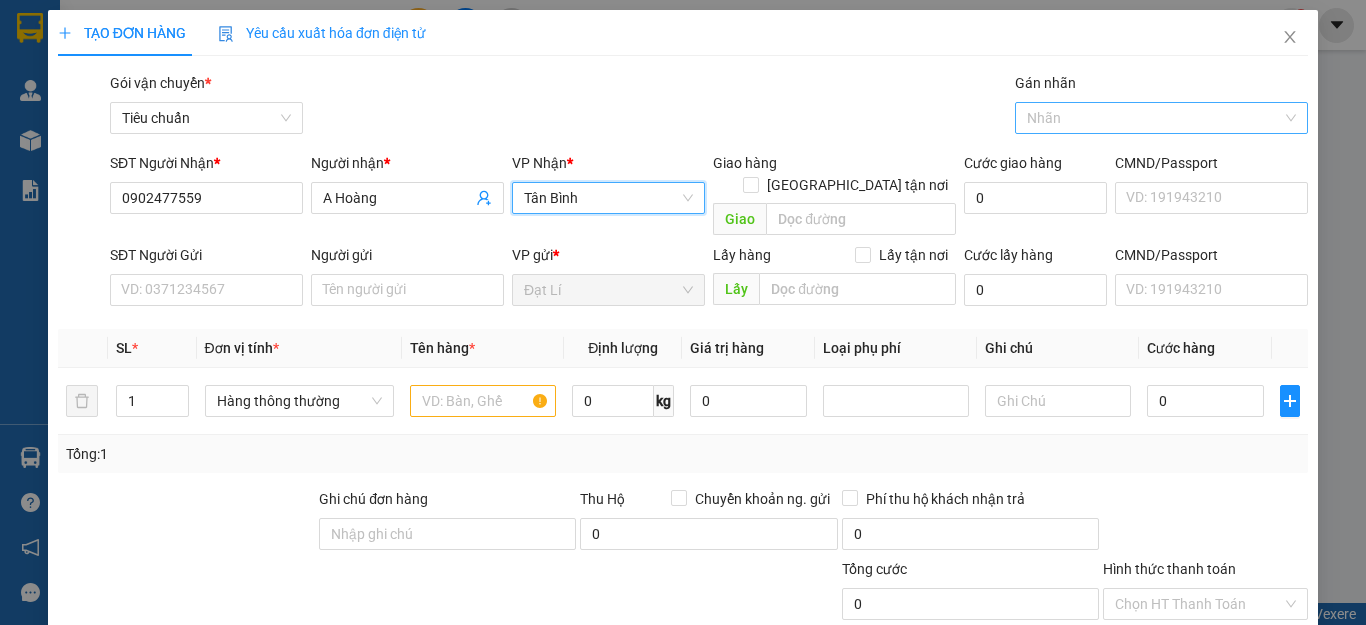 click at bounding box center [1152, 118] 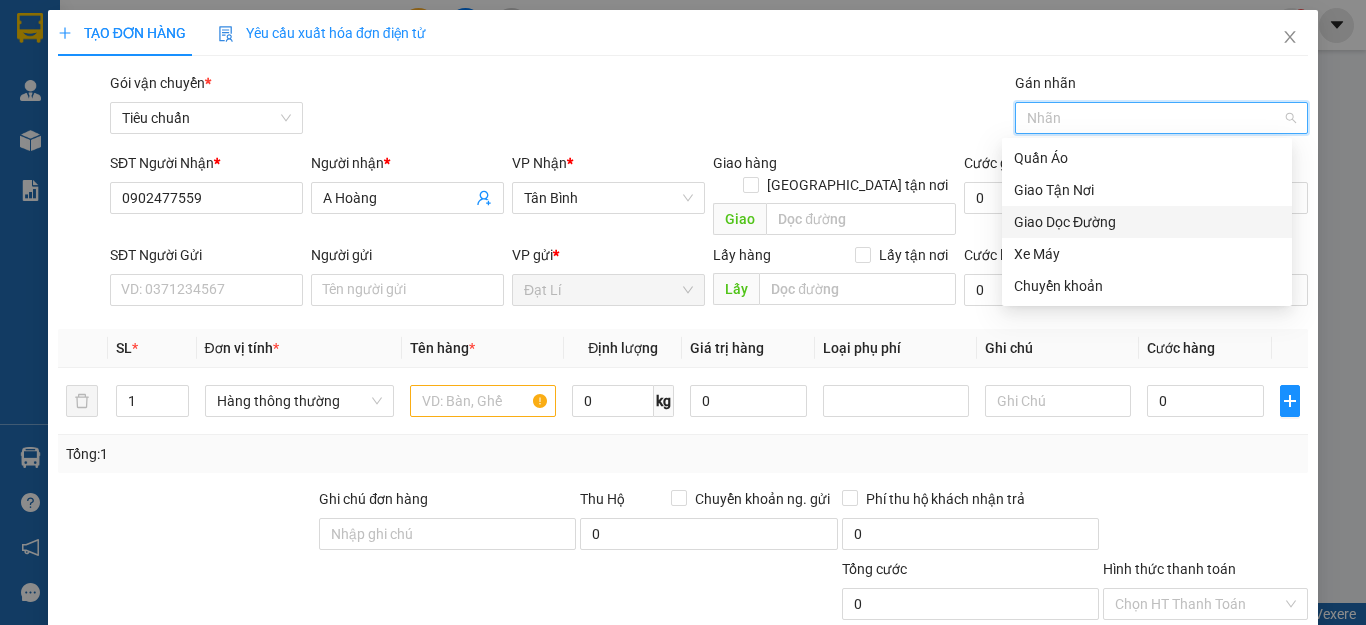 click on "Giao Dọc Đường" at bounding box center [1147, 222] 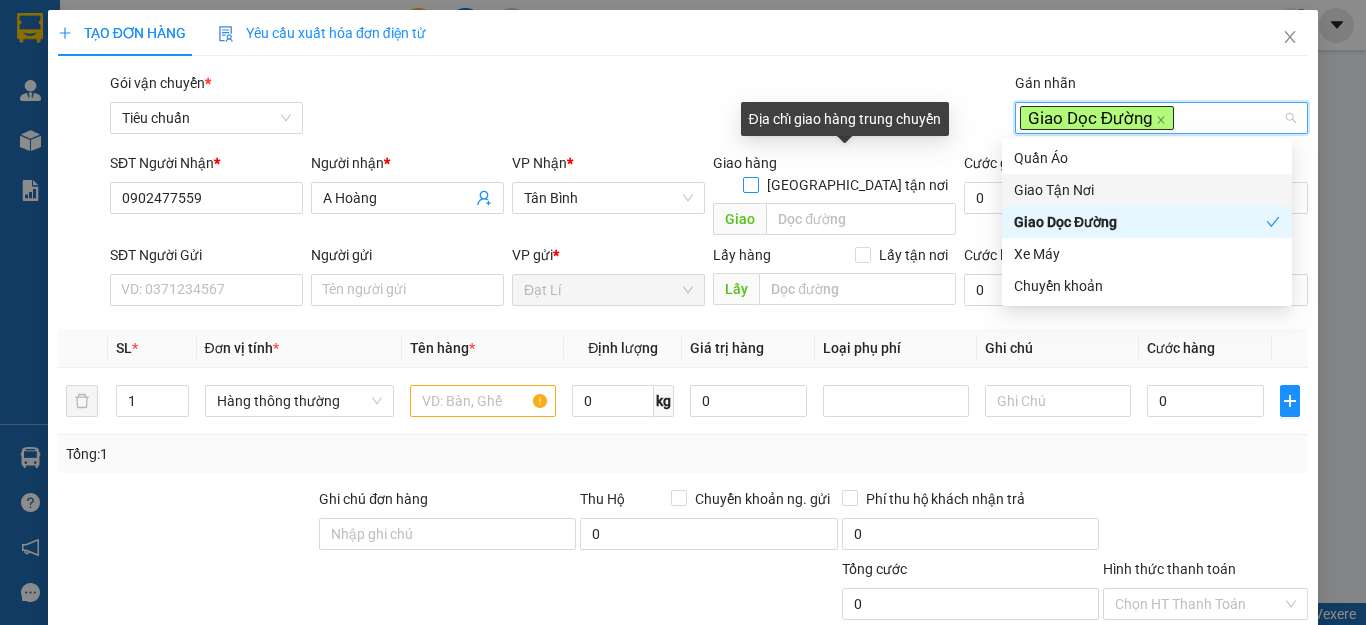 click on "[GEOGRAPHIC_DATA] tận nơi" at bounding box center (857, 185) 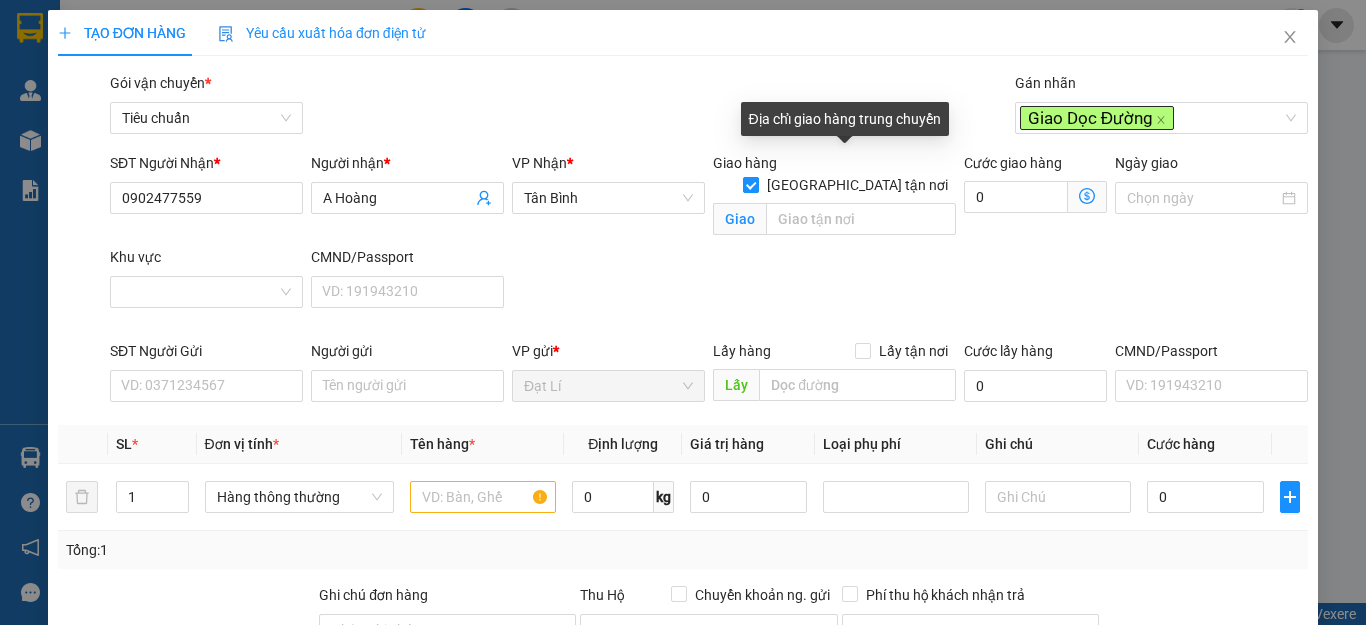 click on "[GEOGRAPHIC_DATA] tận nơi" at bounding box center [857, 185] 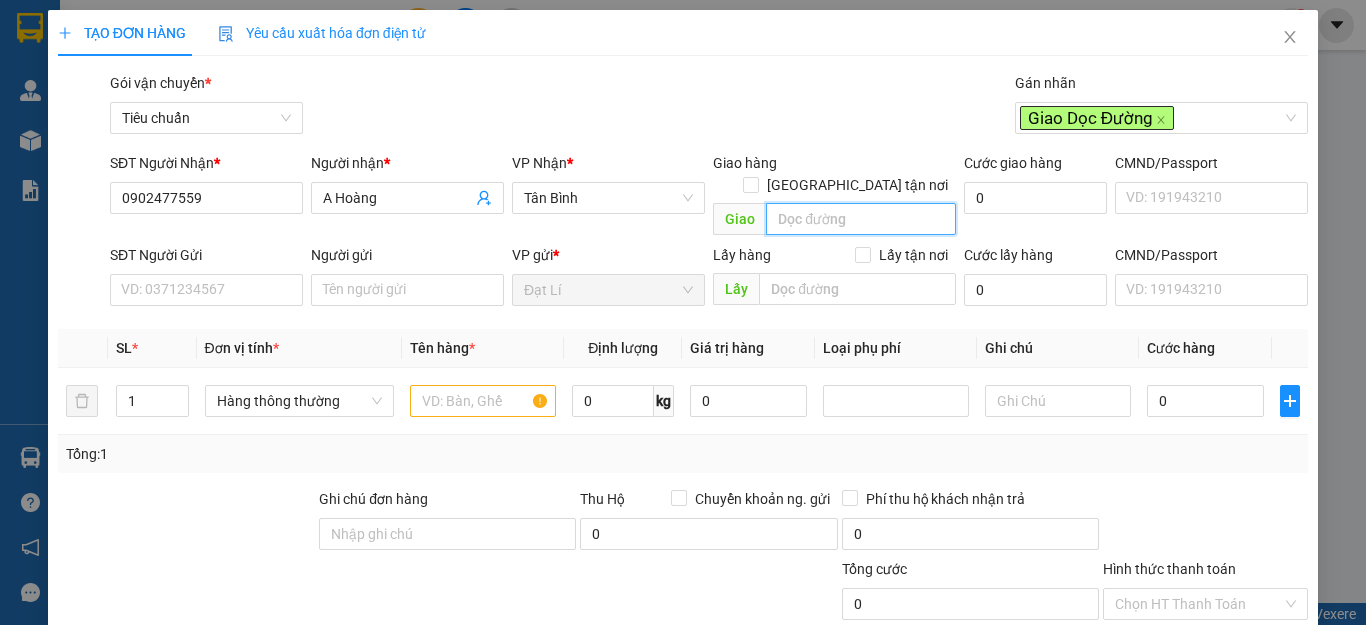 click at bounding box center [861, 219] 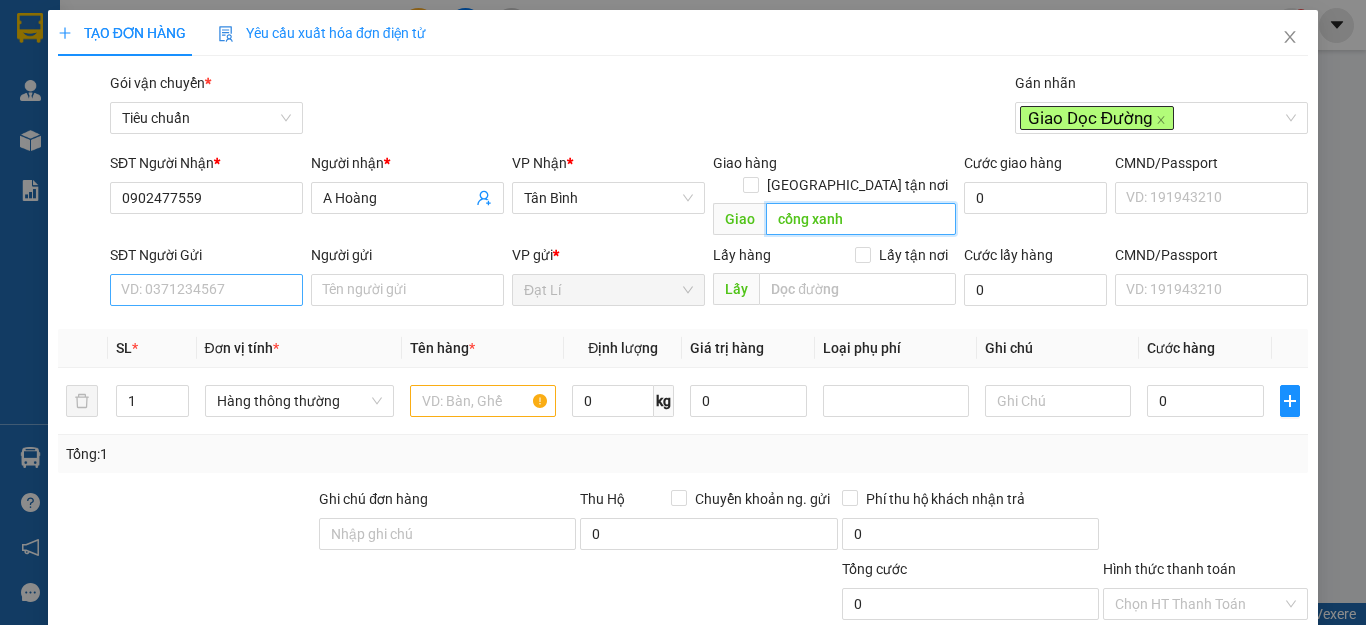 type on "cổng xanh" 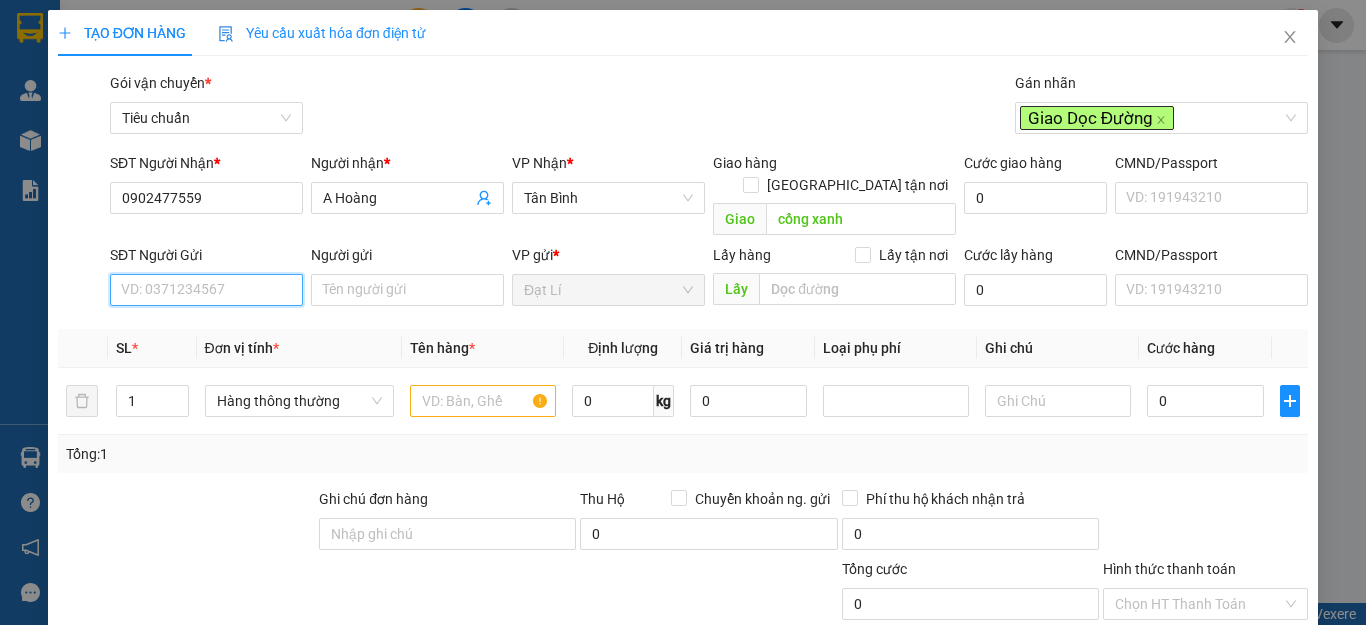 click on "SĐT Người Gửi" at bounding box center [206, 290] 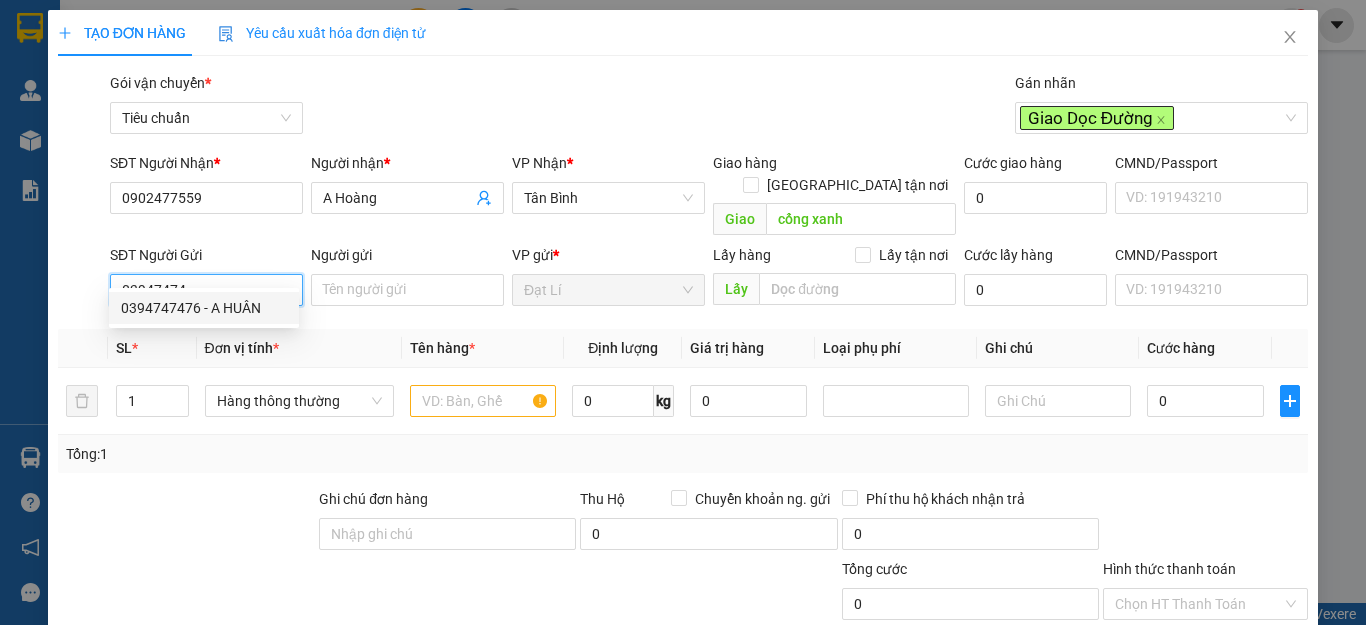 click on "0394747476 - A HUÂN" at bounding box center (204, 308) 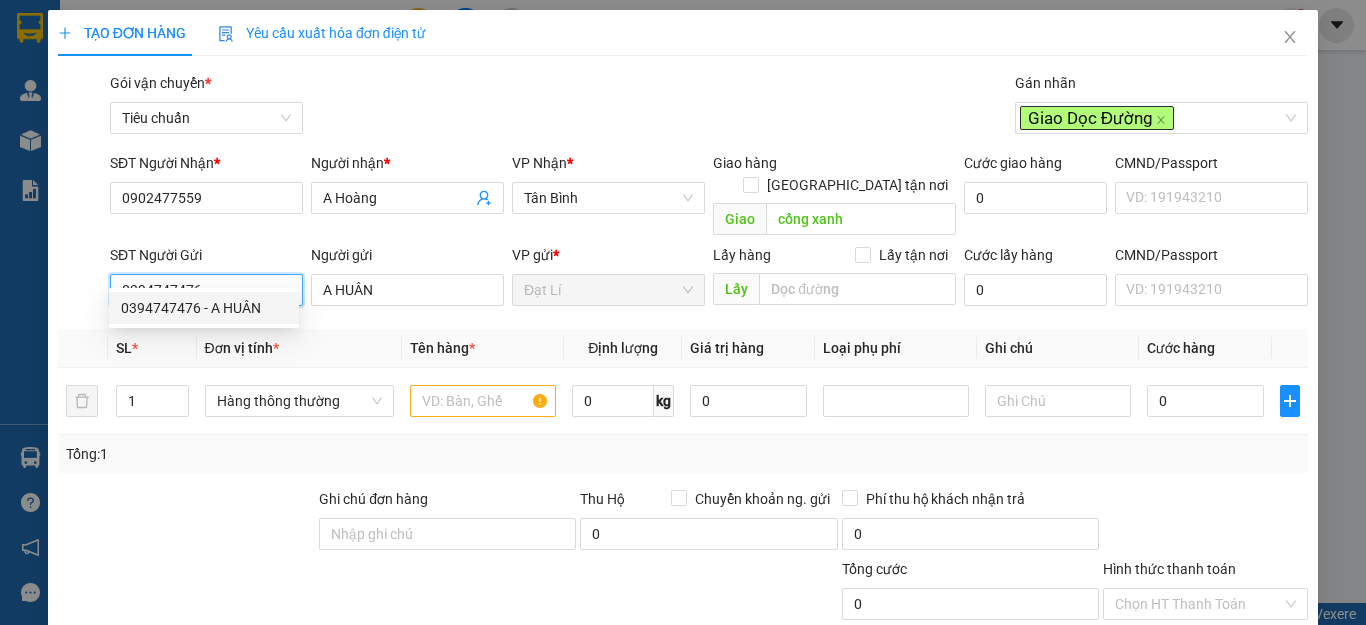 type on "30.000" 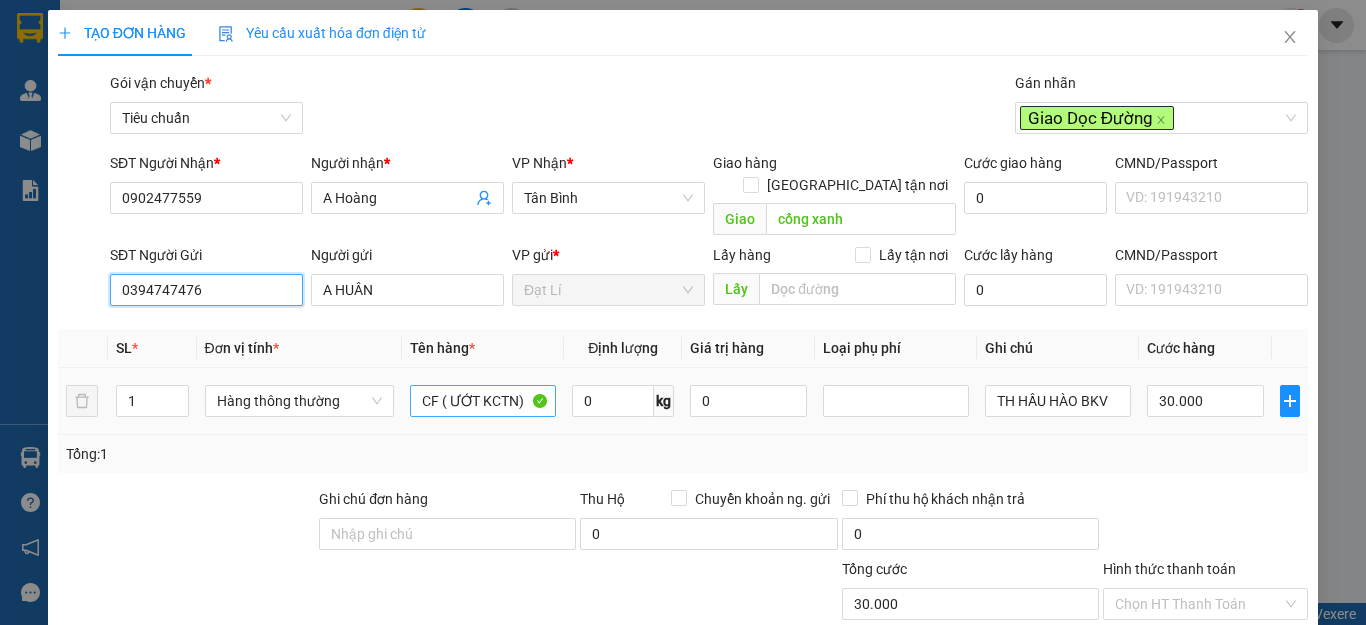 type on "0394747476" 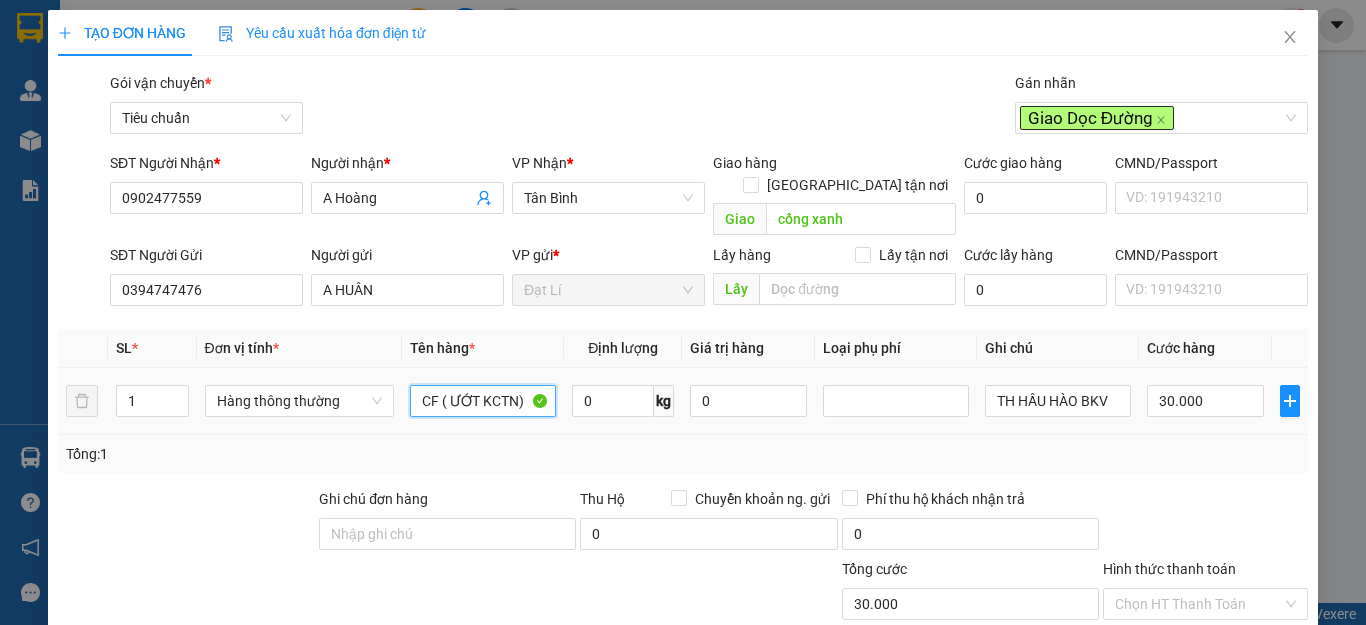 click on "CF ( ƯỚT KCTN)" at bounding box center (483, 401) 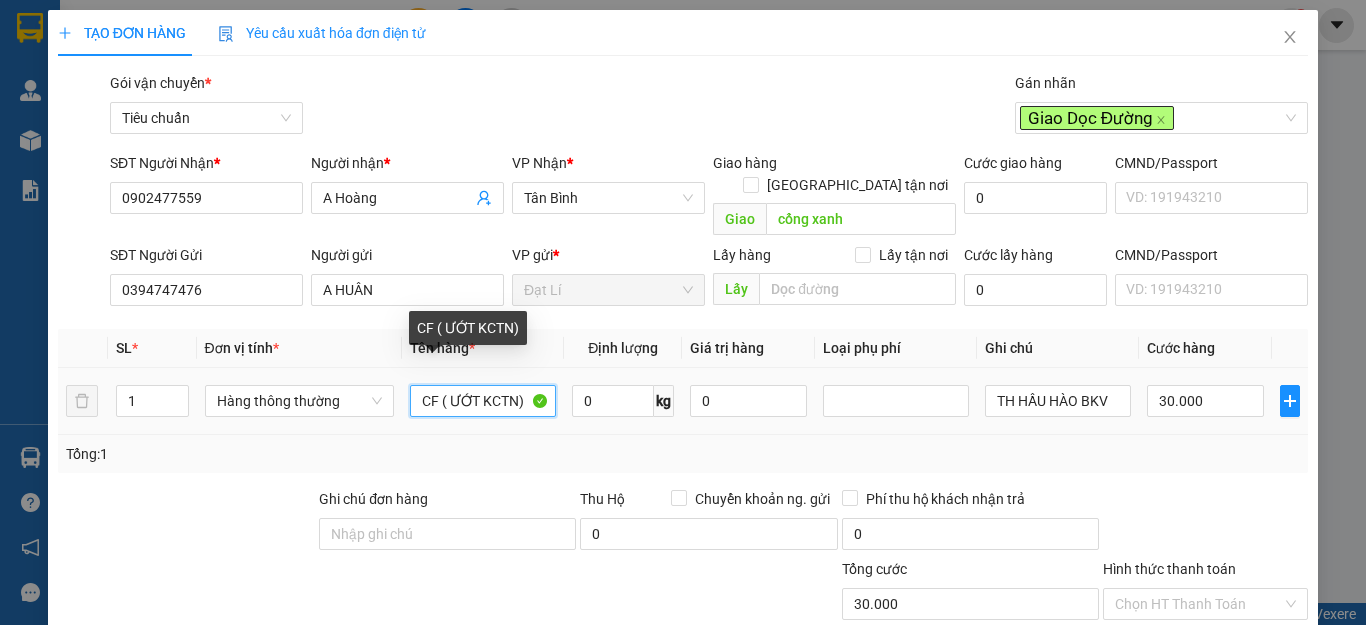 click on "CF ( ƯỚT KCTN)" at bounding box center [483, 401] 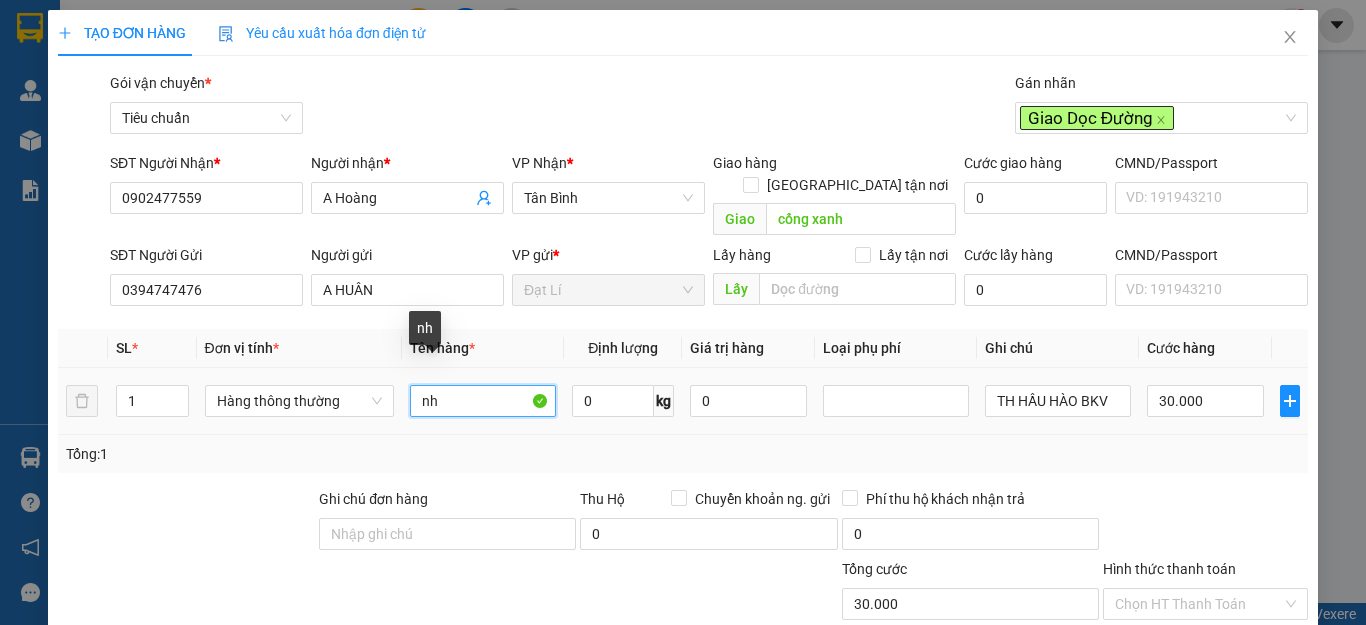type on "n" 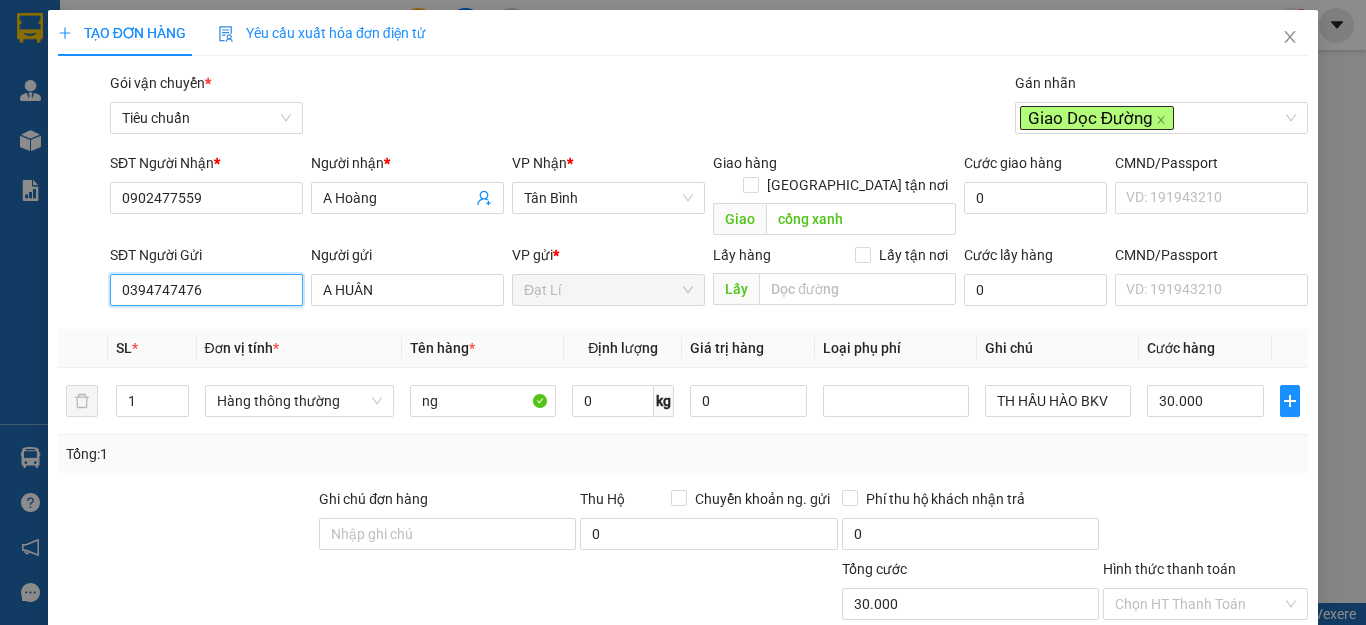 click on "0394747476" at bounding box center [206, 290] 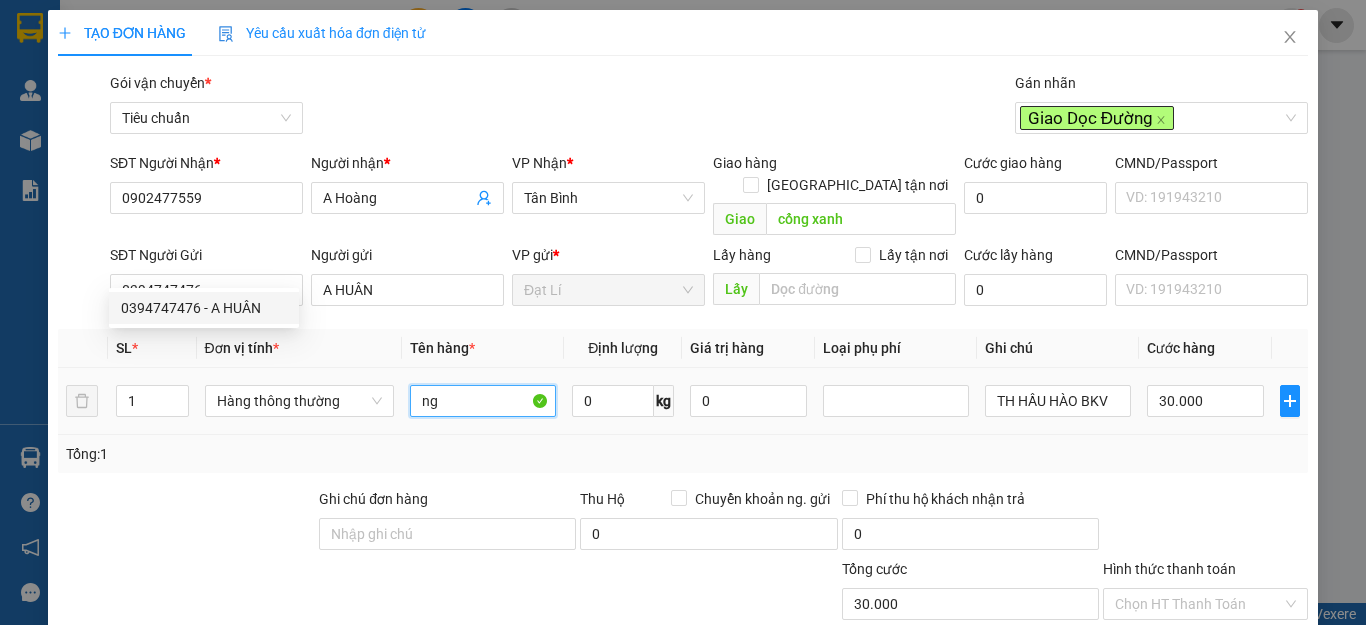 click on "ng" at bounding box center [483, 401] 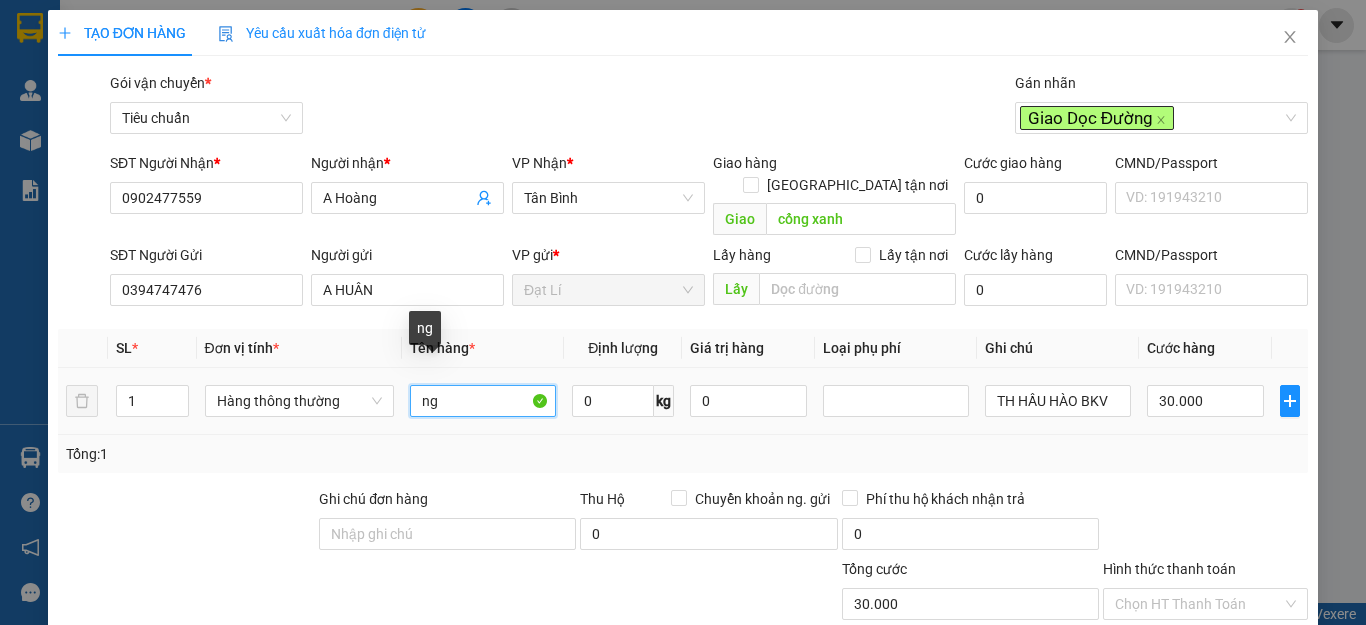 paste on "0394747476" 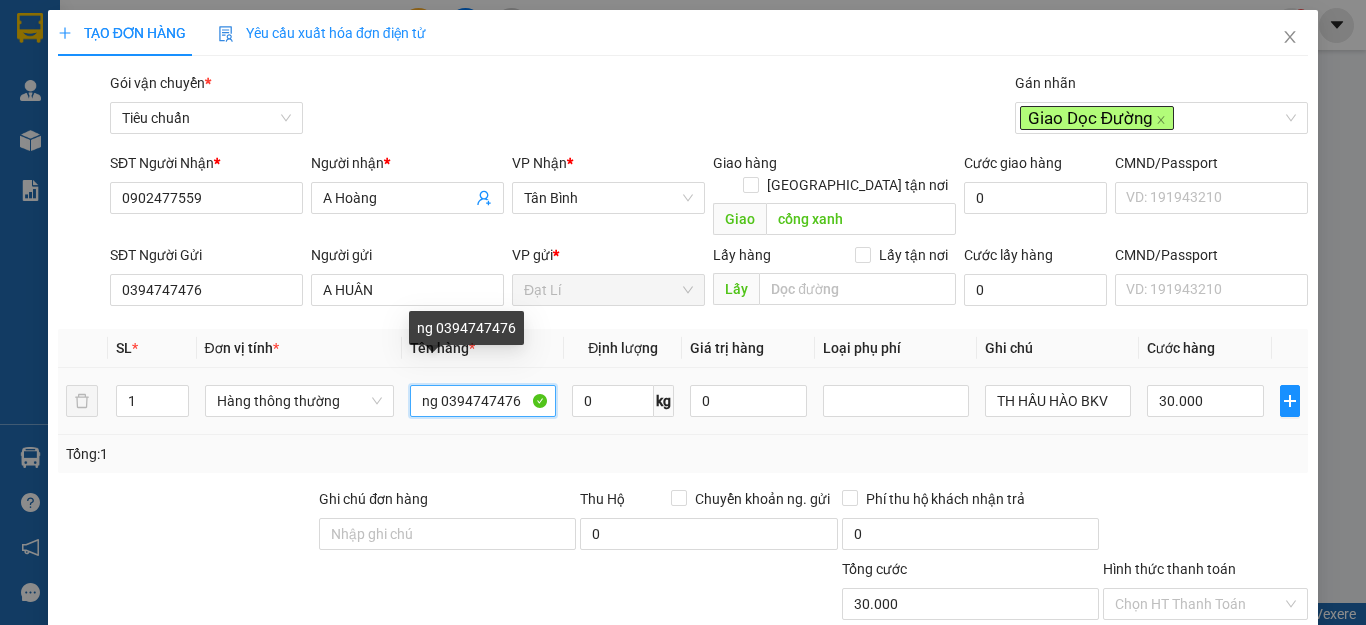 type on "ng 0394747476" 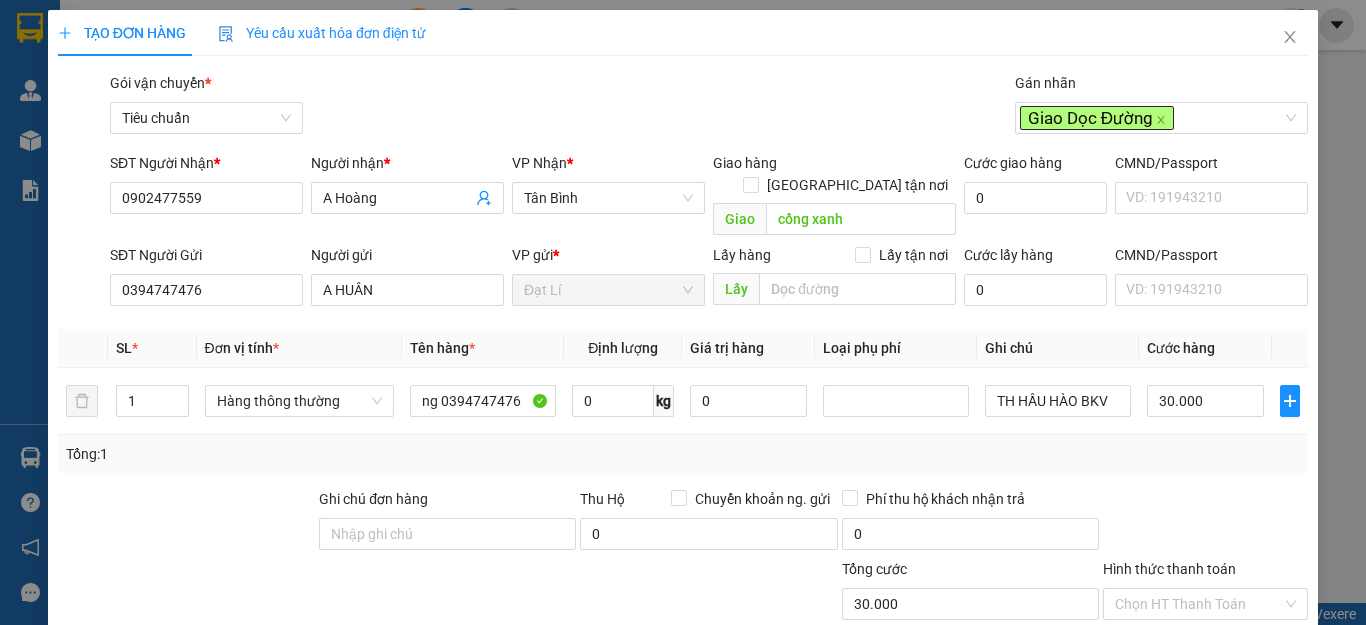 drag, startPoint x: 428, startPoint y: 439, endPoint x: 463, endPoint y: 429, distance: 36.40055 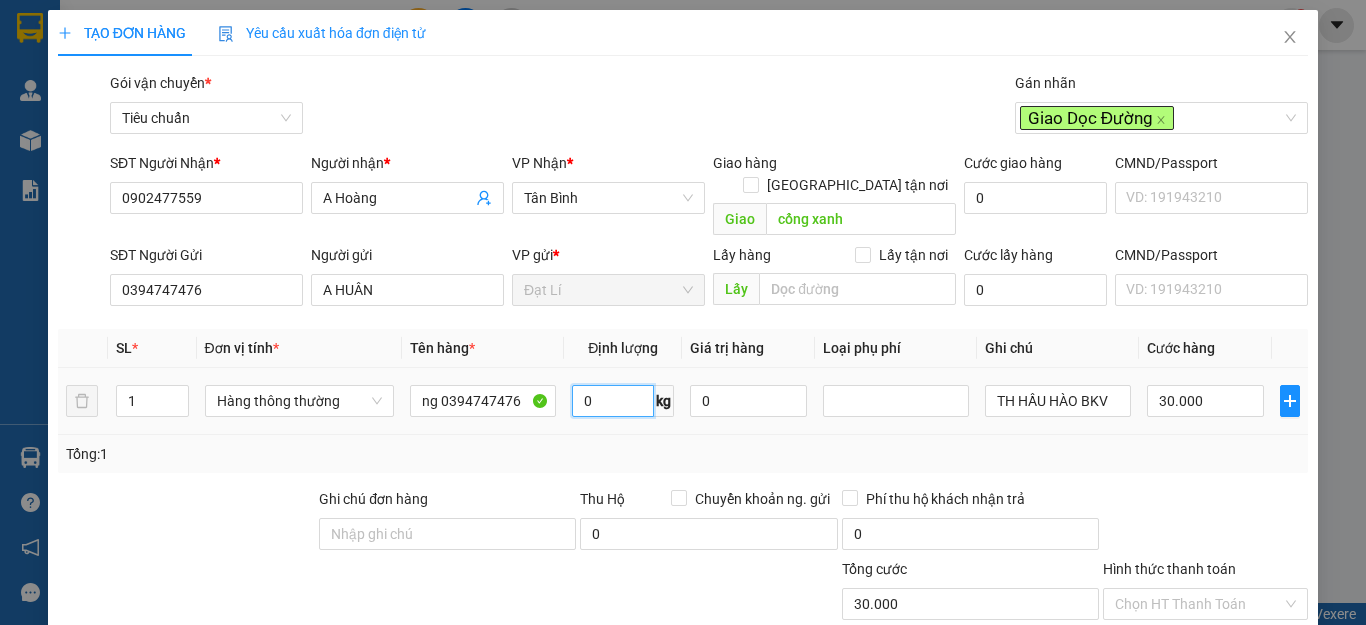 click on "0" at bounding box center (613, 401) 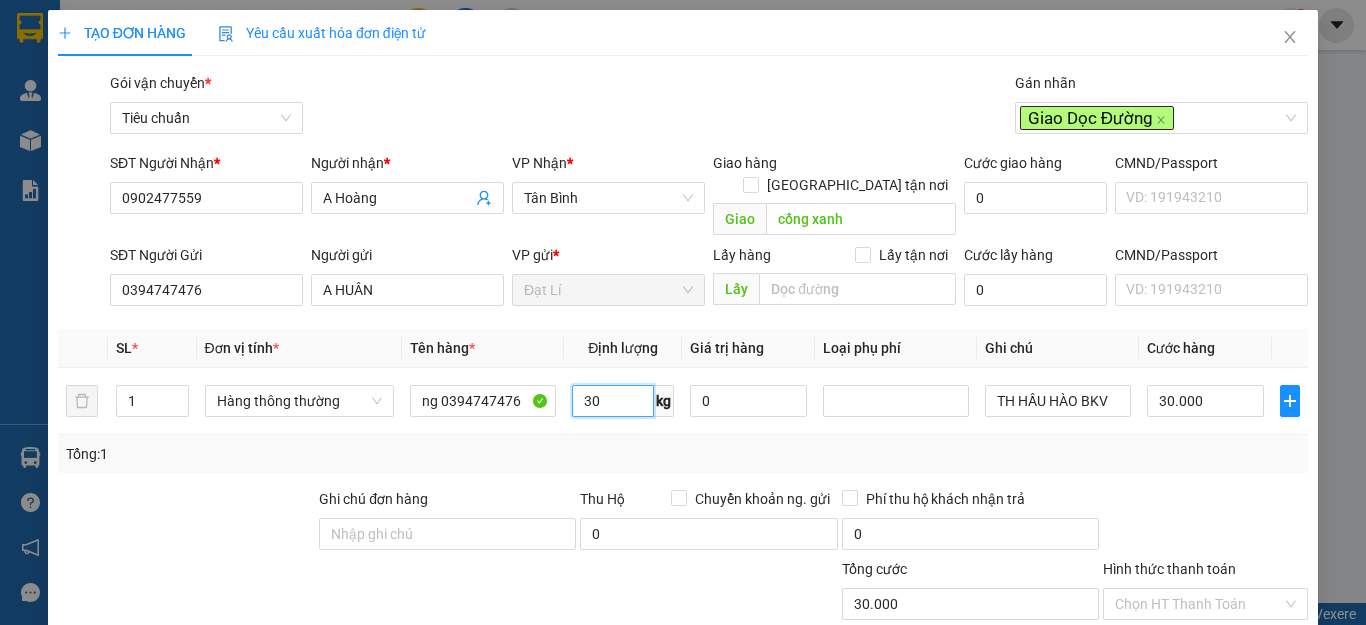 type on "30" 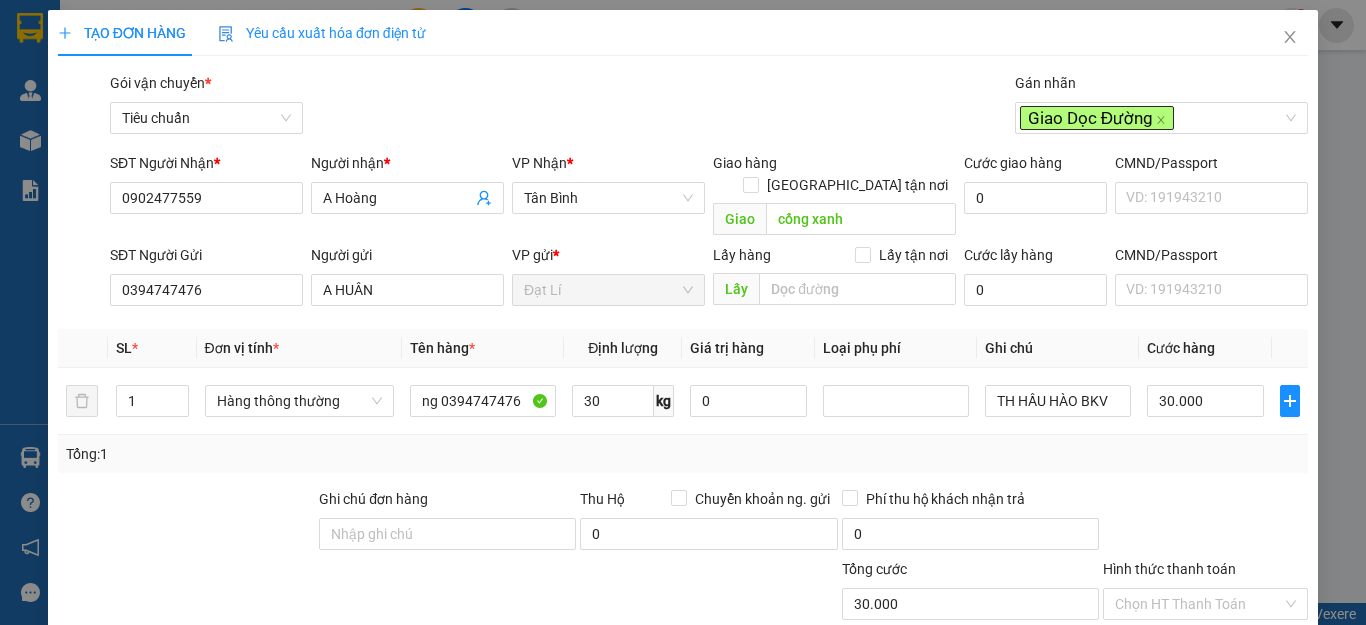 click on "Tổng:  1" at bounding box center [683, 454] 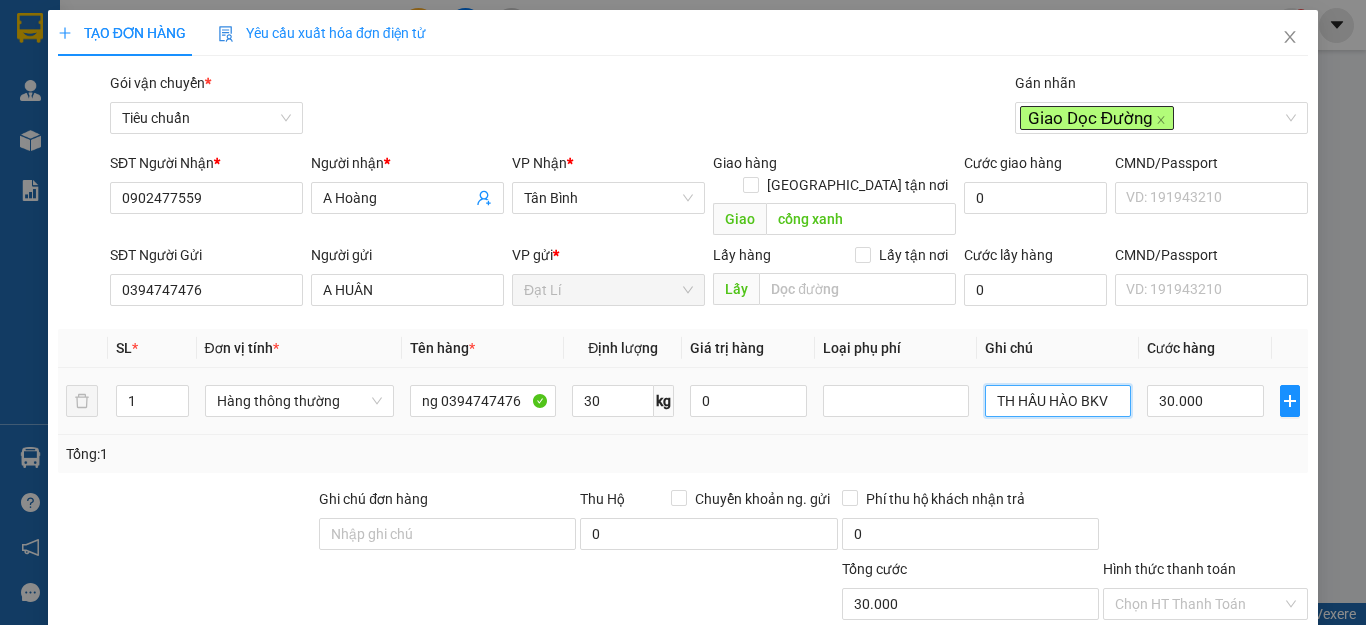 click on "TH HẦU HÀO BKV" at bounding box center (1058, 401) 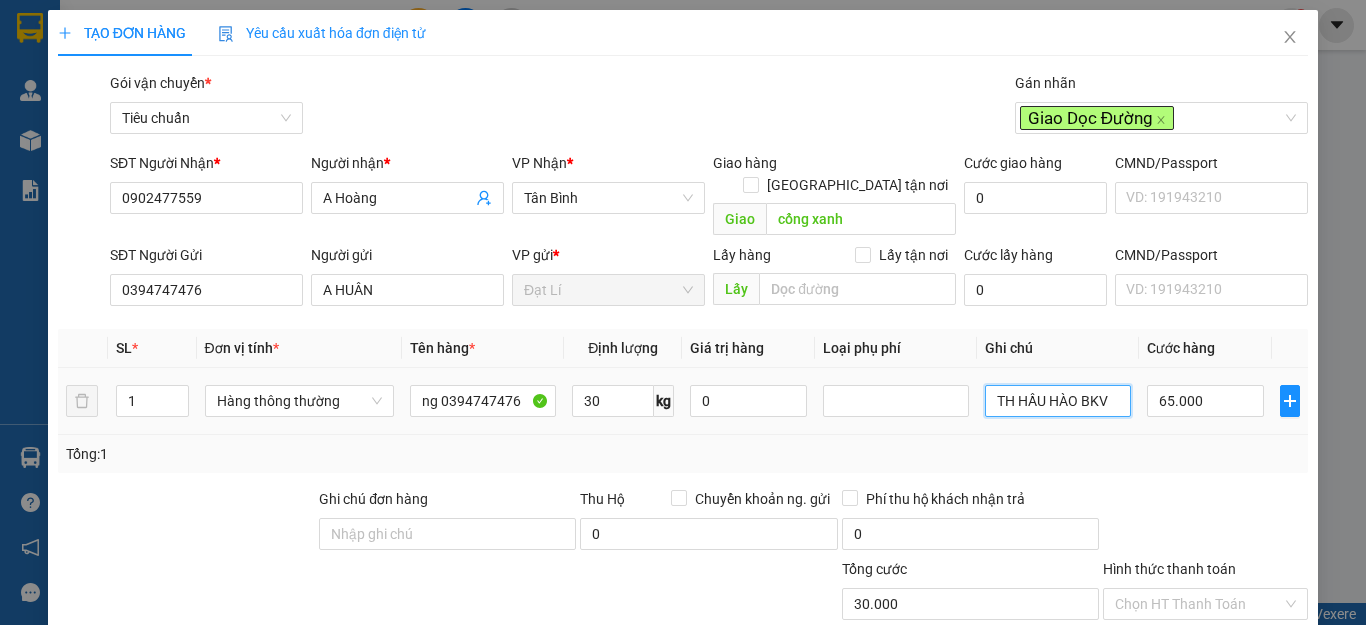 type on "65.000" 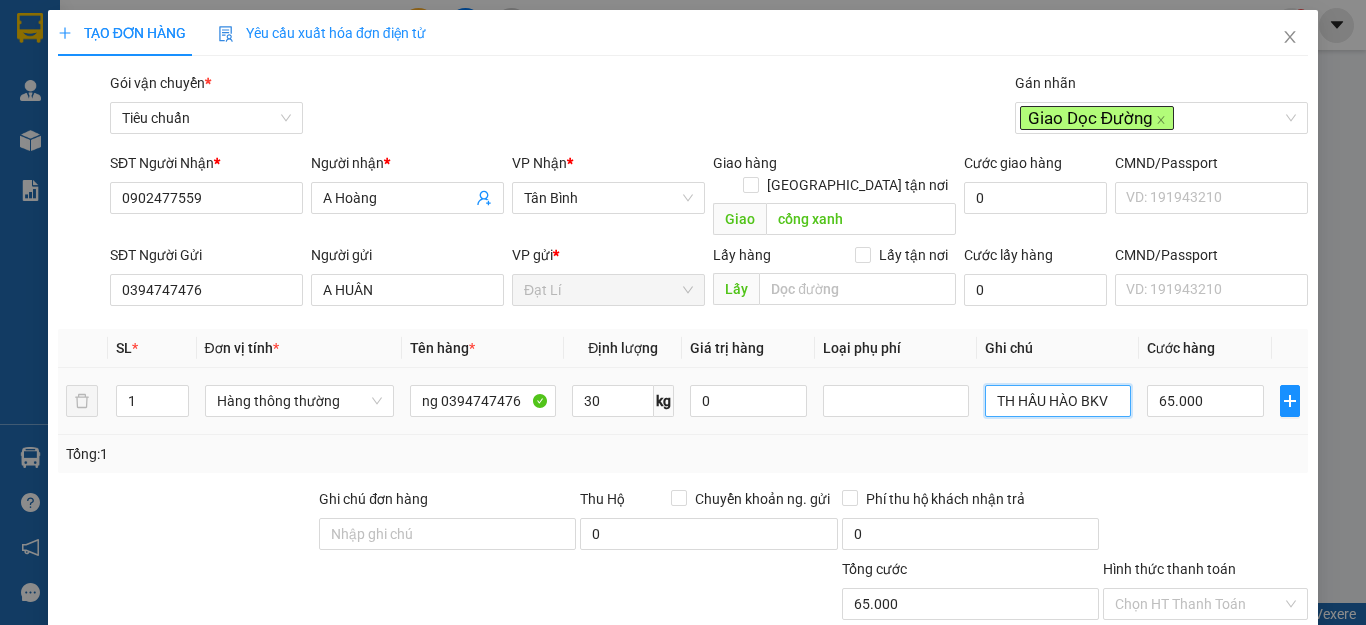click on "TH HẦU HÀO BKV" at bounding box center (1058, 401) 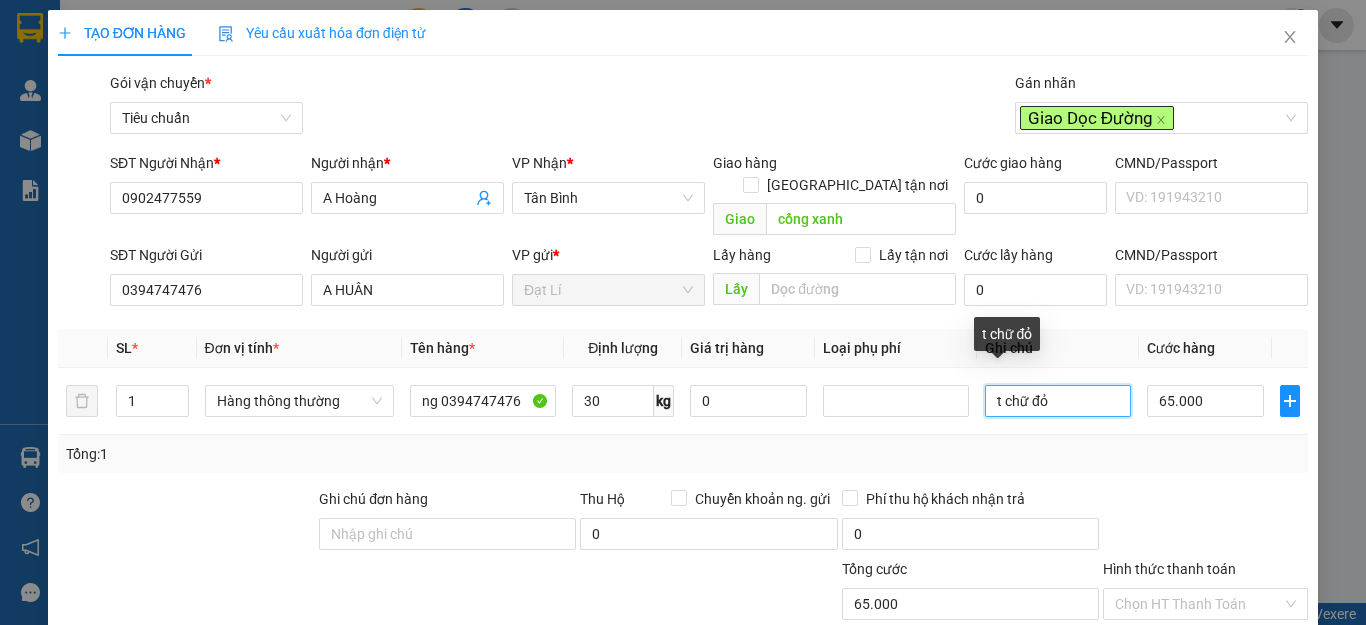 type on "t chữ đỏ" 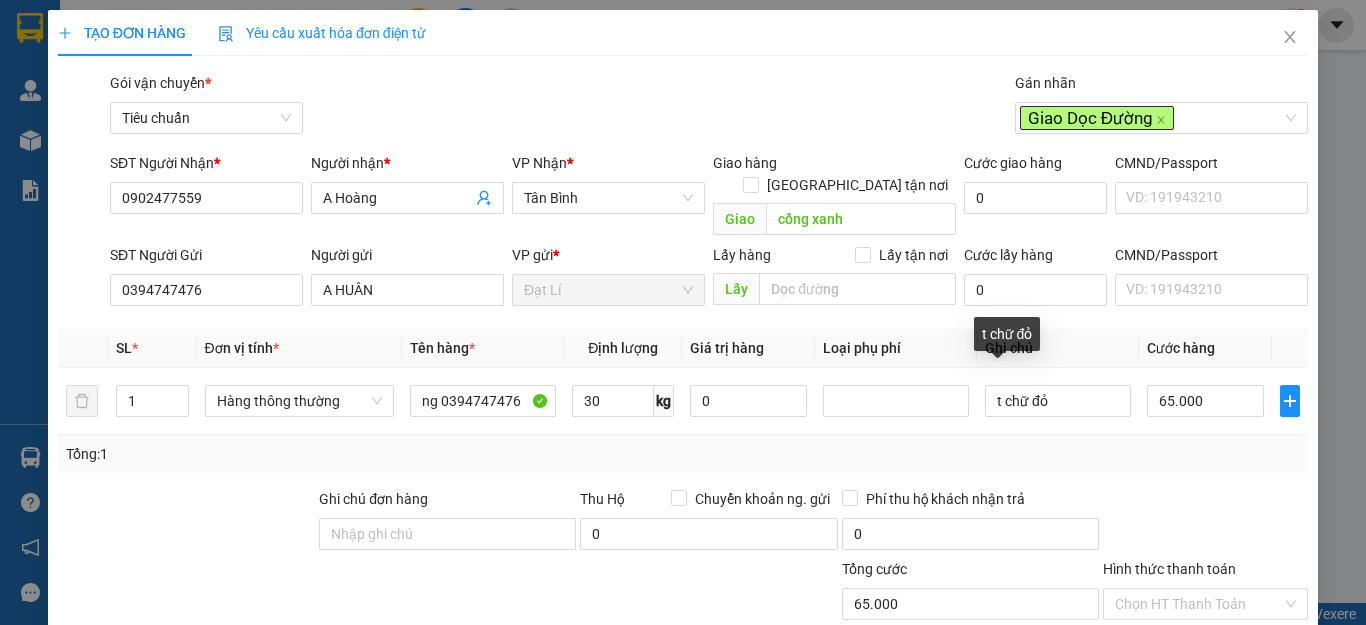 click at bounding box center [1205, 523] 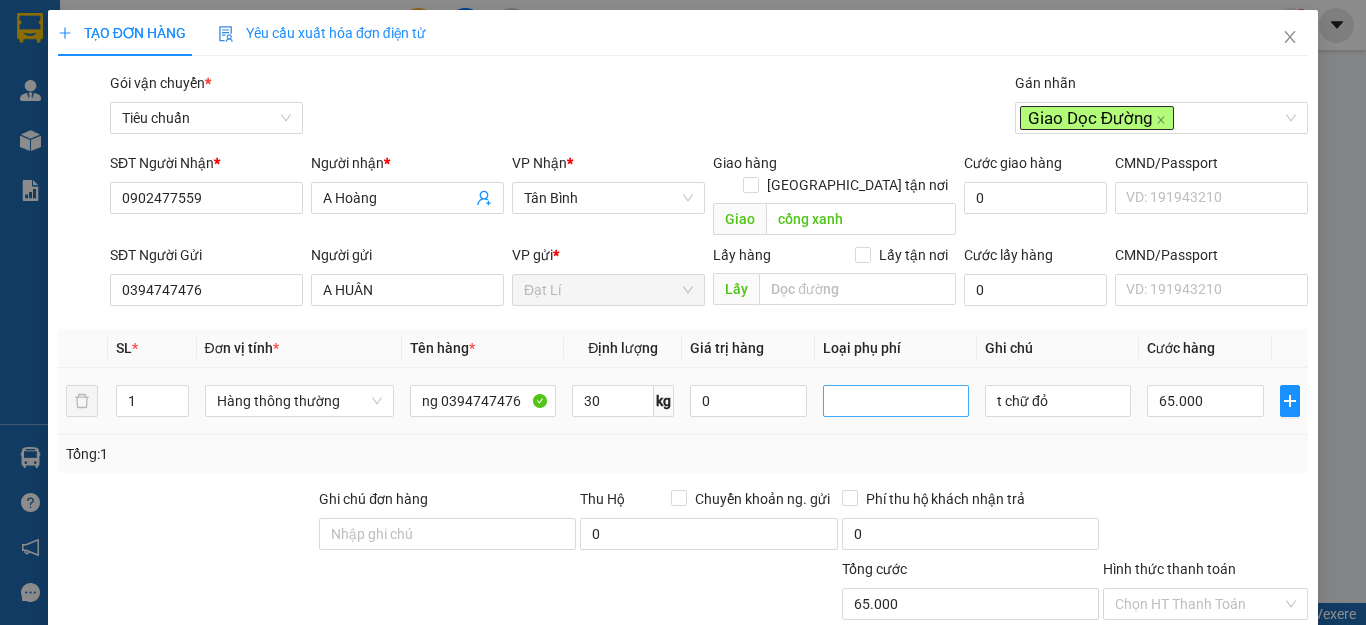 click at bounding box center [896, 401] 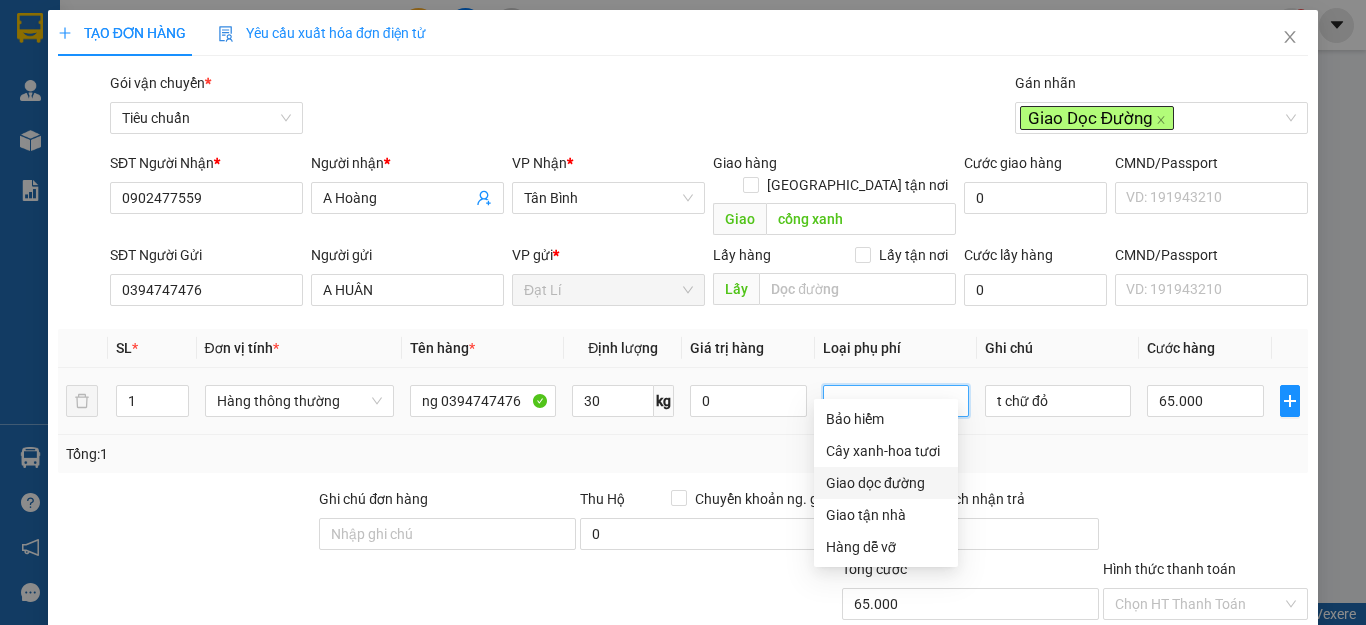 click on "Giao dọc đường" at bounding box center (886, 483) 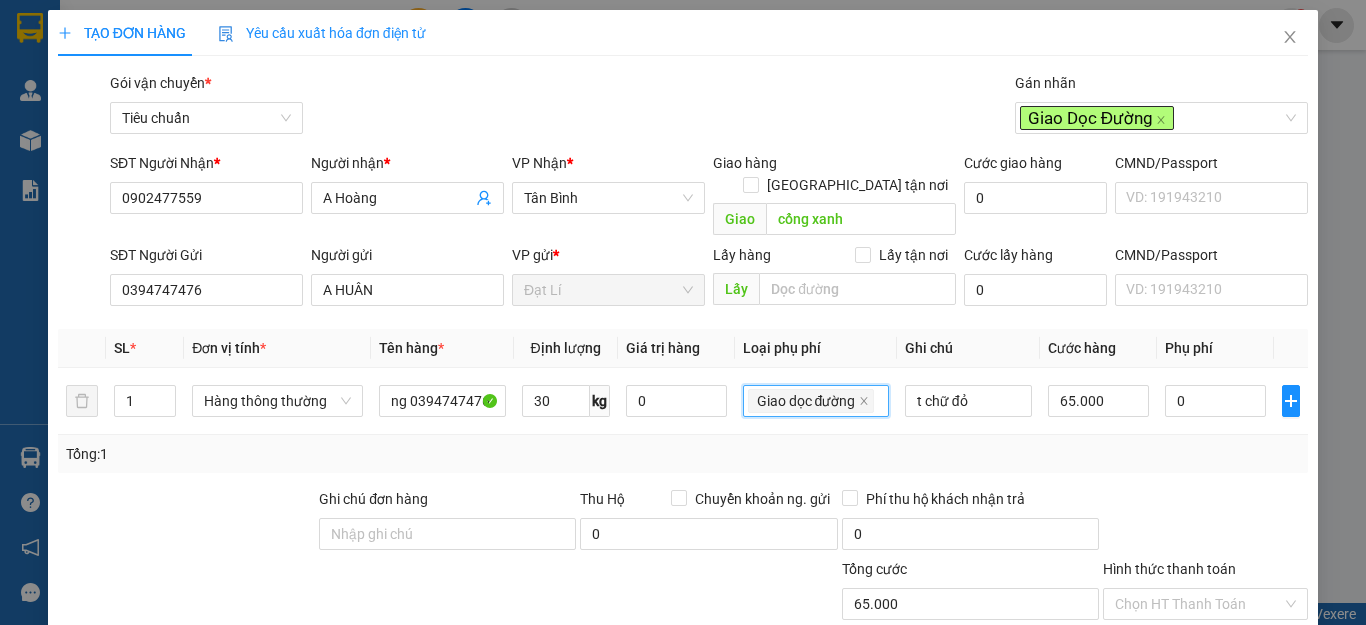 click on "Tổng:  1" at bounding box center [683, 454] 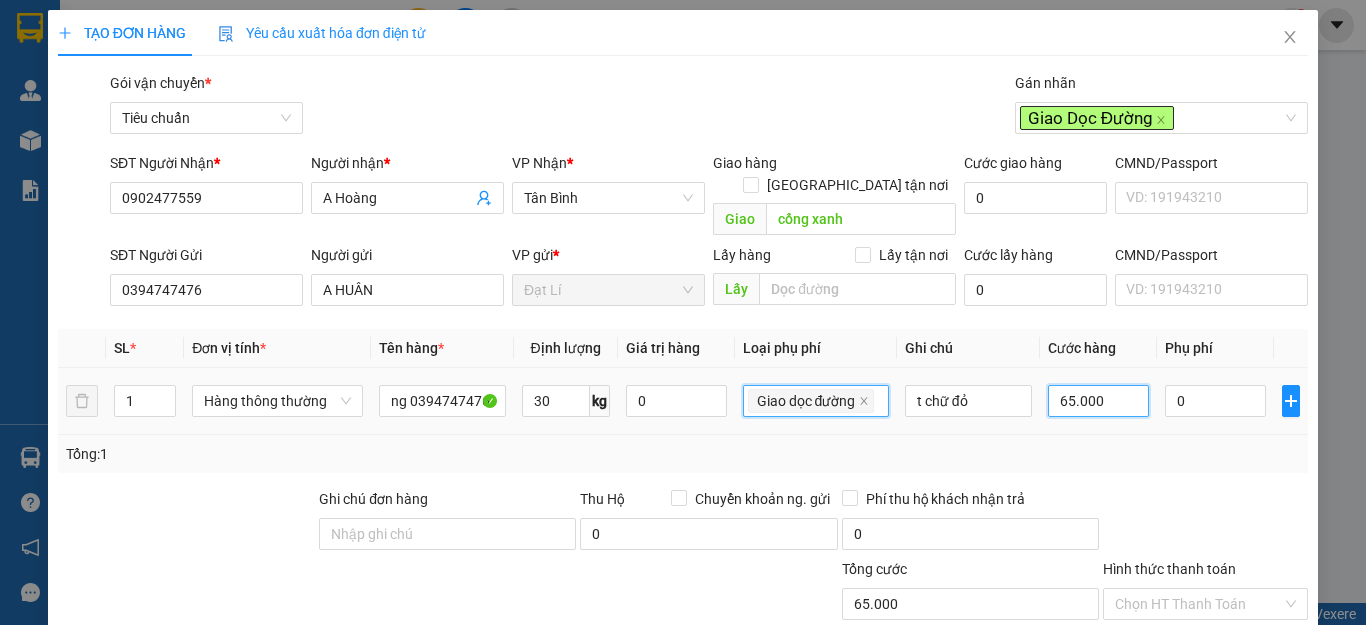 click on "65.000" at bounding box center (1098, 401) 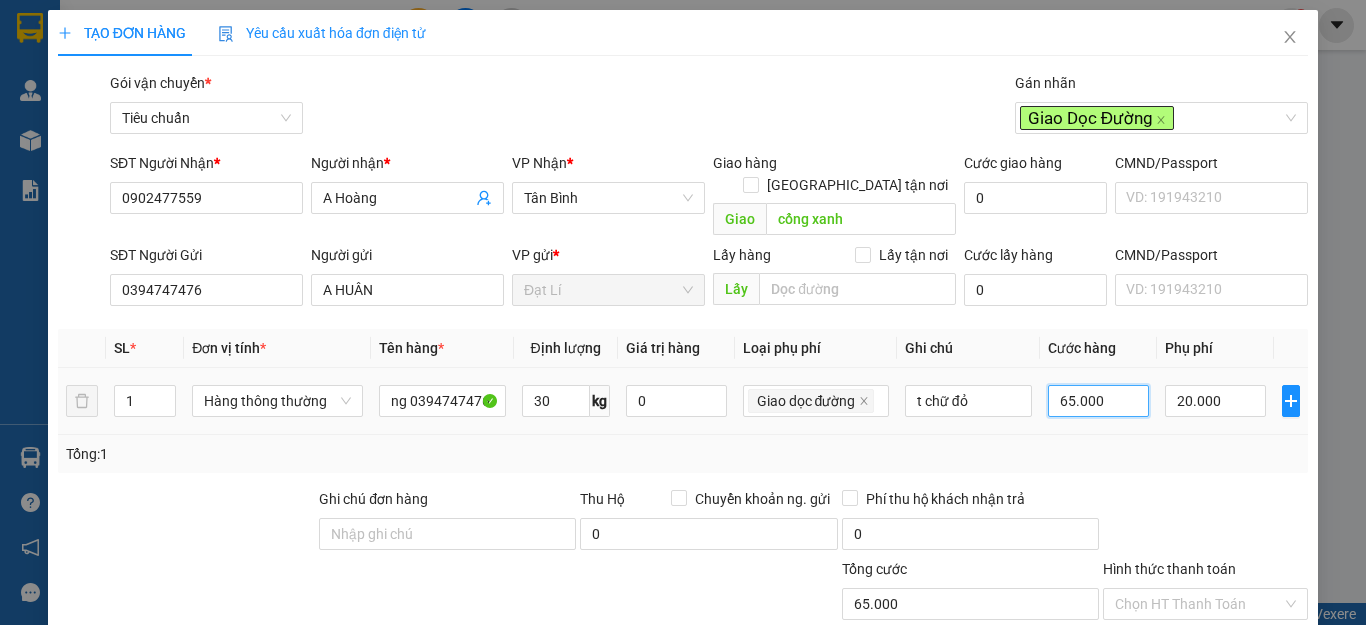 type on "85.000" 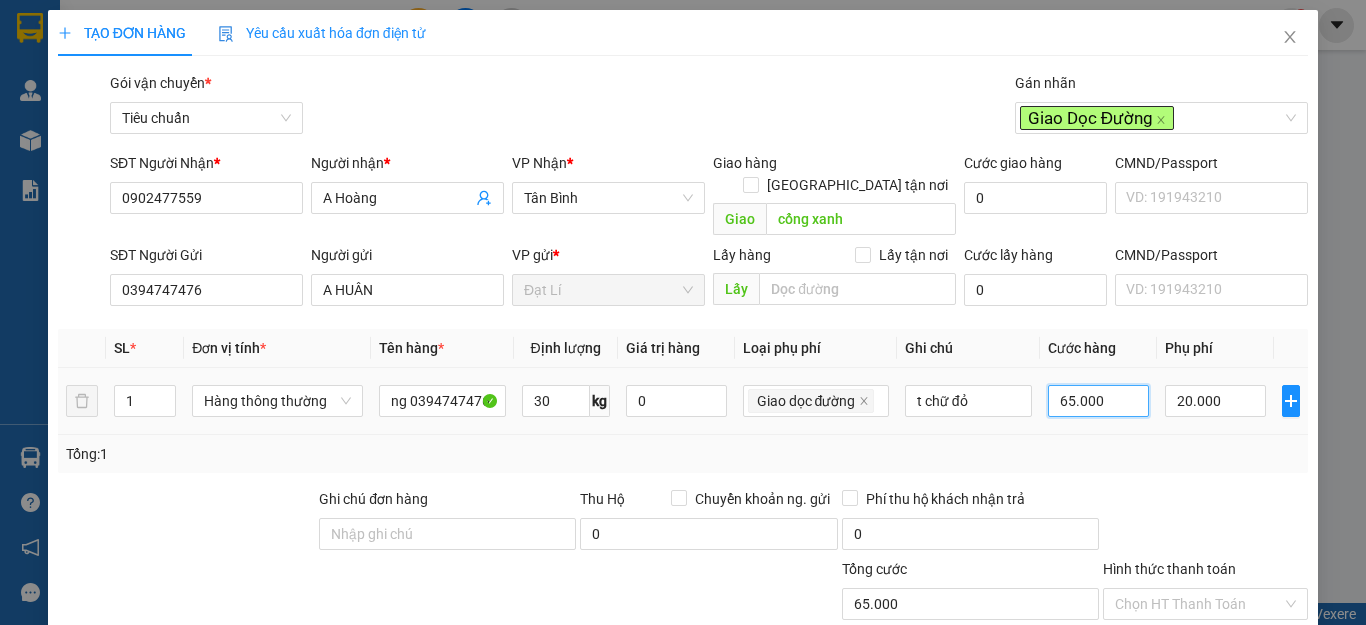 type on "85.000" 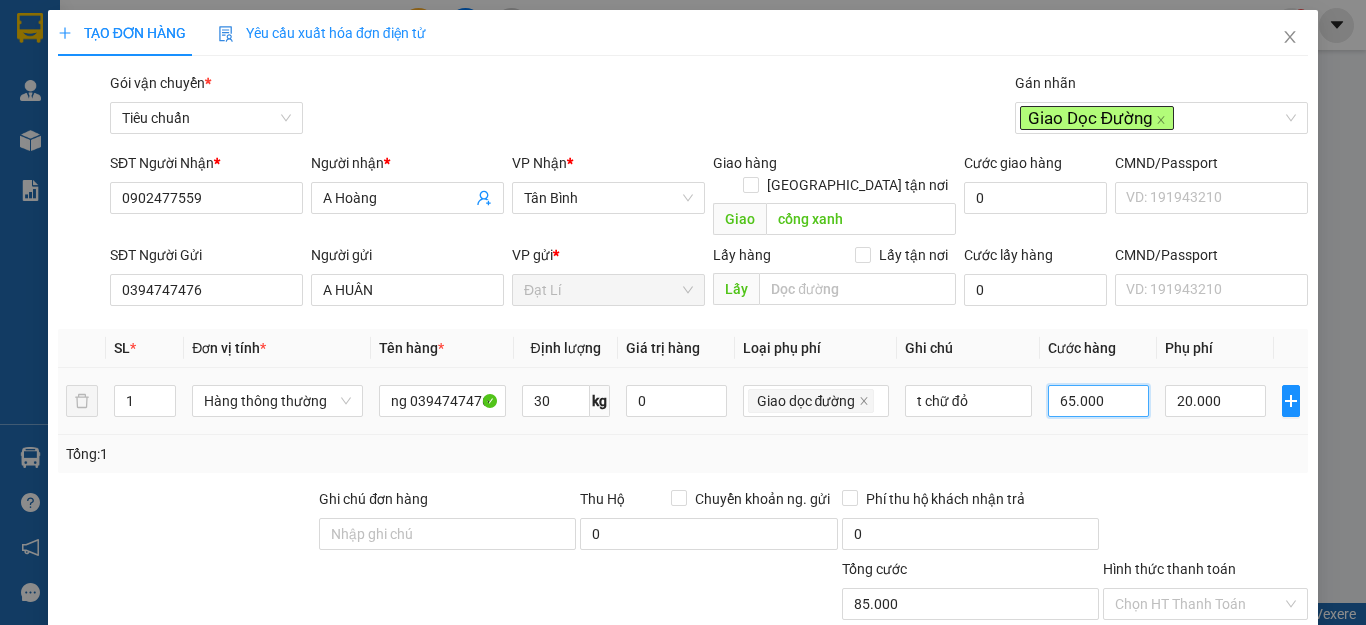 type on "20.007" 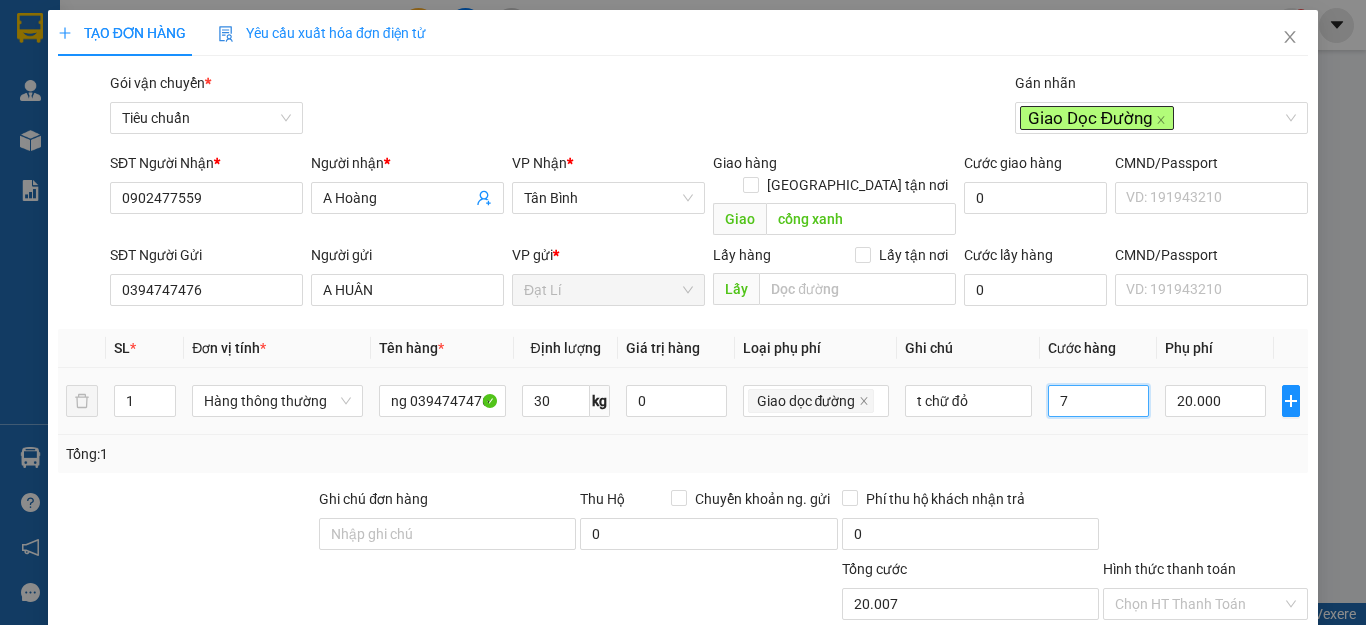 type on "70" 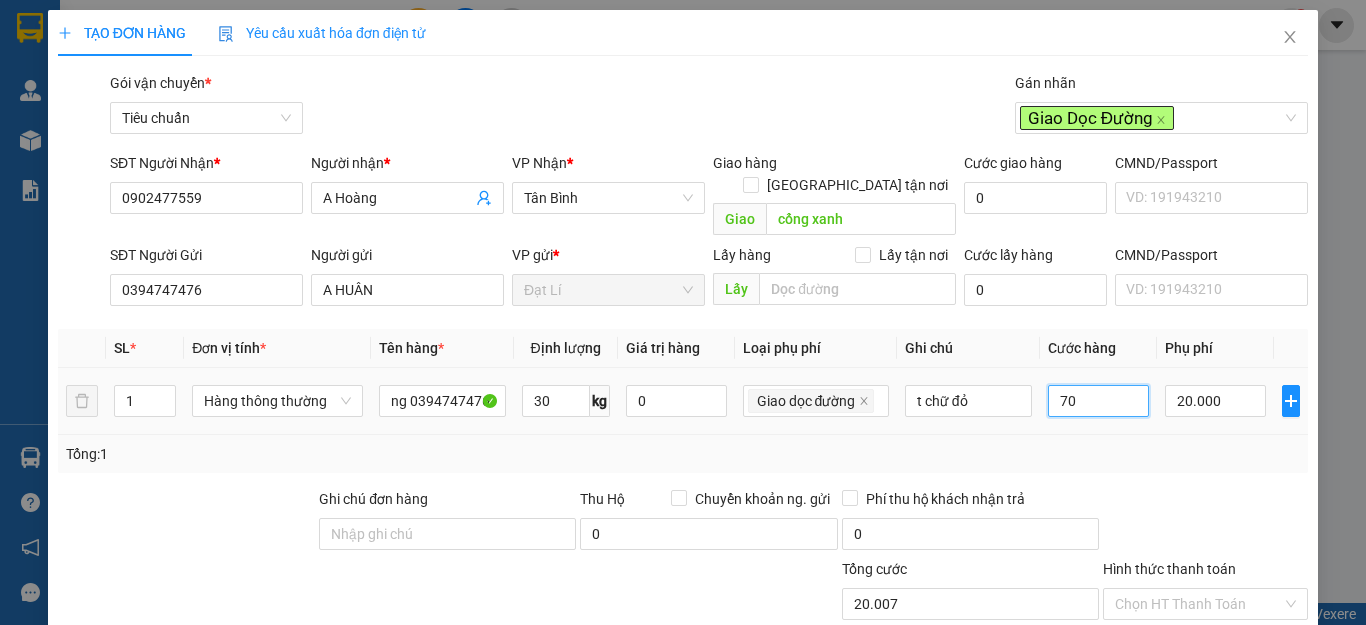 type on "20.070" 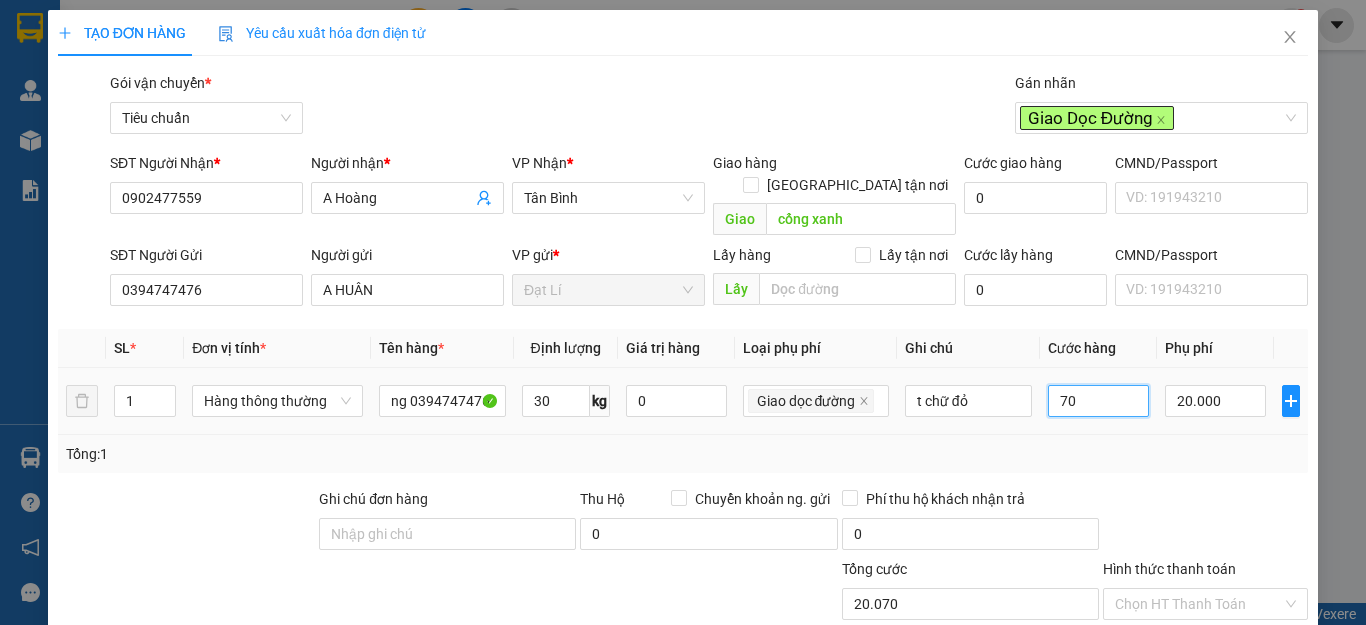 type on "70" 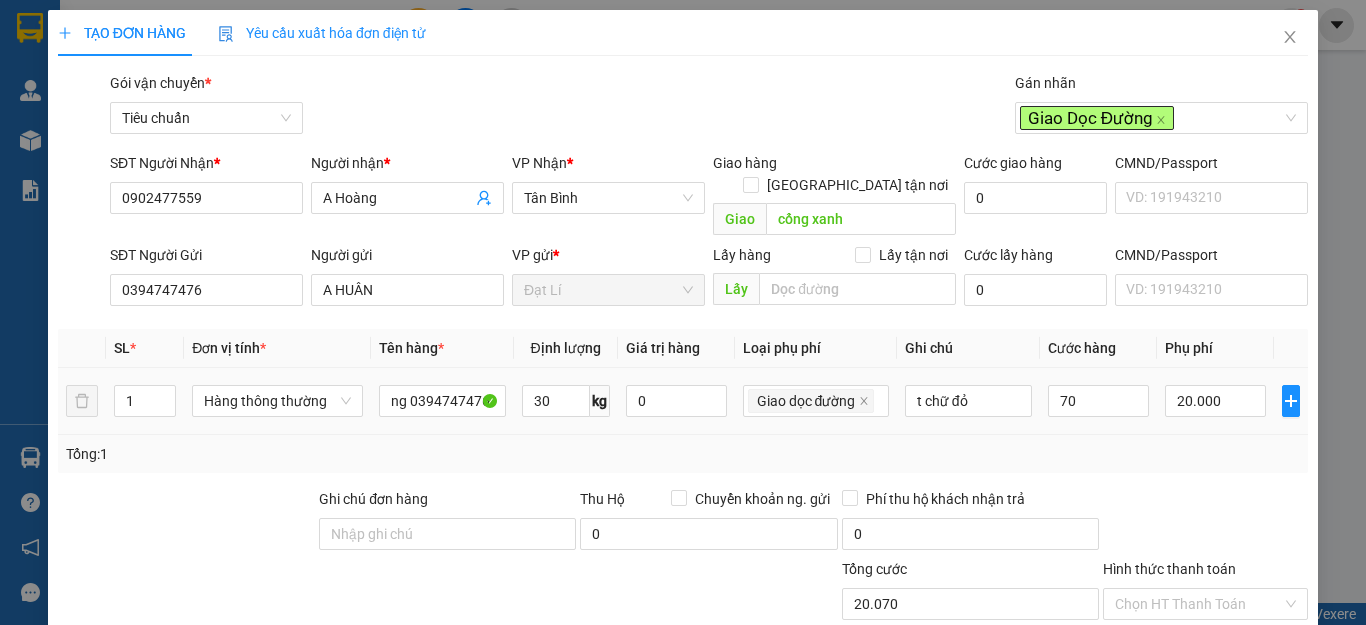 type on "90.000" 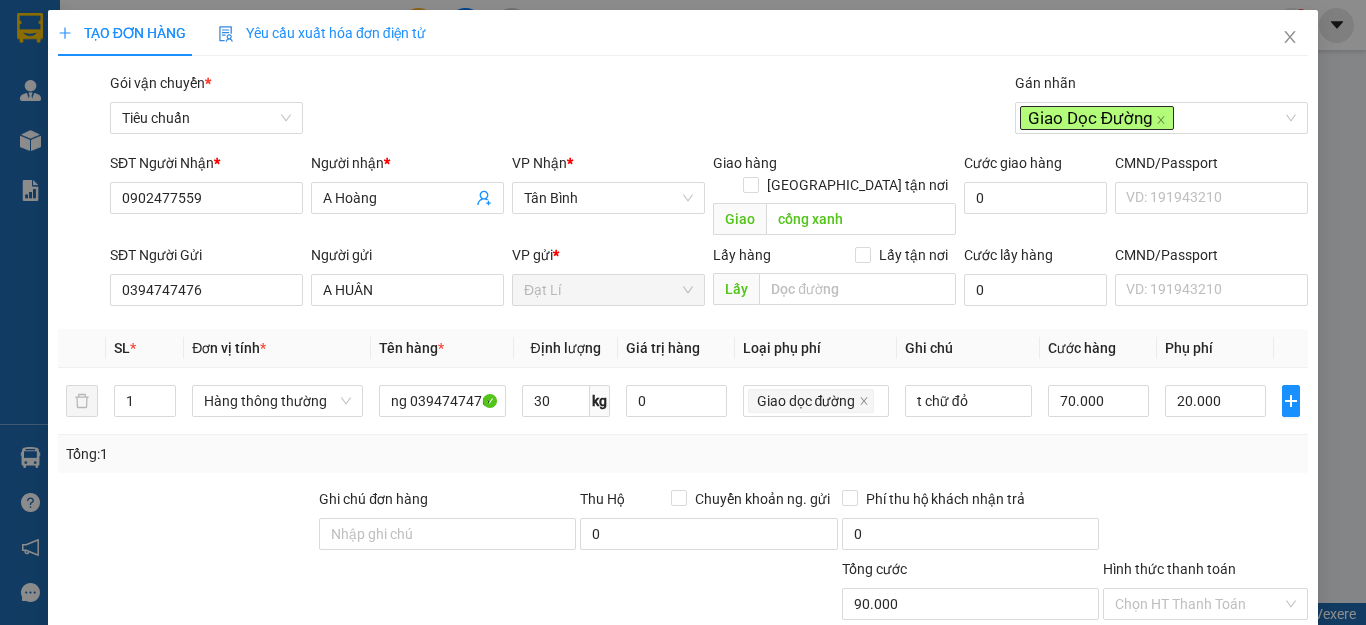click on "Tổng:  1" at bounding box center (683, 454) 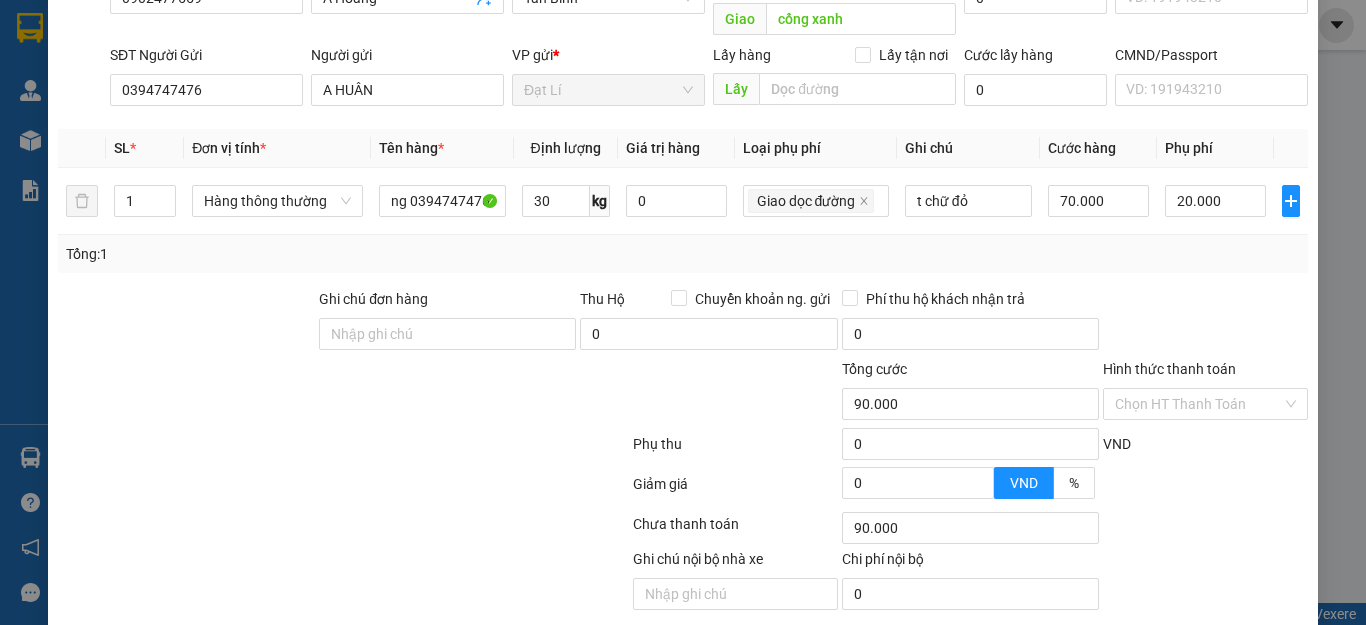 scroll, scrollTop: 249, scrollLeft: 0, axis: vertical 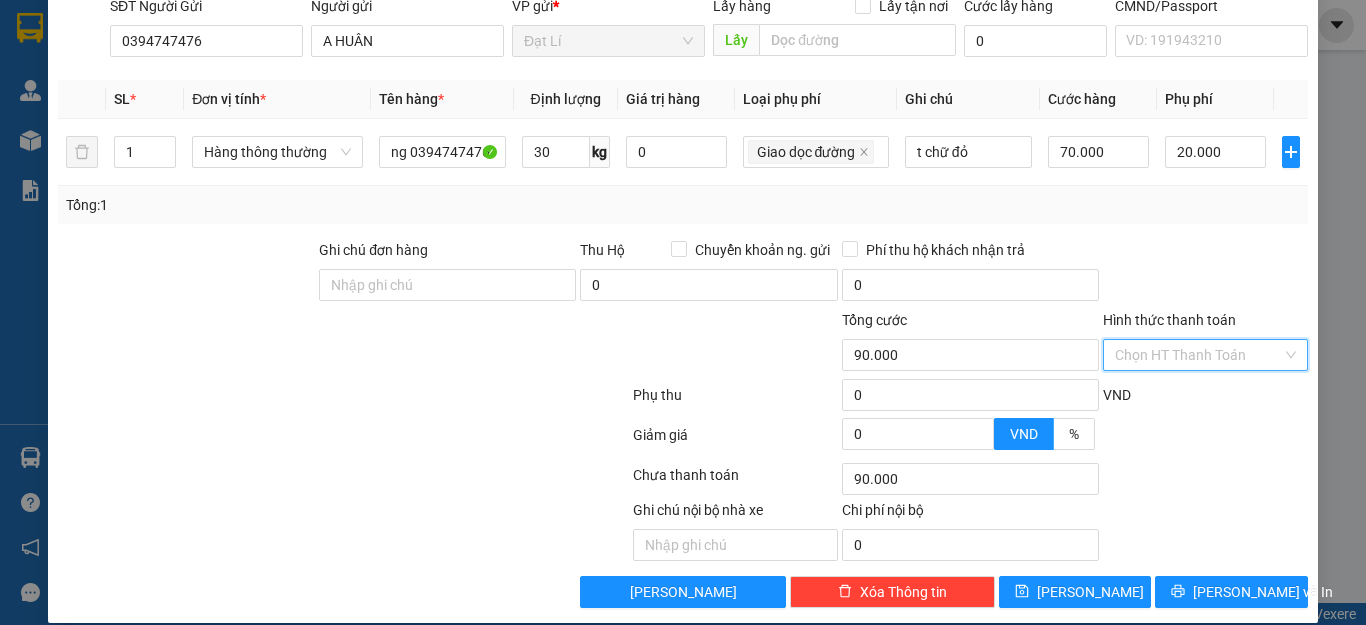 click on "Hình thức thanh toán" at bounding box center (1198, 355) 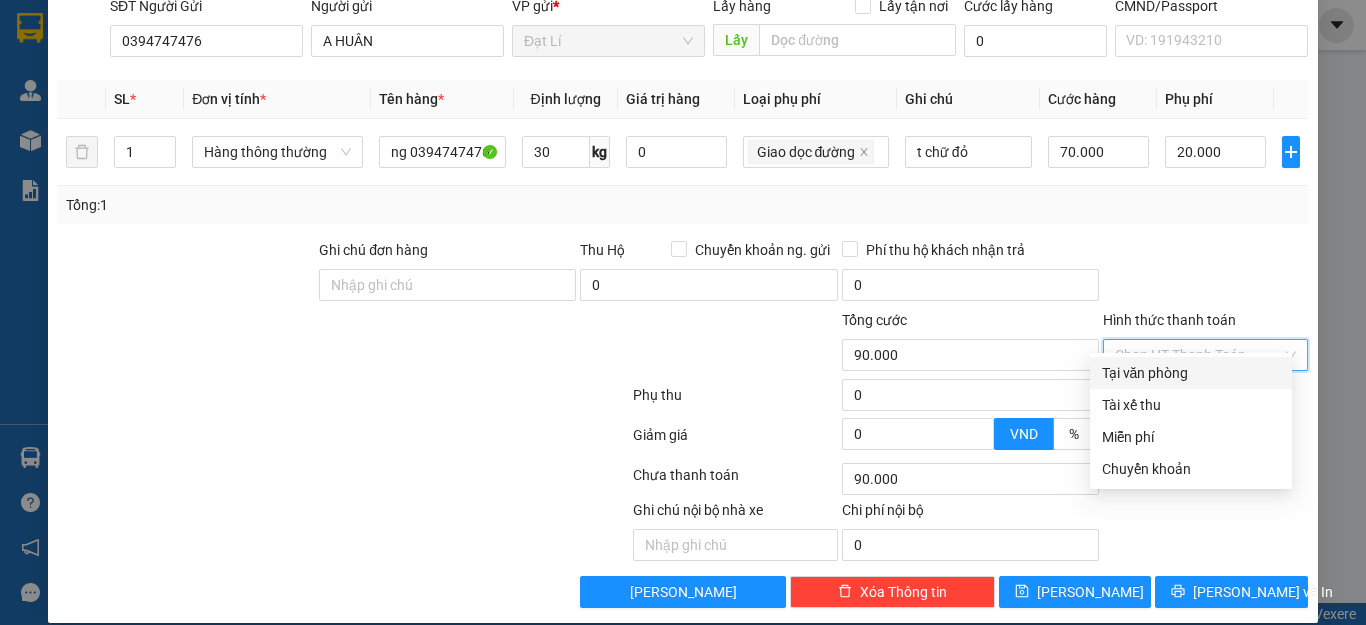 click on "Tại văn phòng" at bounding box center [1191, 373] 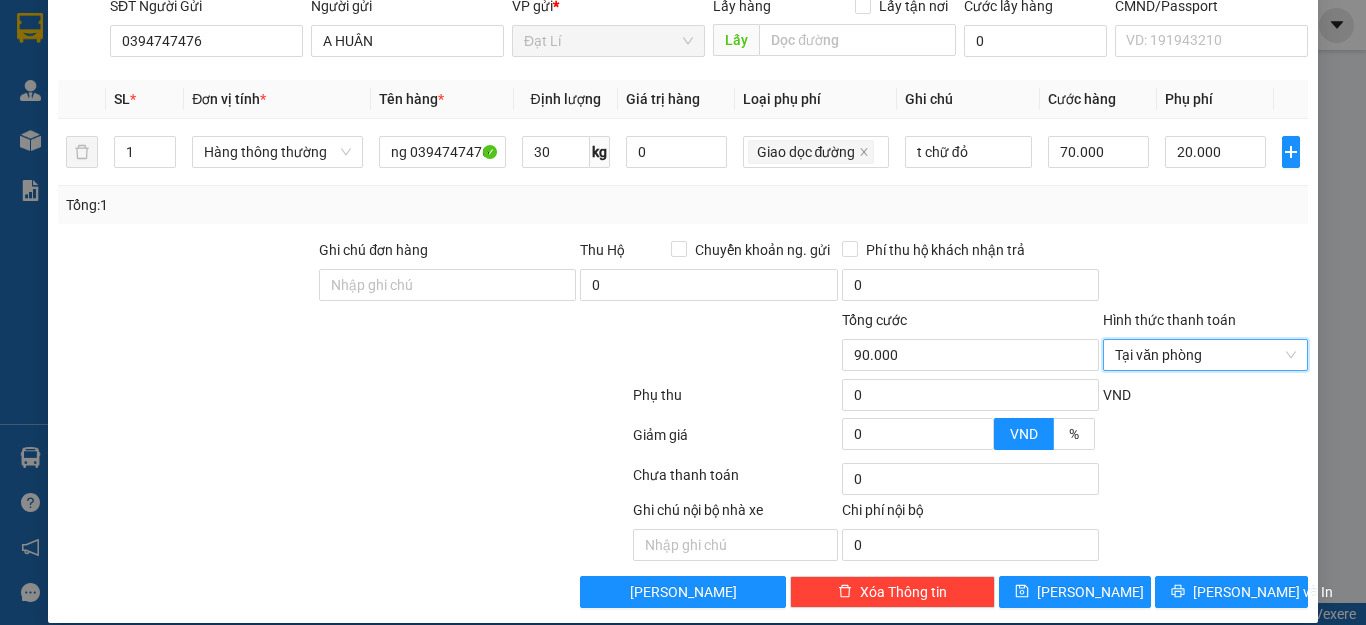 click at bounding box center (1205, 274) 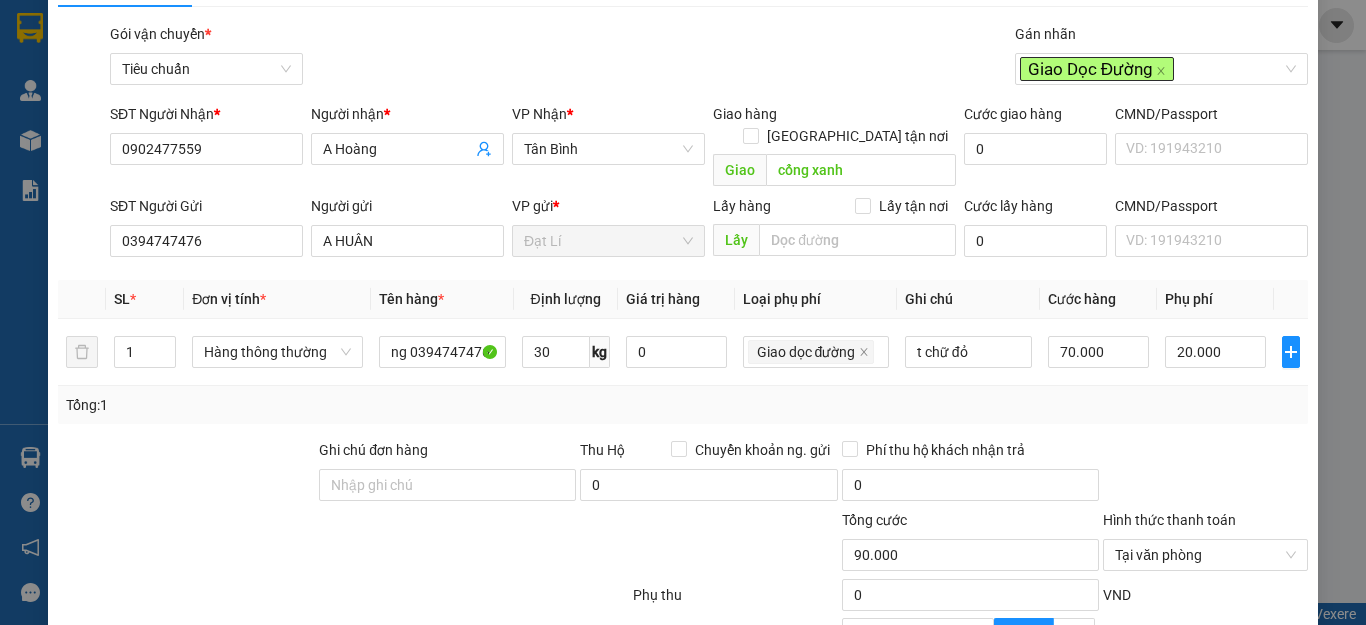 scroll, scrollTop: 0, scrollLeft: 0, axis: both 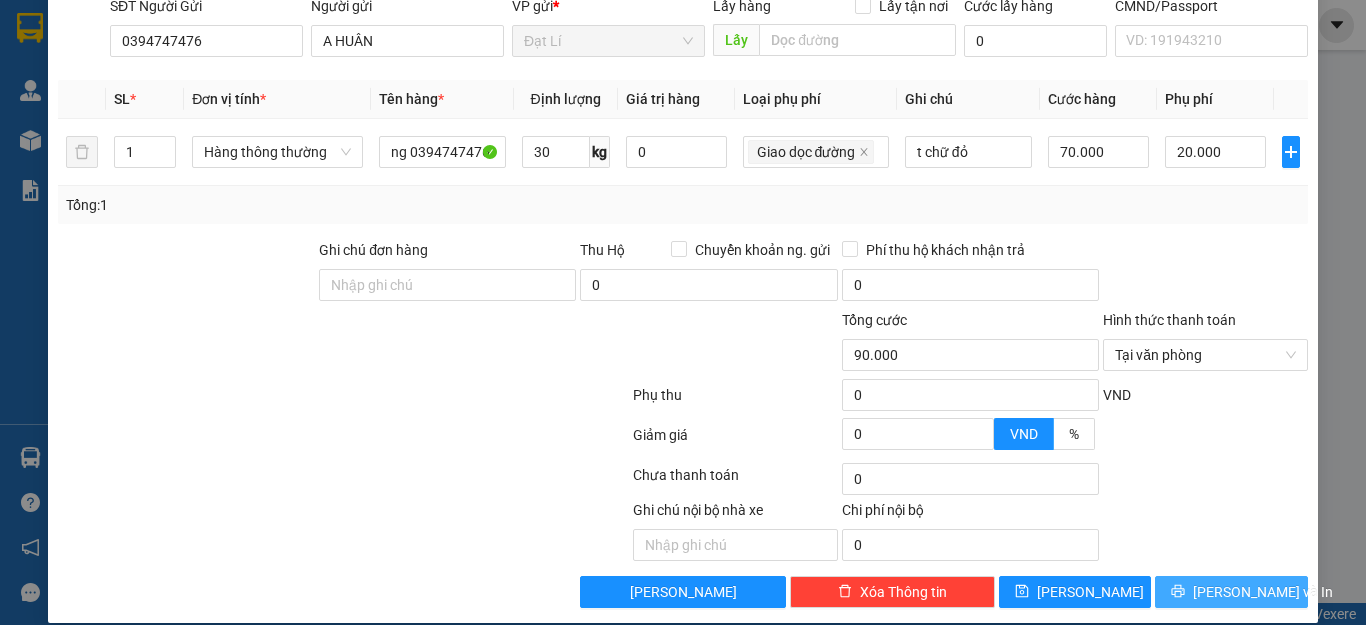 click on "[PERSON_NAME] và In" at bounding box center [1263, 592] 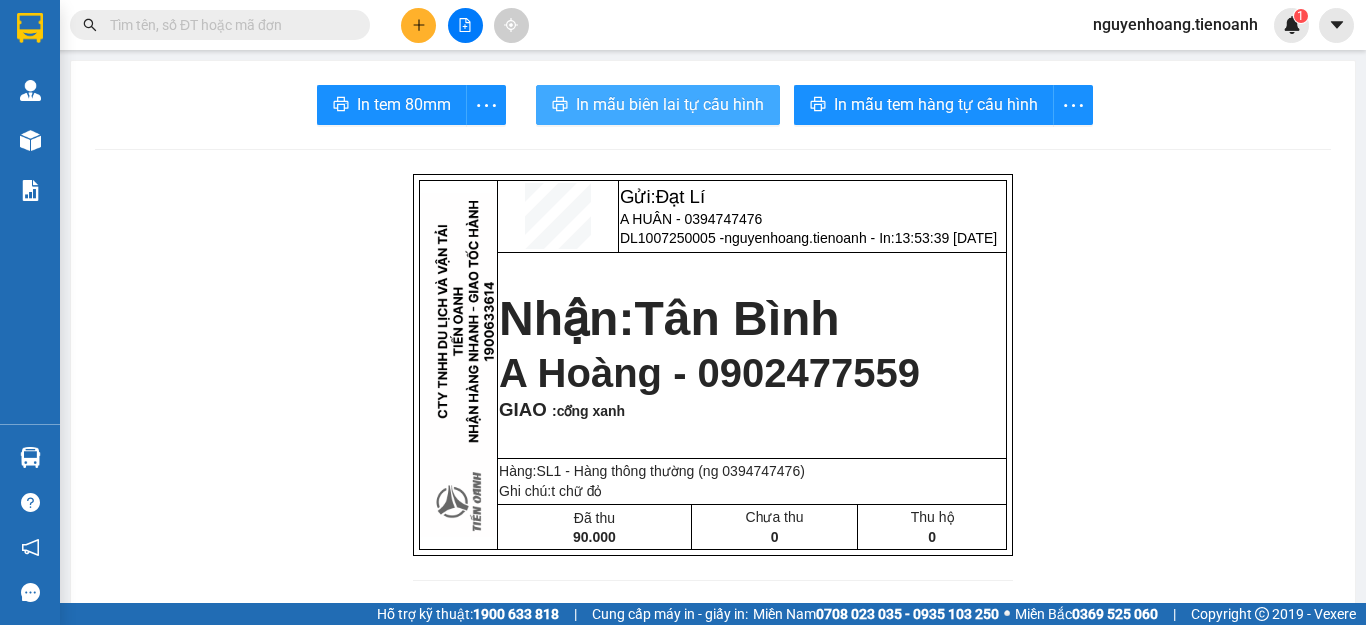 click on "In mẫu biên lai tự cấu hình" at bounding box center [670, 104] 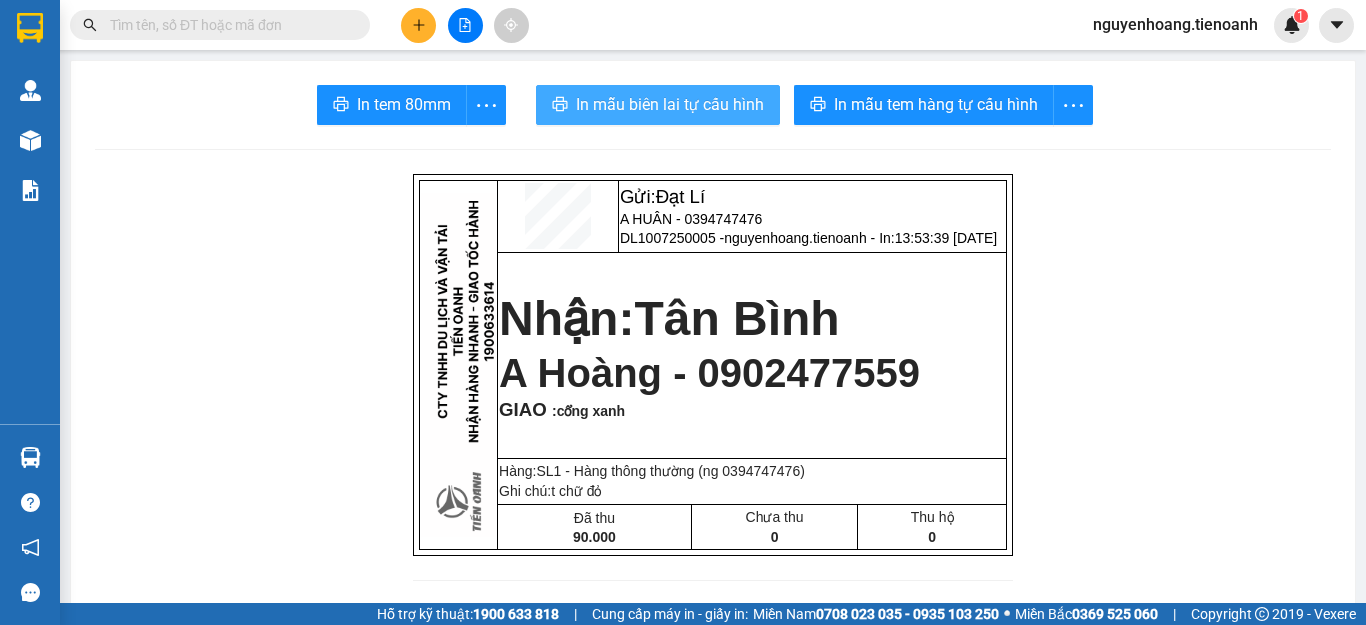 scroll, scrollTop: 0, scrollLeft: 0, axis: both 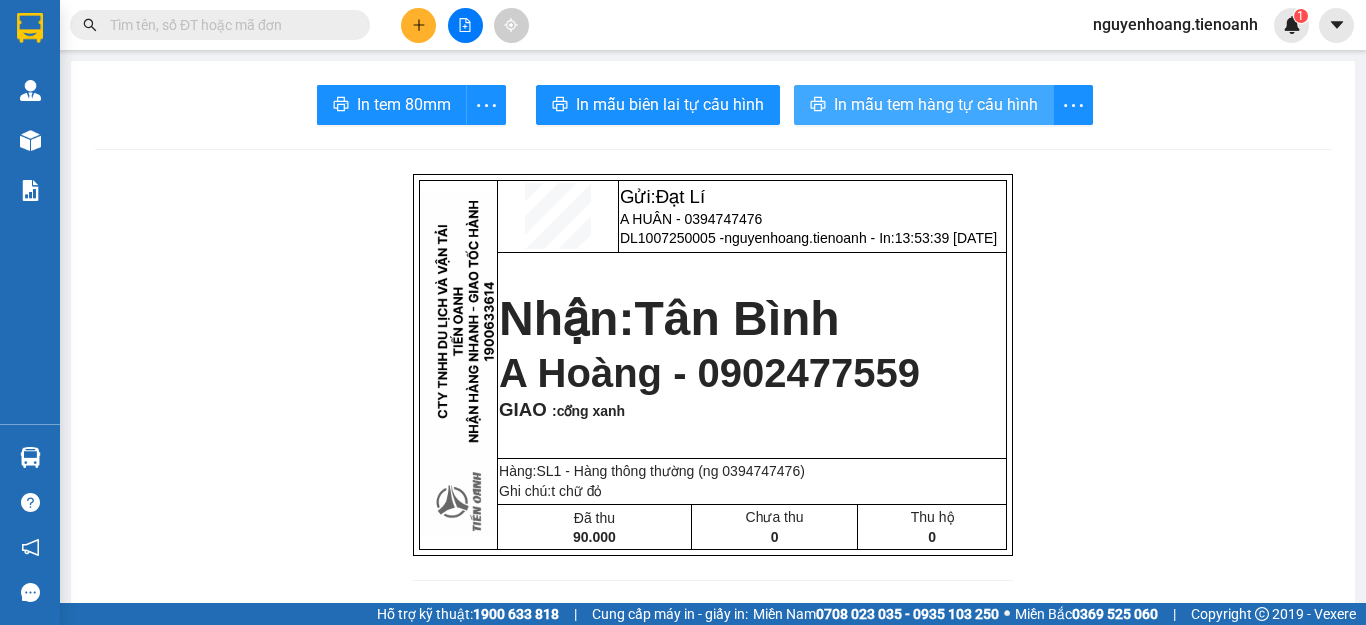 click on "In mẫu tem hàng tự cấu hình" at bounding box center (924, 105) 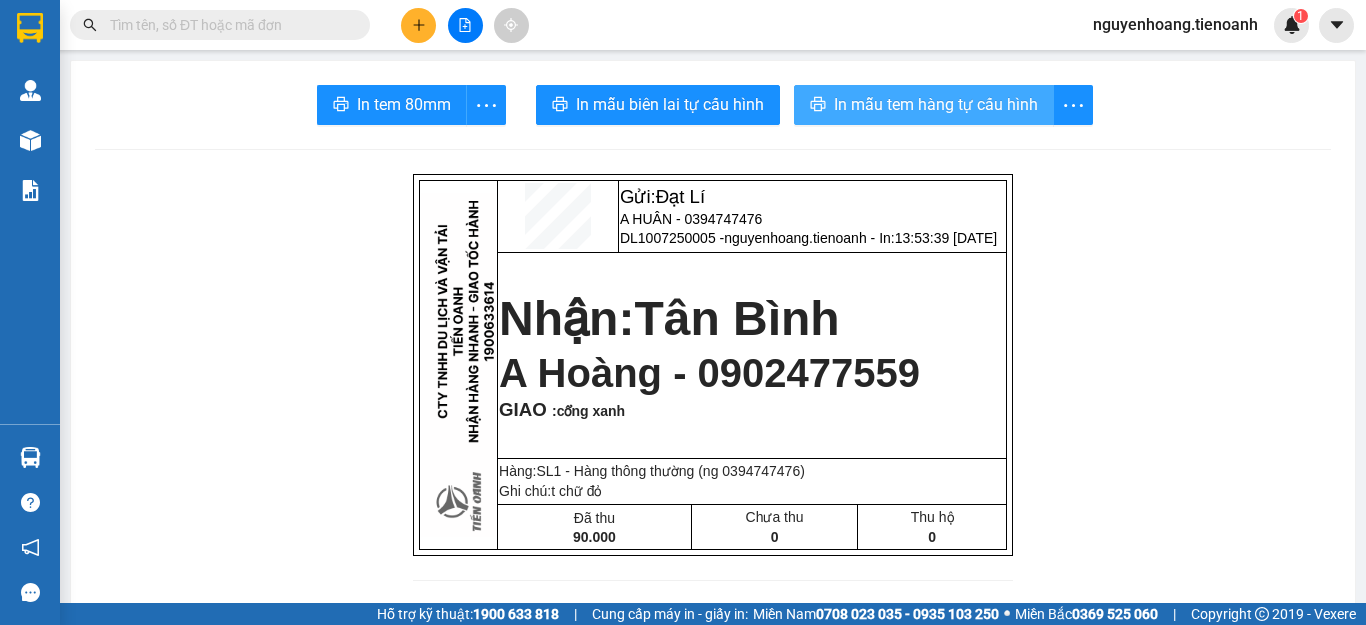 scroll, scrollTop: 0, scrollLeft: 0, axis: both 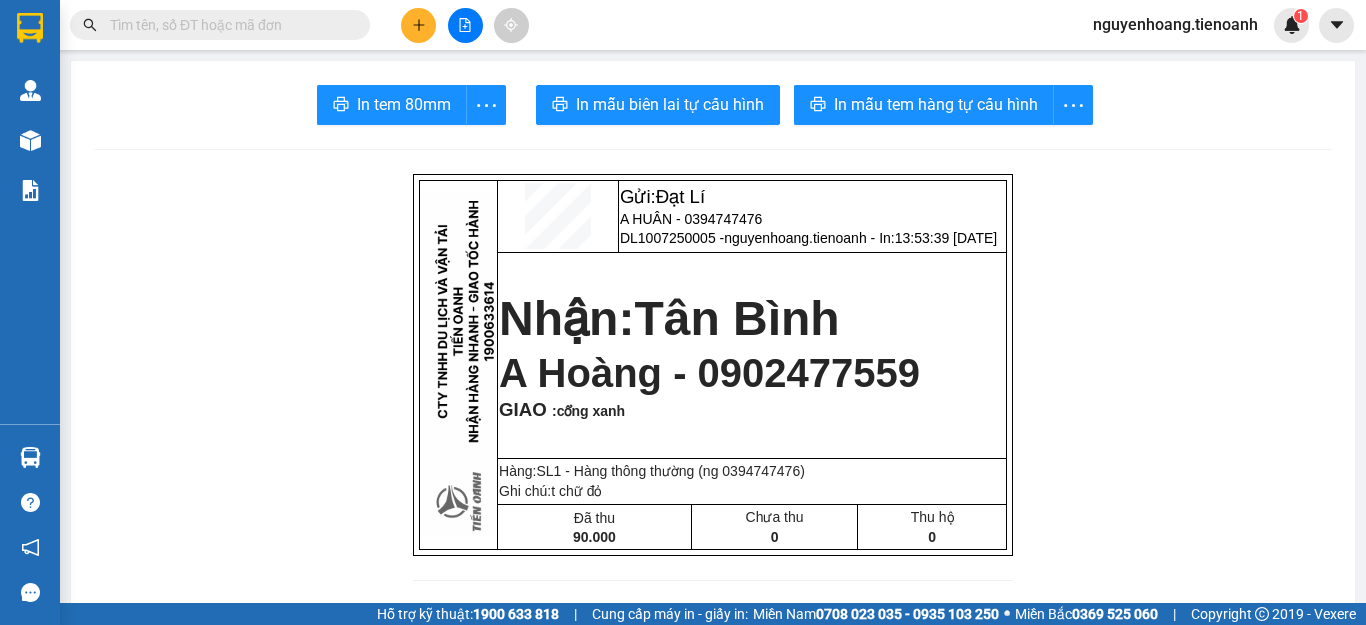 click on "Gửi:  Đạt Lí
A HUÂN - 0394747476
DL1007250005 -  nguyenhoang.tienoanh - In:  13:53:39 - 10/07/2025
Nhận:  Tân Bình
A Hoàng - 0902477559
GIAO   :  cổng xanh
Hàng:SL  1 - Hàng thông thường (ng 0394747476)
Ghi chú:  t chữ đỏ
Đã thu
90.000
Chưa thu
0
Thu hộ
0
CTY TNHH DLVT TIẾN OANH
NHẬN HÀNG NHANH - GIAO TỐC HÀNH
1900 633 614
VP Gửi: Đạt Lí
VP Nhận: Tân Bình
ĐC: QL14,  Chợ Đạt Lý
ĐC: 266 Đồng Đen, P10, Q TB
ĐT:0931 608 606
ĐT: 0935 882 082
----------------------------------------------
GỬI KHÁCH HÀNG
BILL BIÊN NHẬN
Mã đơn : DL1007250005
In :  13:53:39 - 10/07/2025
N.Gửi:     A HUÂN -  0394747476.  CCCD:
N.Nhận:   A Hoàng -  0902477559. CCCD :
GIAO TẬN NƠI : cổng xanh
Ghi chú : t chữ đỏ
Tên hàng
KL" at bounding box center (713, 1138) 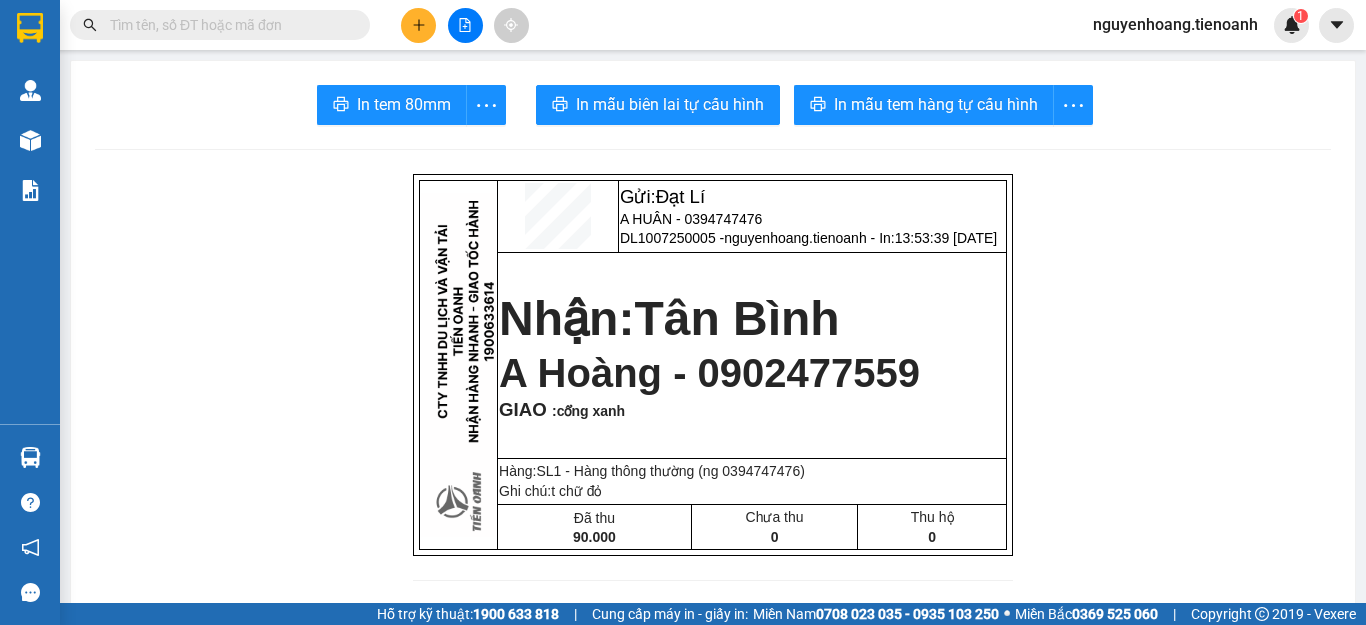 click 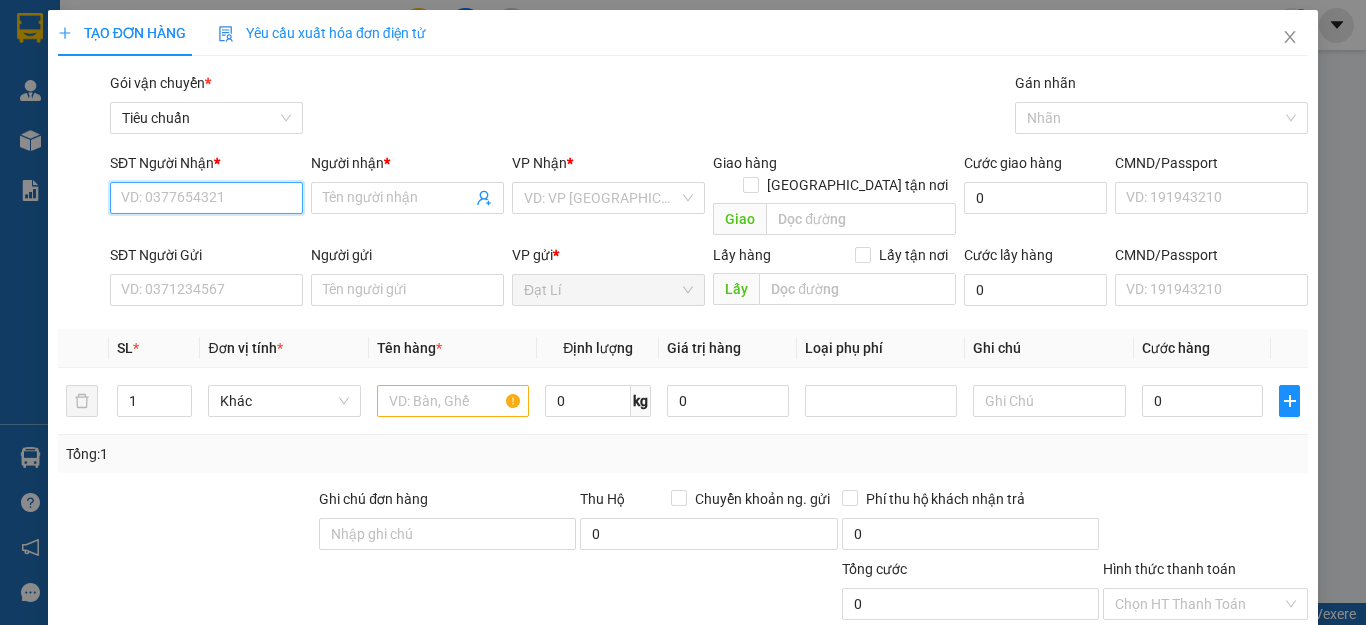 click on "SĐT Người Nhận  *" at bounding box center (206, 198) 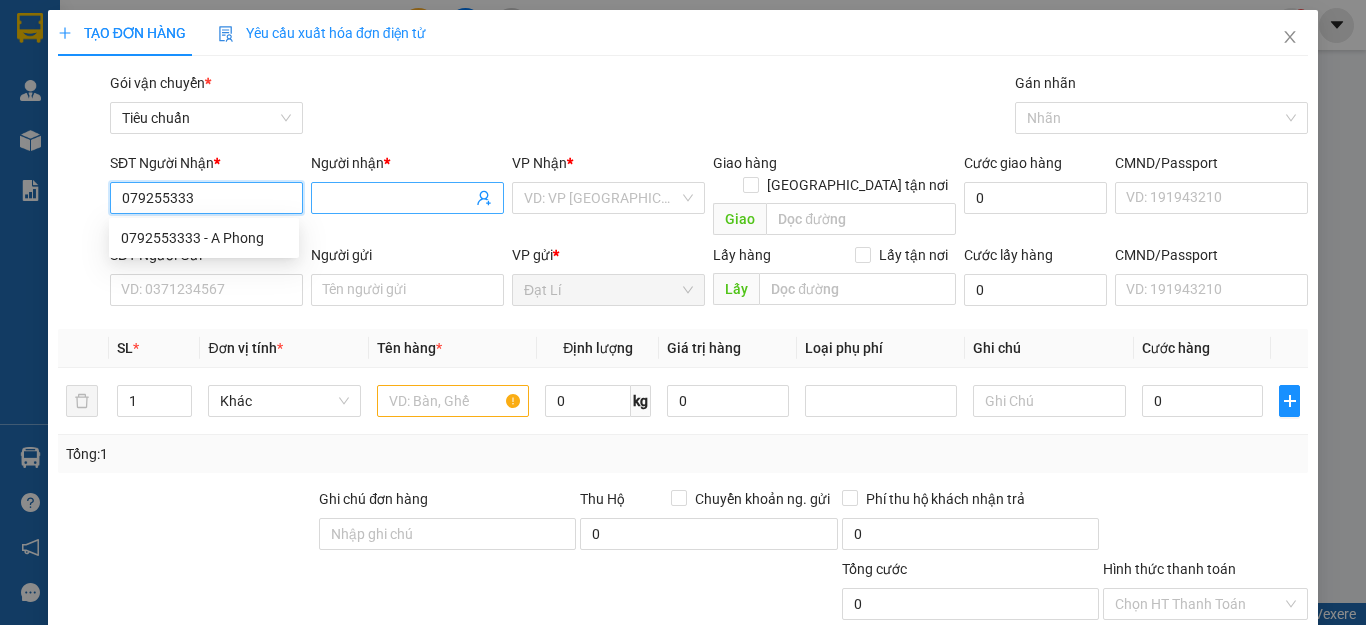 type on "0792553333" 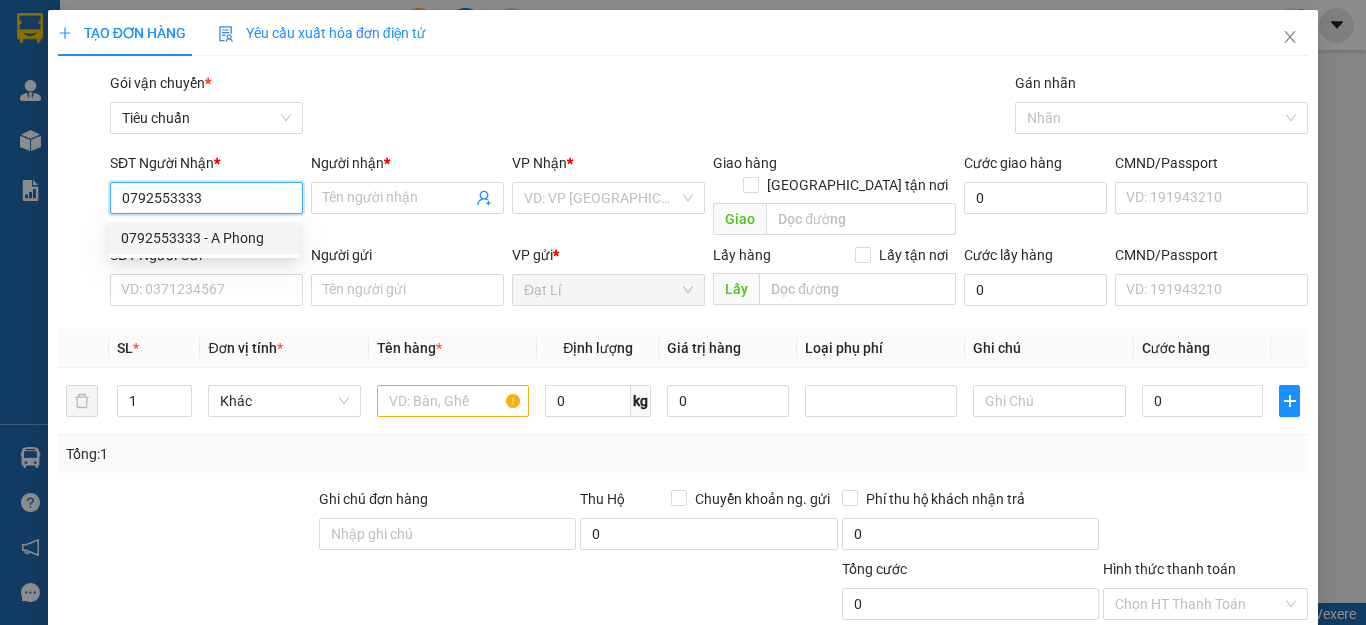 click on "0792553333 - A Phong" at bounding box center [204, 238] 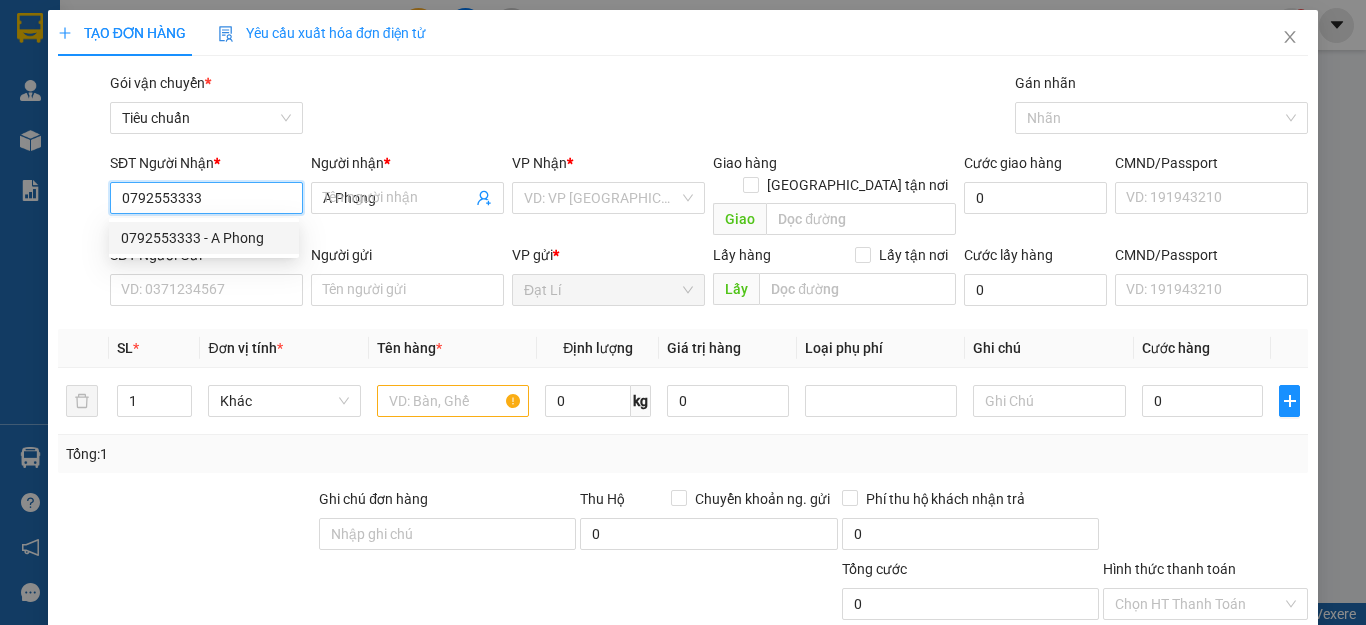 type on "30.000" 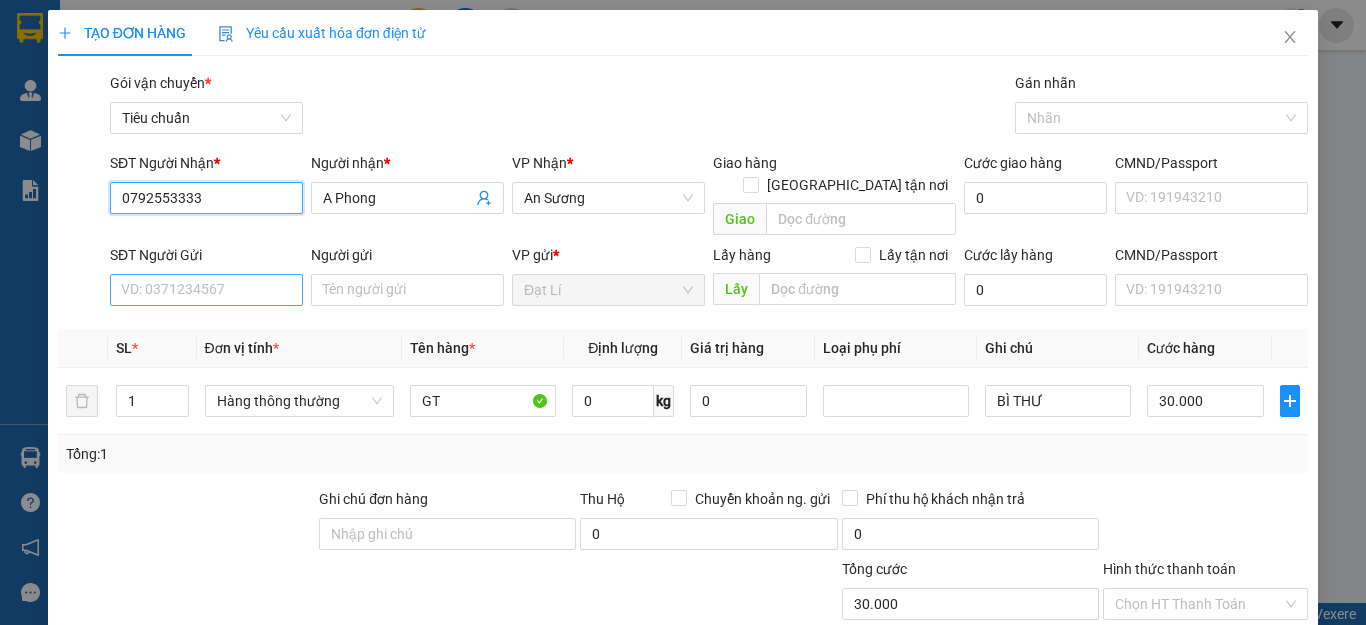 type on "0792553333" 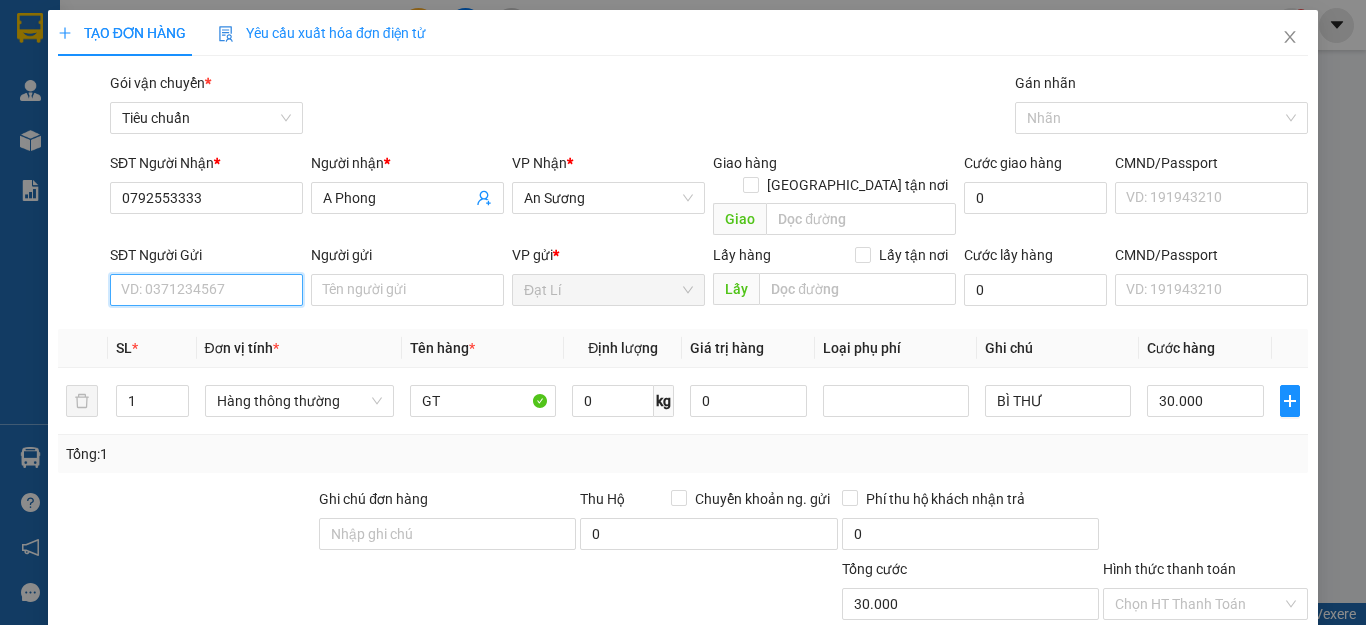 click on "SĐT Người Gửi" at bounding box center (206, 290) 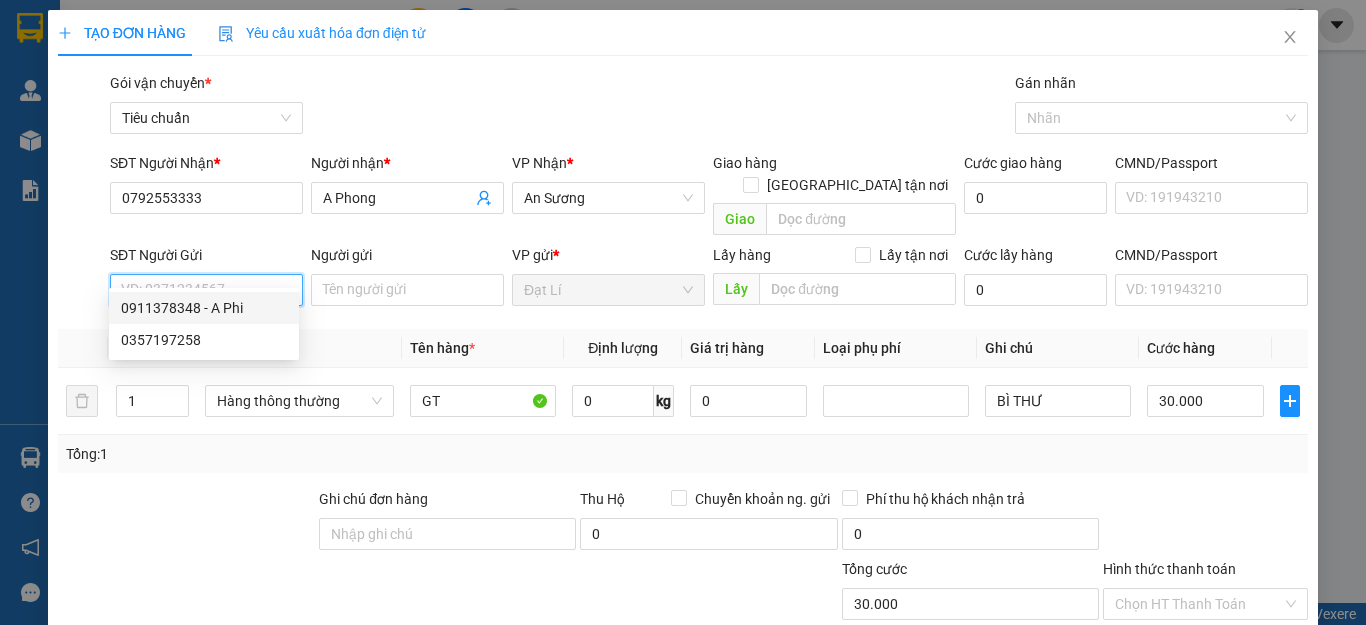 click on "0911378348 - A Phi" at bounding box center (204, 308) 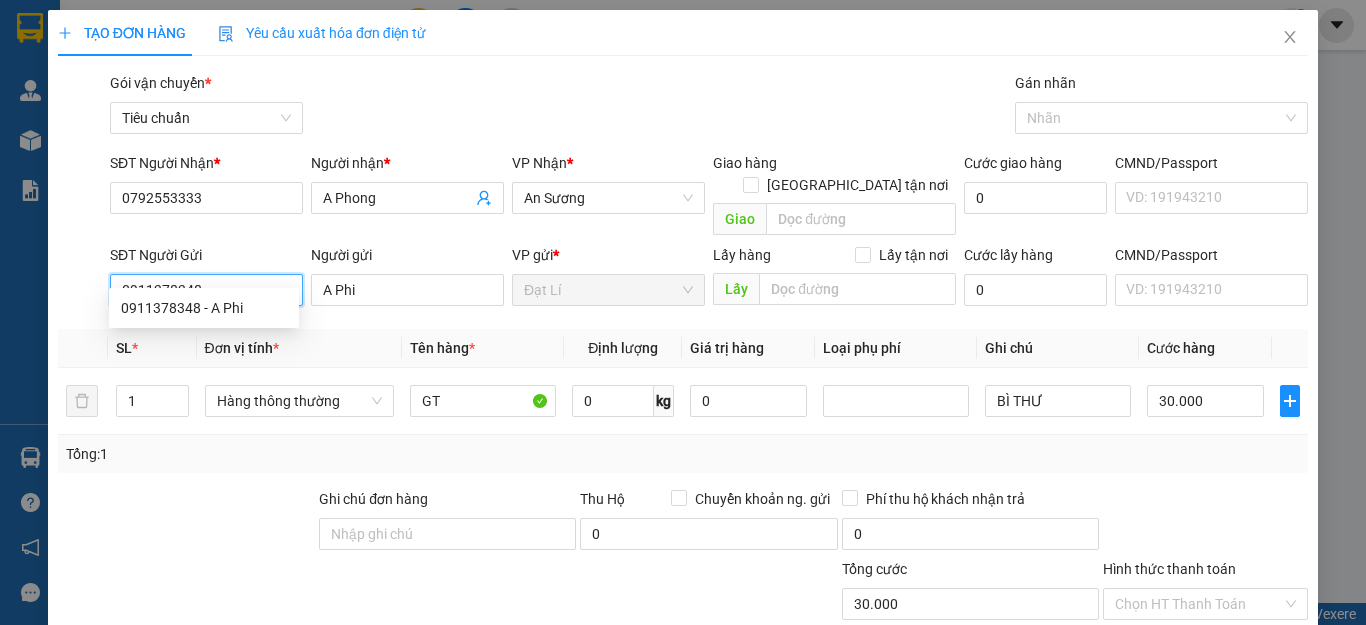 type on "0911378348" 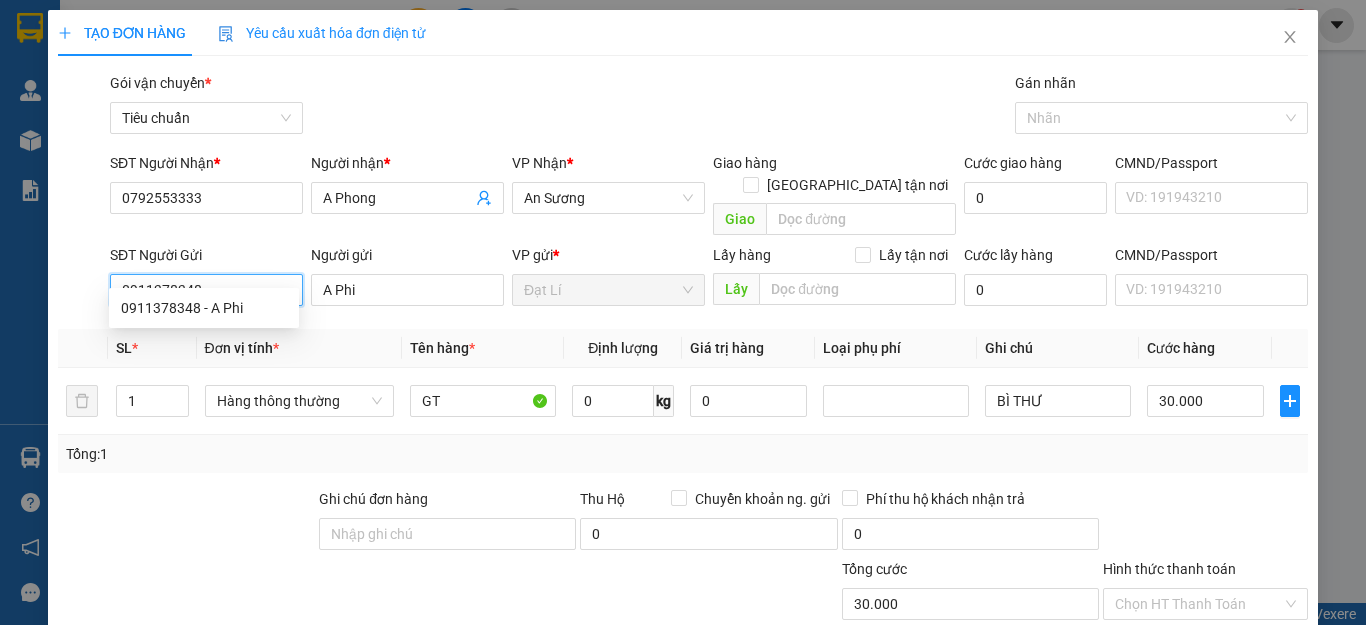 type on "A Phi" 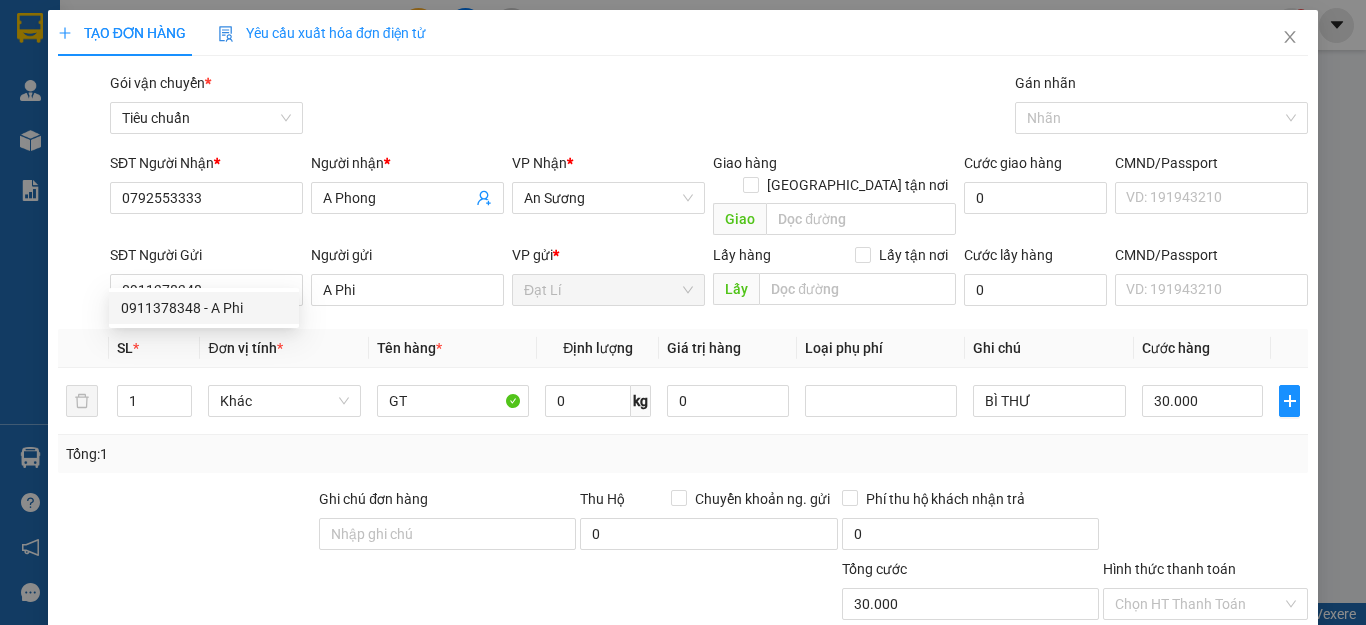 click at bounding box center [186, 523] 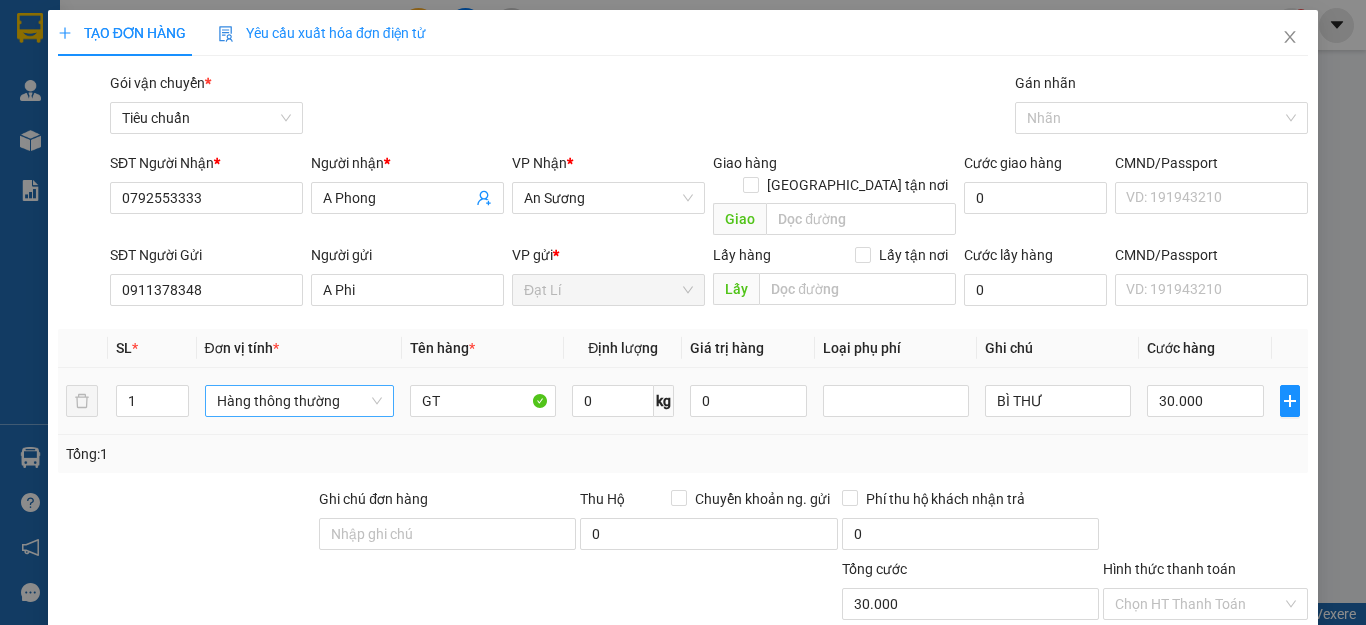 click on "Hàng thông thường" at bounding box center (300, 401) 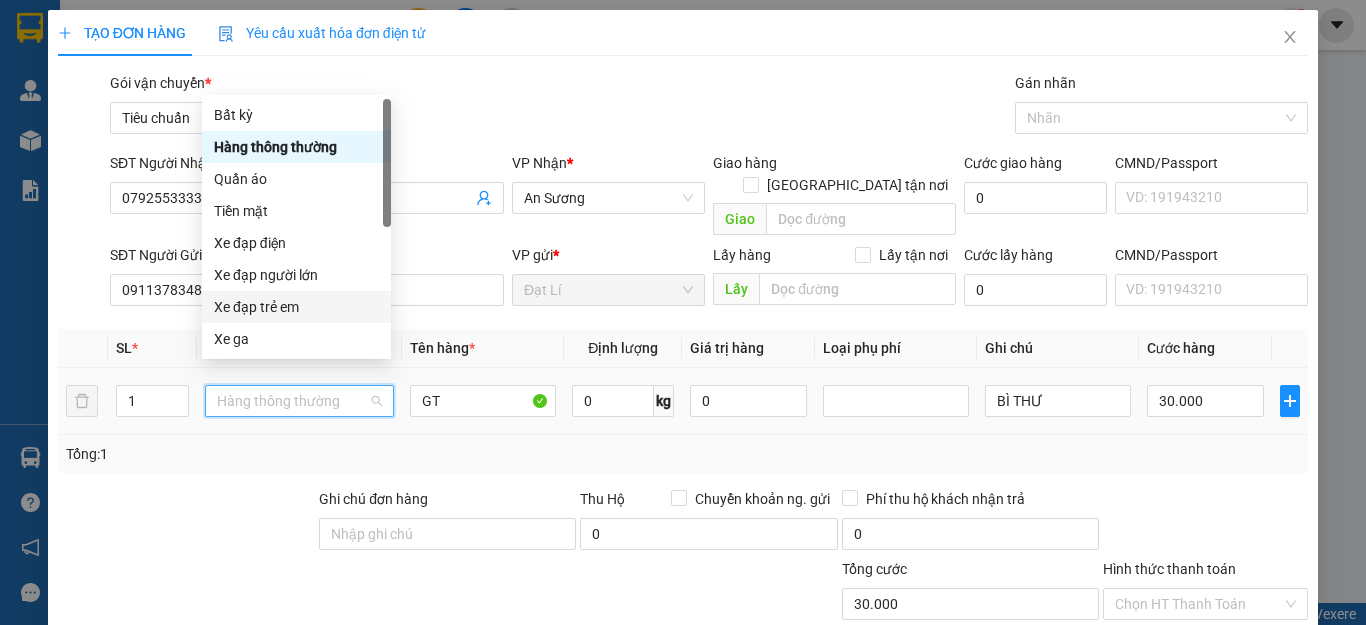 scroll, scrollTop: 96, scrollLeft: 0, axis: vertical 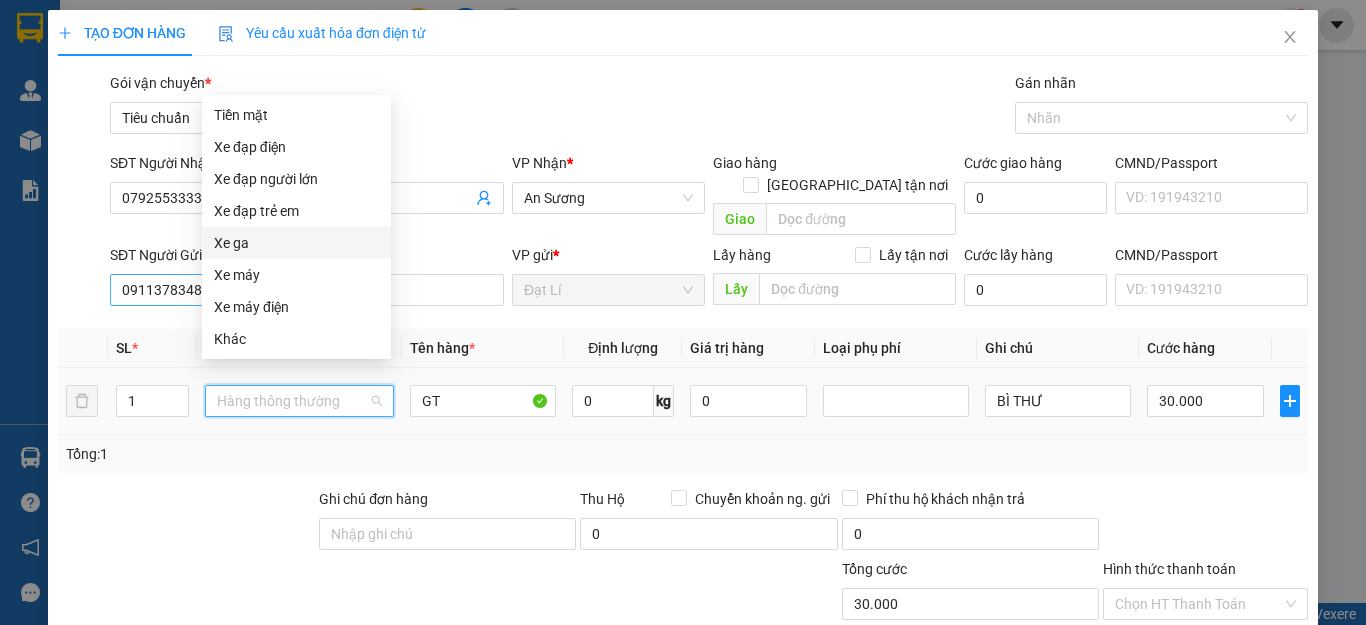 drag, startPoint x: 249, startPoint y: 244, endPoint x: 266, endPoint y: 253, distance: 19.235384 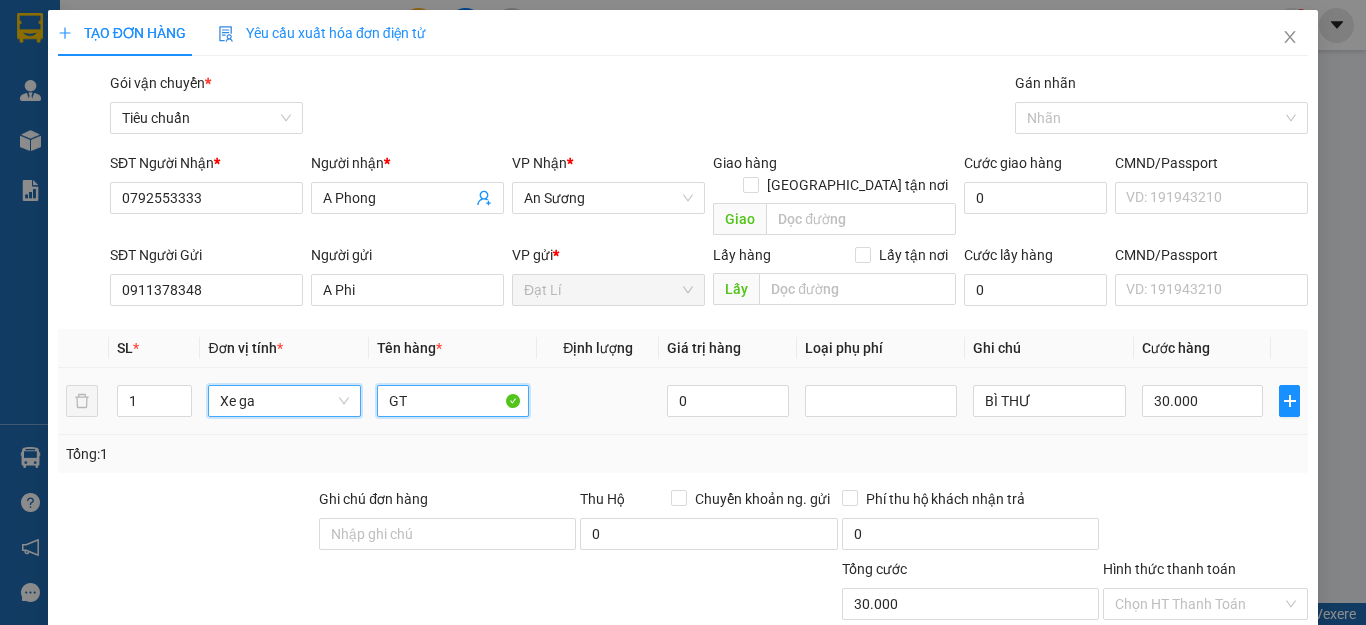 click on "GT" at bounding box center [453, 401] 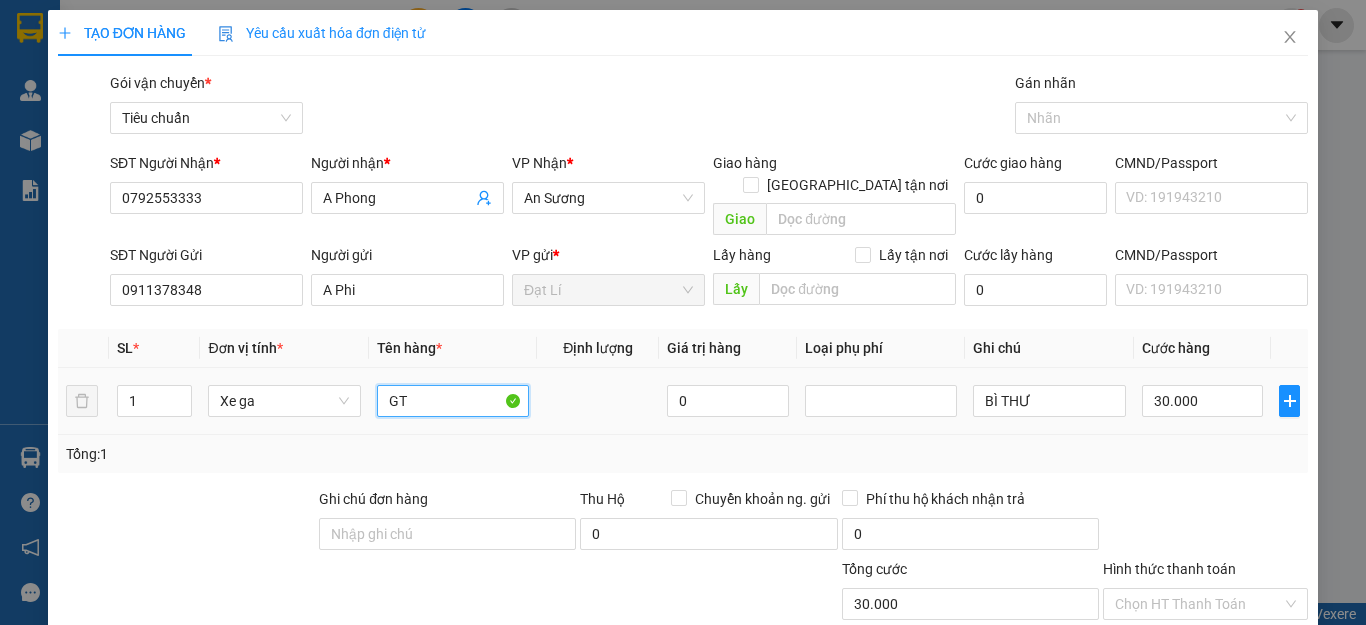 click on "GT" at bounding box center [453, 401] 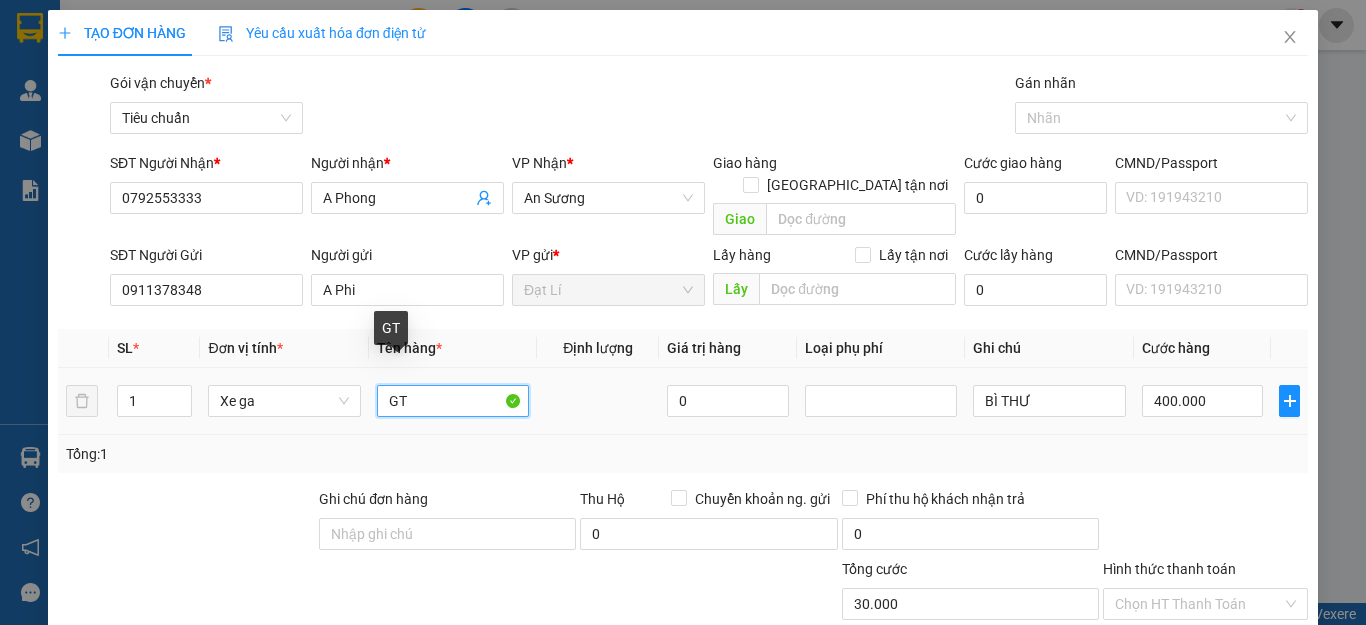 type on "400.000" 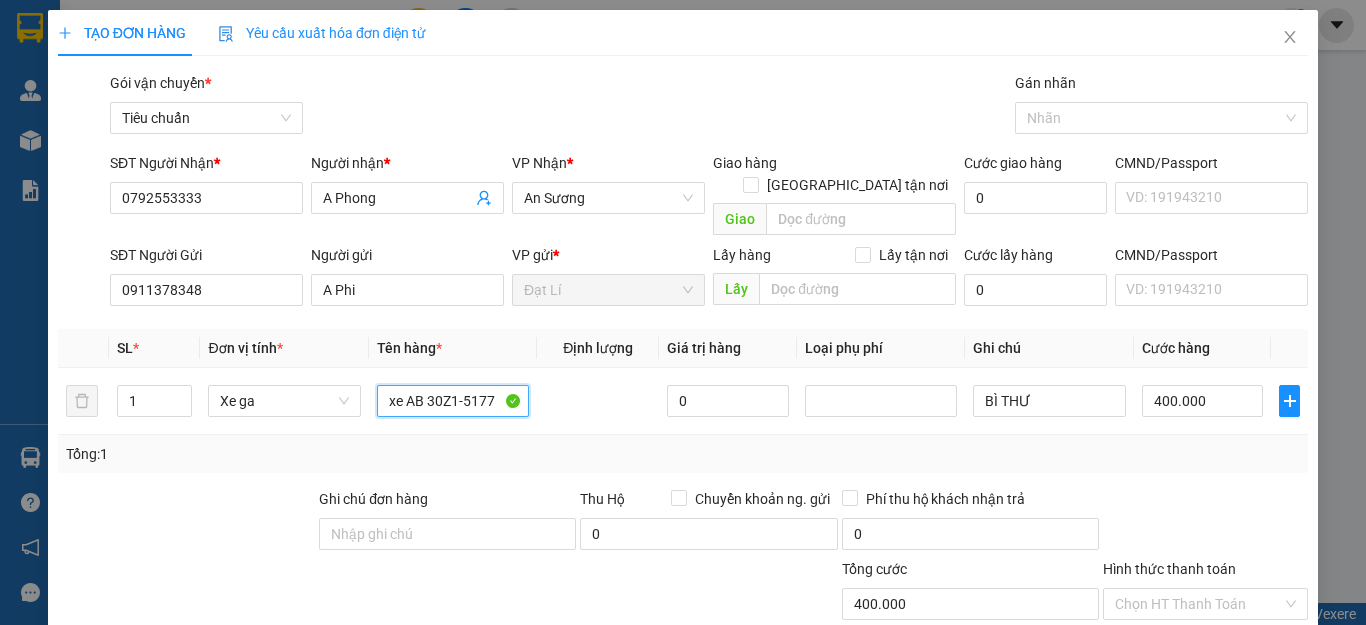 type on "xe AB 30Z1-5177" 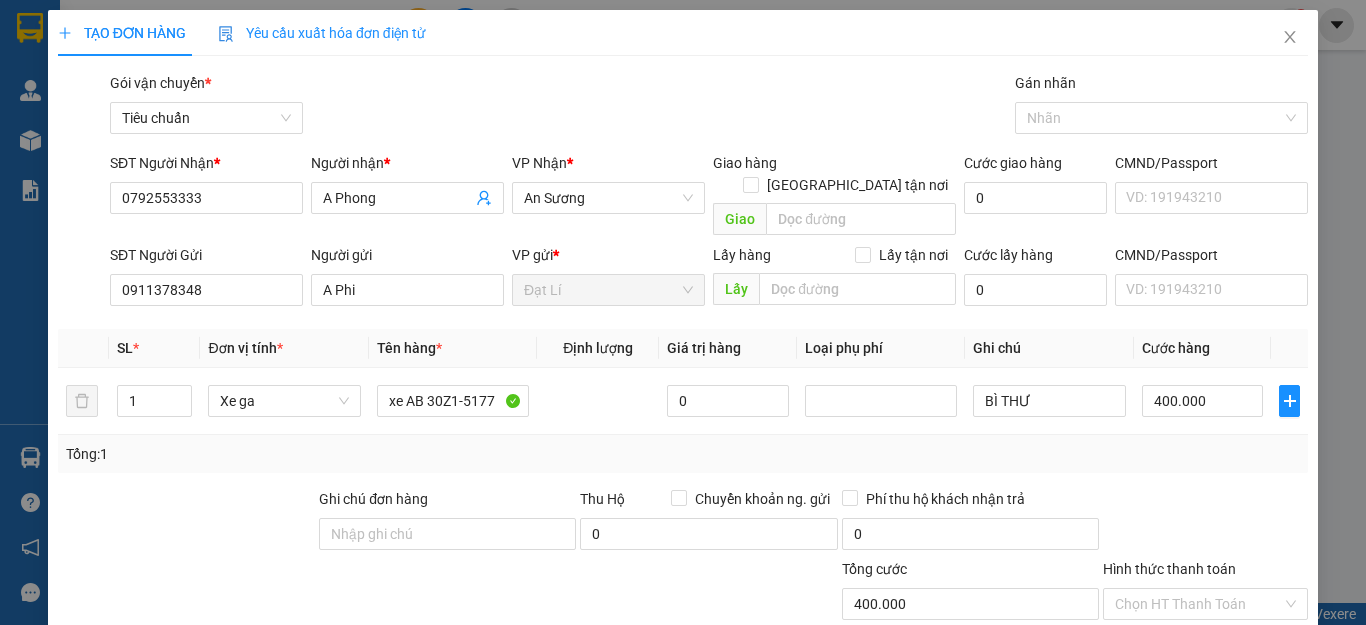 drag, startPoint x: 628, startPoint y: 419, endPoint x: 616, endPoint y: 420, distance: 12.0415945 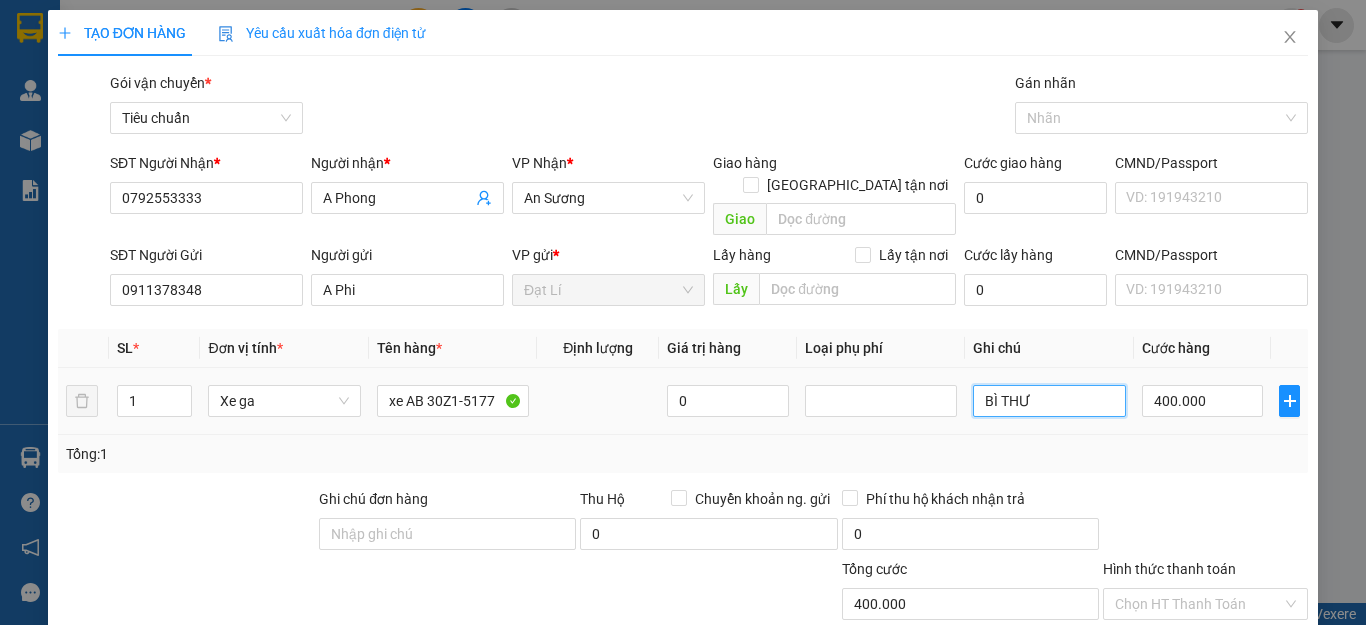 click on "BÌ THƯ" at bounding box center (1049, 401) 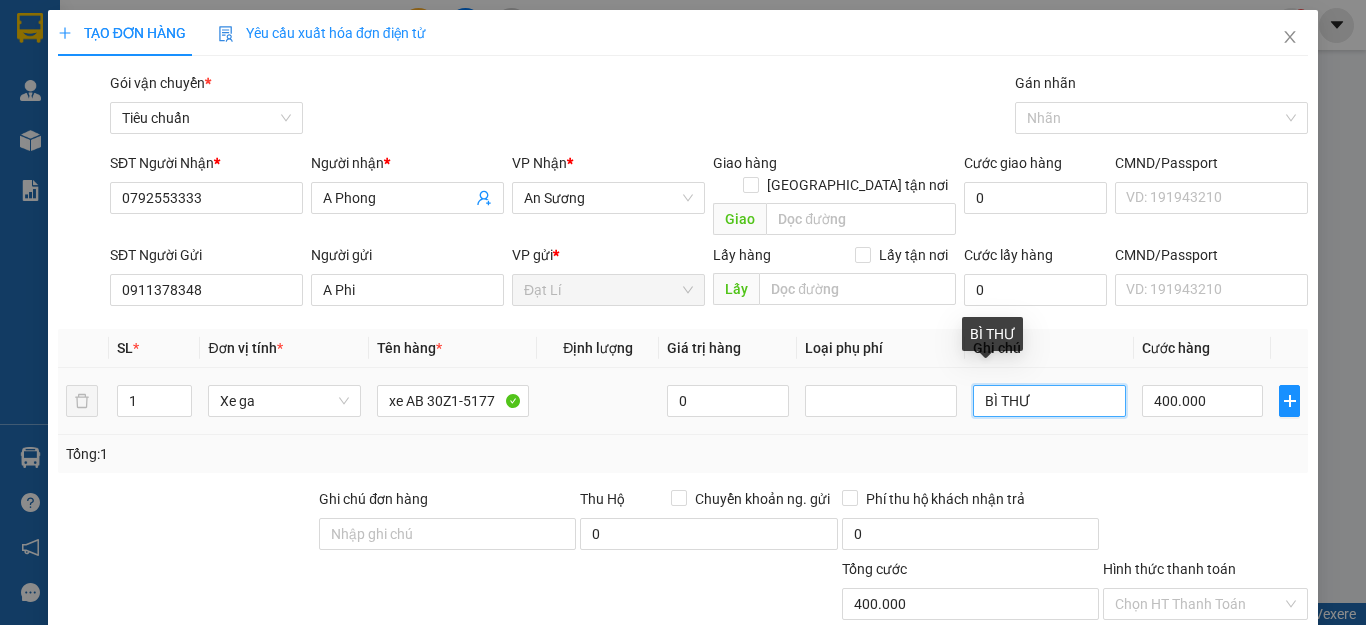 click on "BÌ THƯ" at bounding box center (1049, 401) 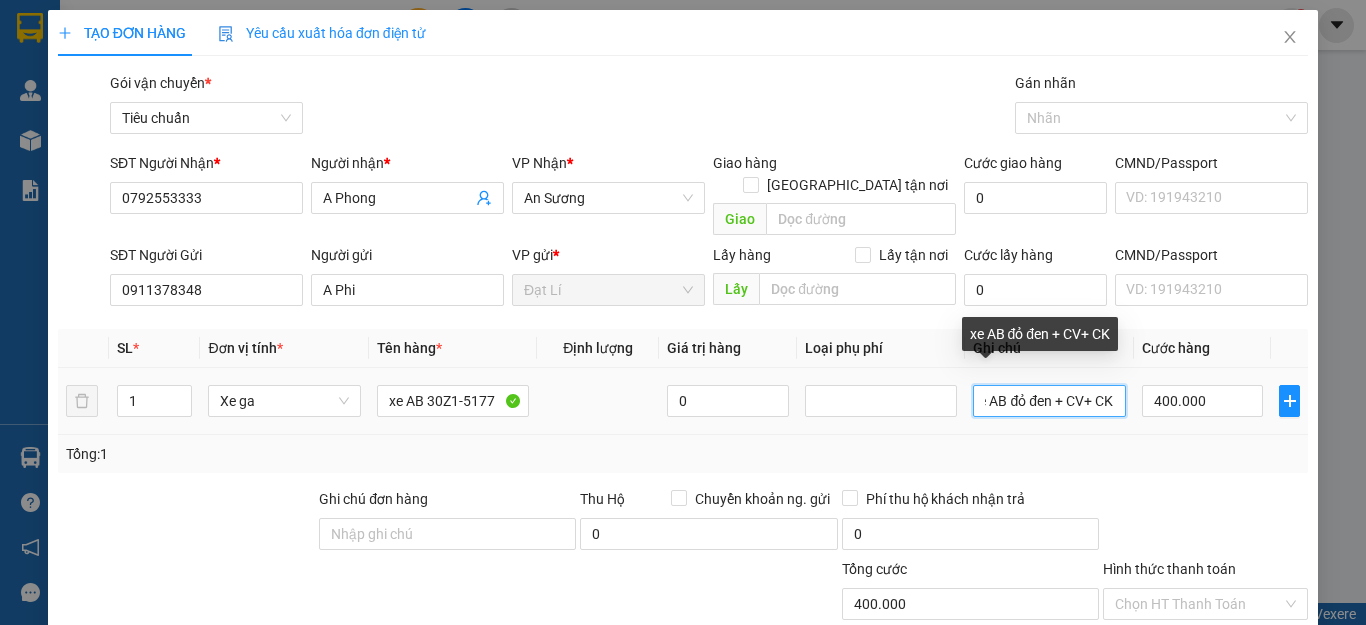 scroll, scrollTop: 0, scrollLeft: 21, axis: horizontal 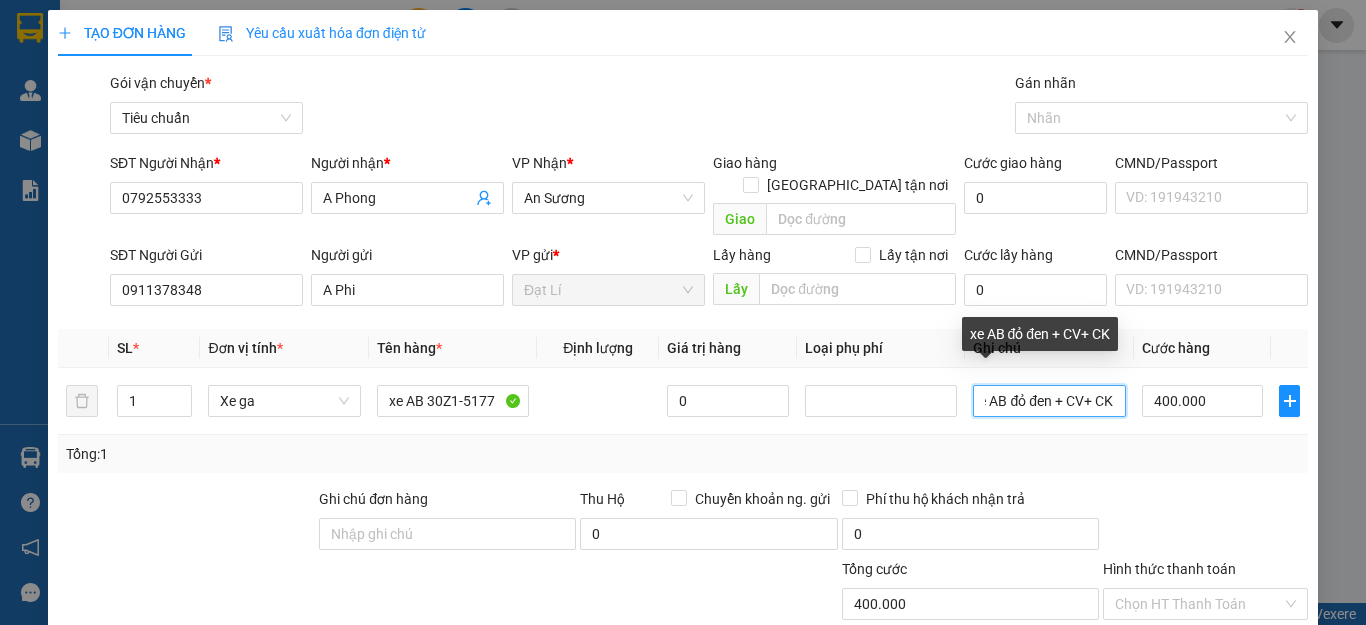 type on "xe AB đỏ đen + CV+ CK" 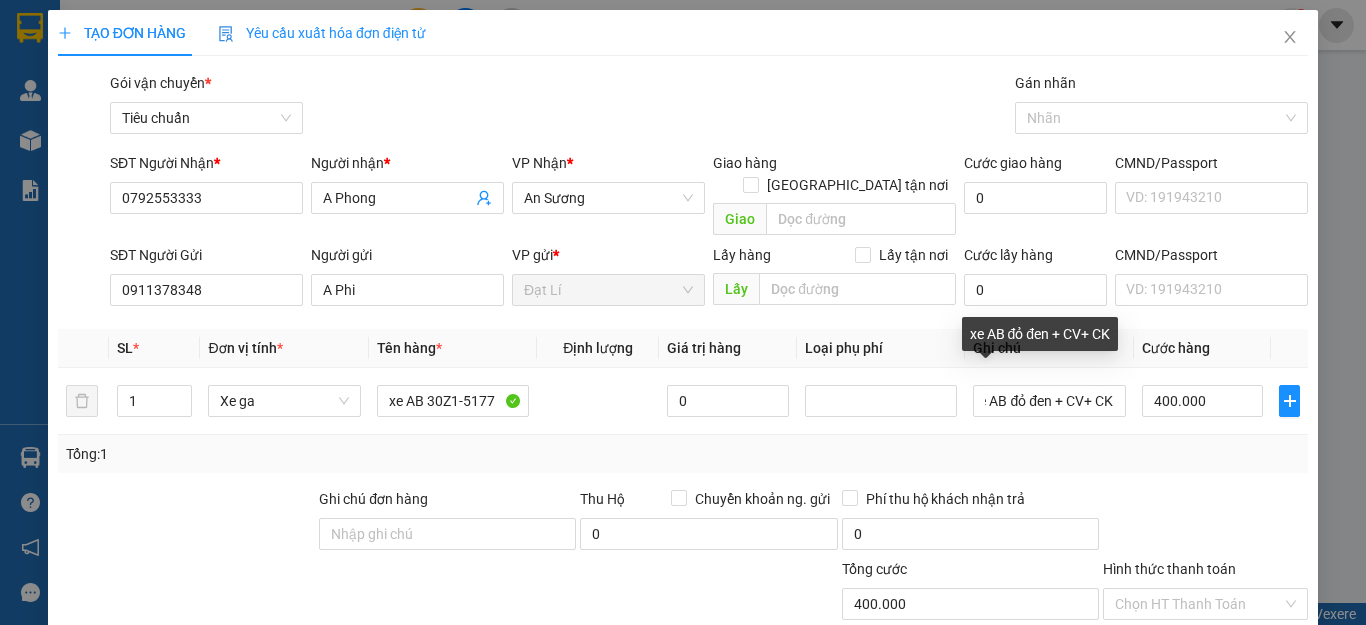 click on "Tổng:  1" at bounding box center [683, 454] 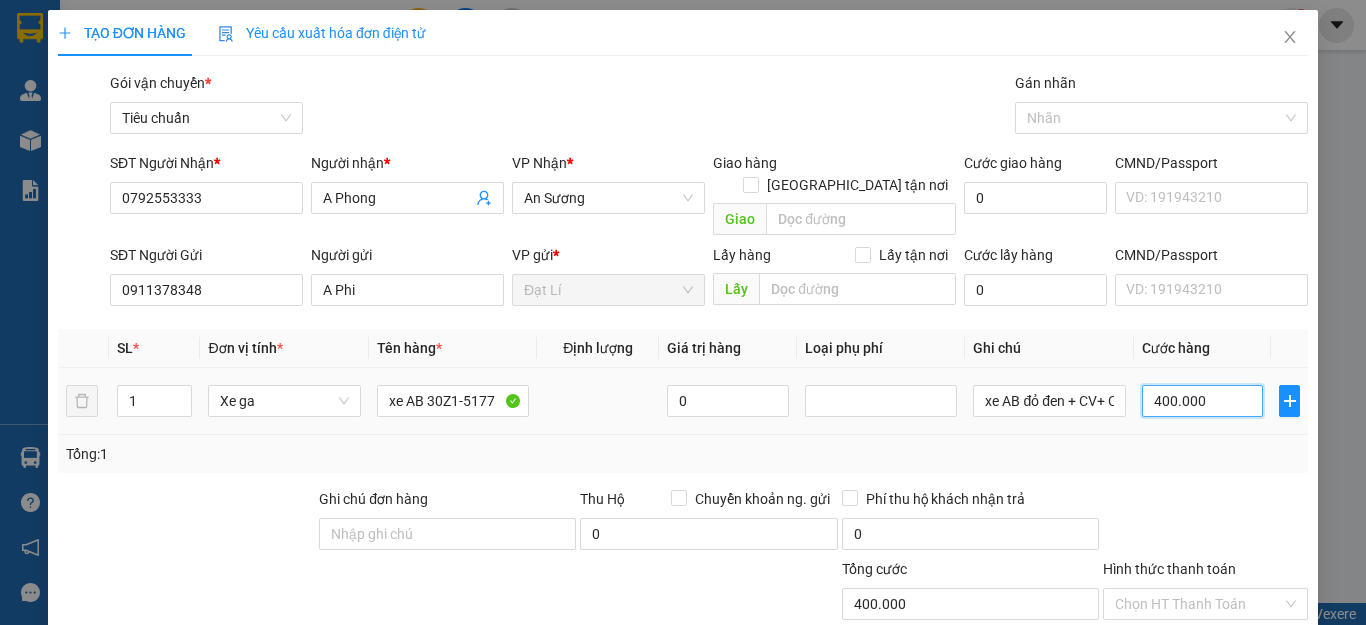 click on "400.000" at bounding box center [1203, 401] 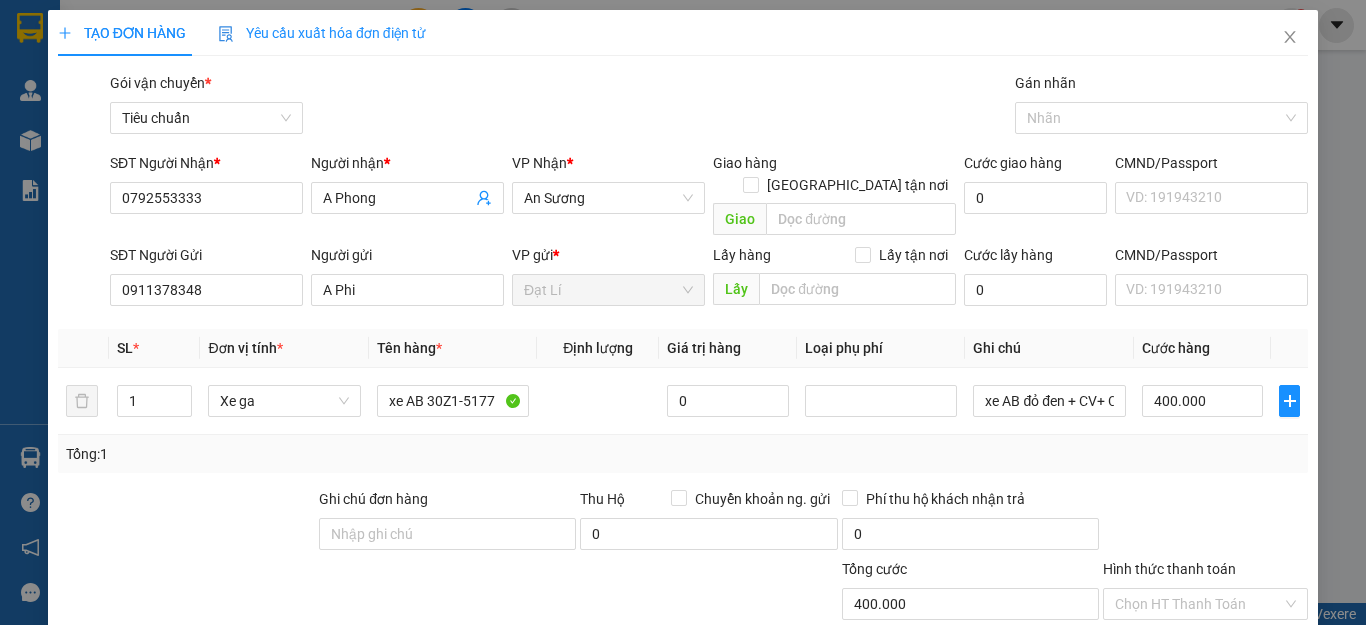 click at bounding box center [1205, 523] 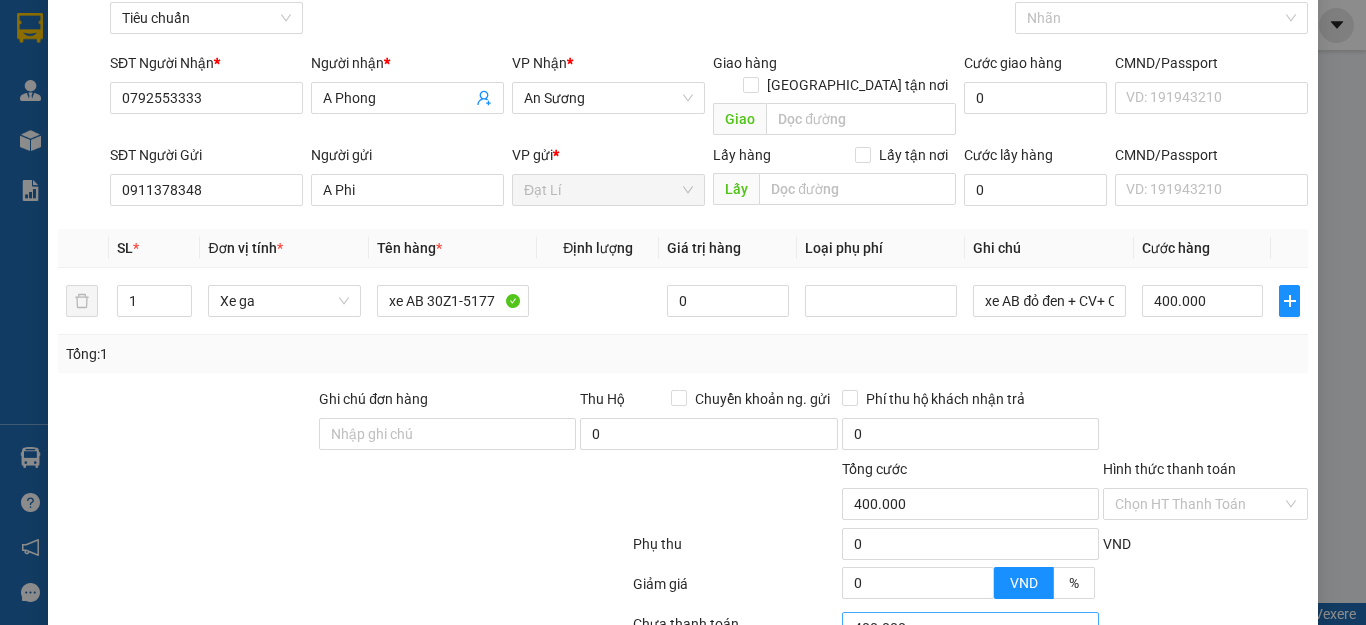 scroll, scrollTop: 249, scrollLeft: 0, axis: vertical 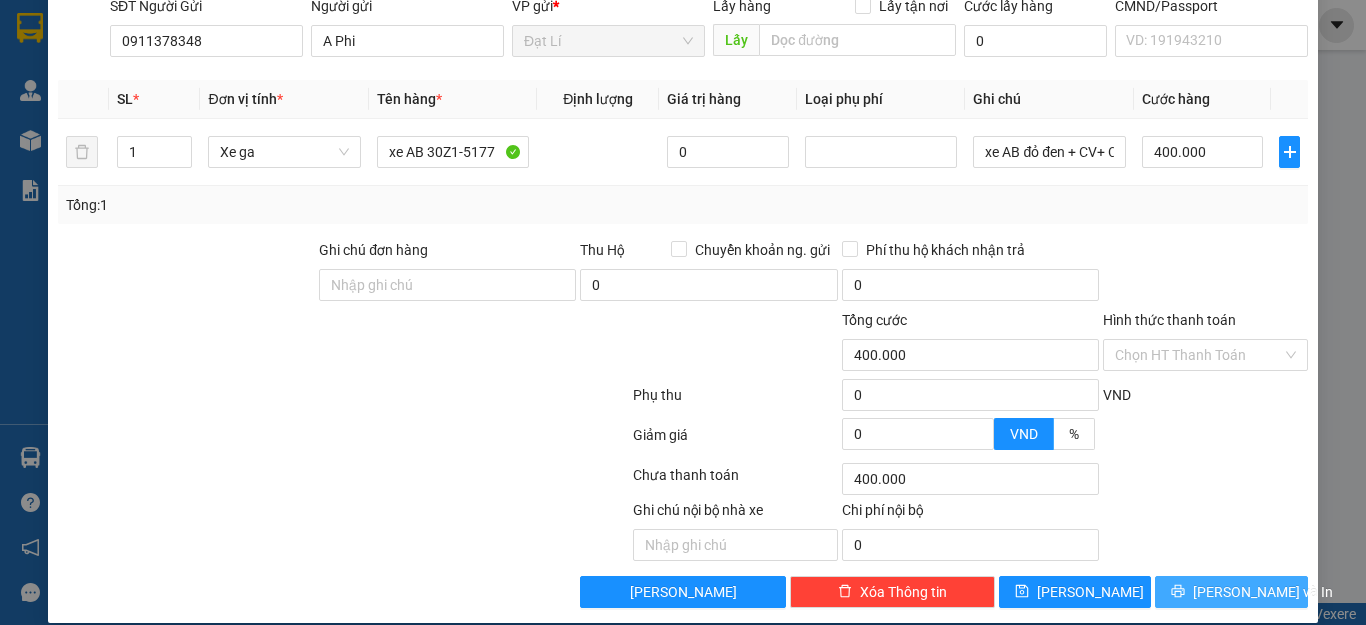 drag, startPoint x: 1177, startPoint y: 549, endPoint x: 1185, endPoint y: 566, distance: 18.788294 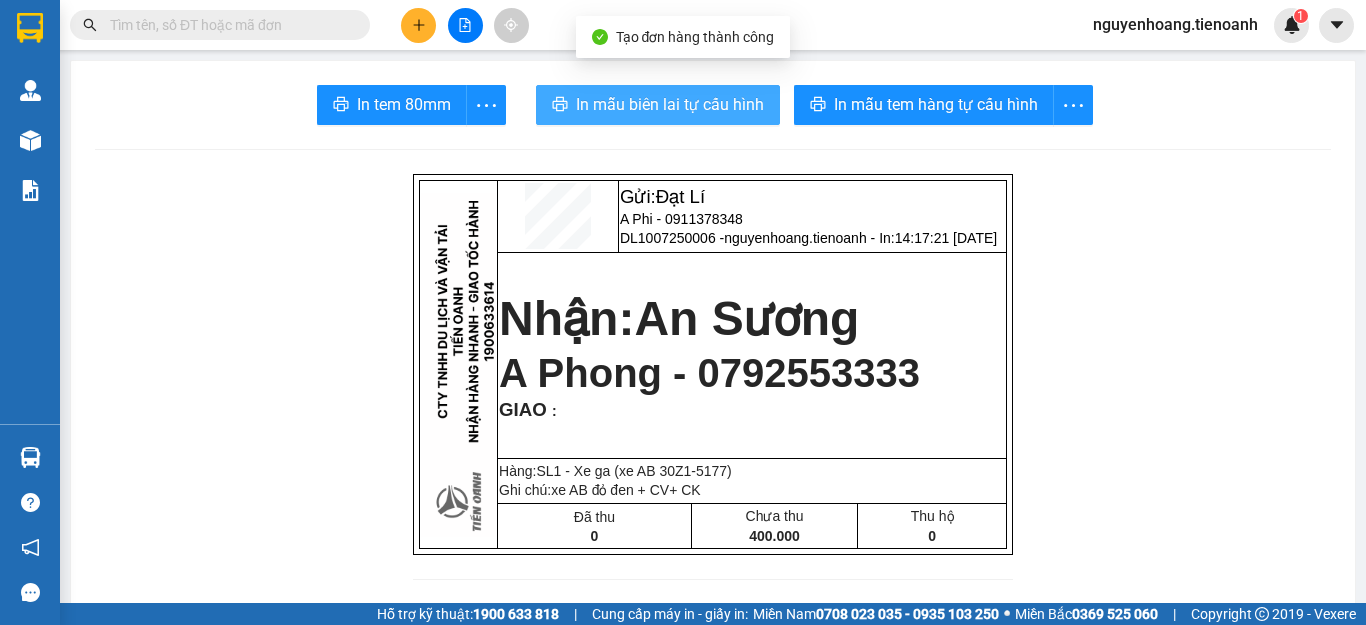 click on "In mẫu biên lai tự cấu hình" at bounding box center [670, 104] 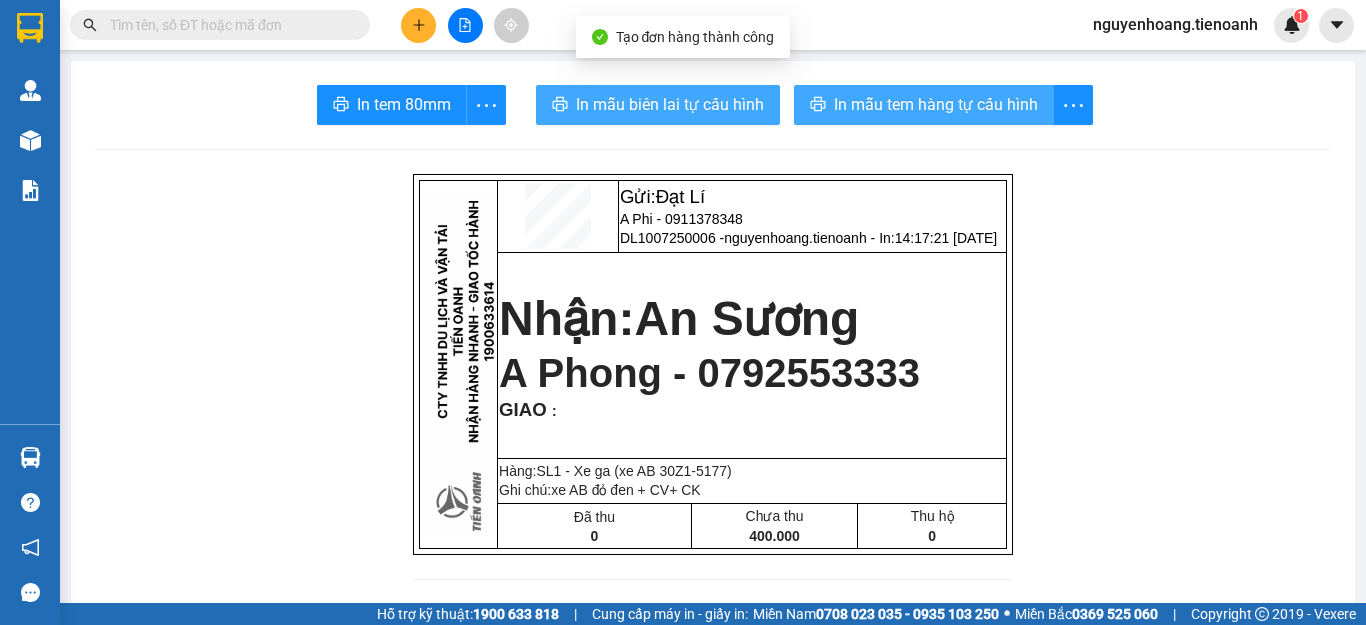 scroll, scrollTop: 0, scrollLeft: 0, axis: both 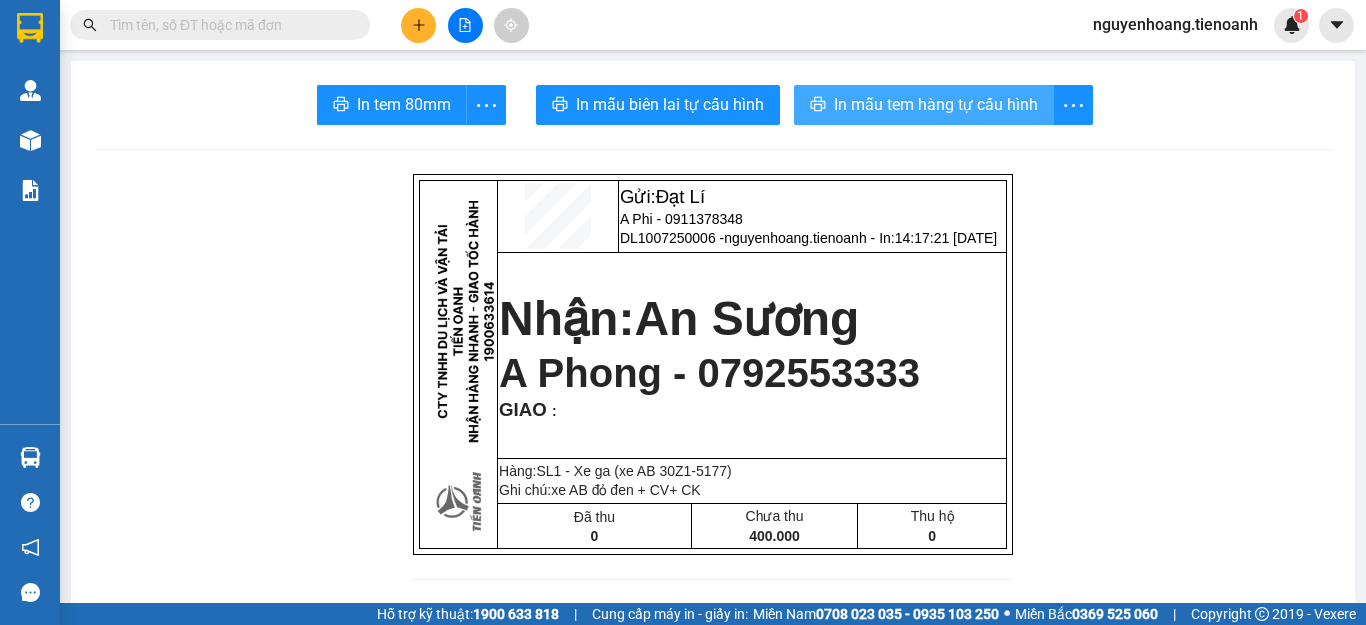 click on "In mẫu tem hàng tự cấu hình" at bounding box center [936, 104] 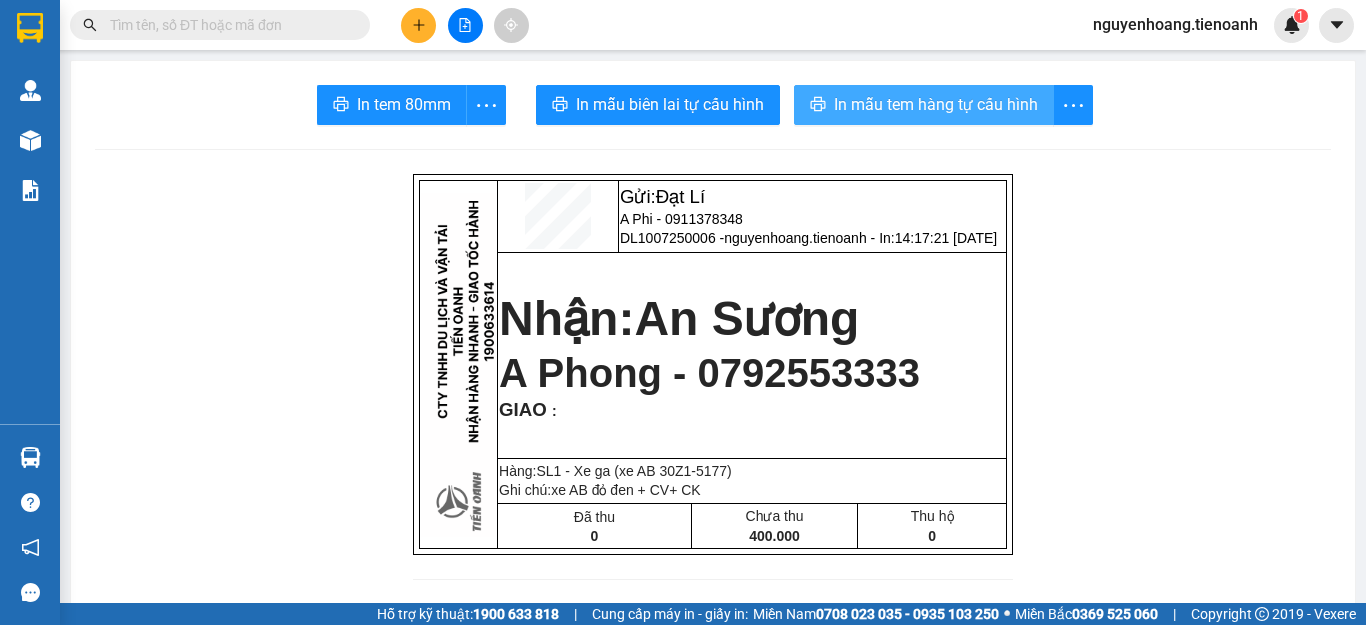 scroll, scrollTop: 0, scrollLeft: 0, axis: both 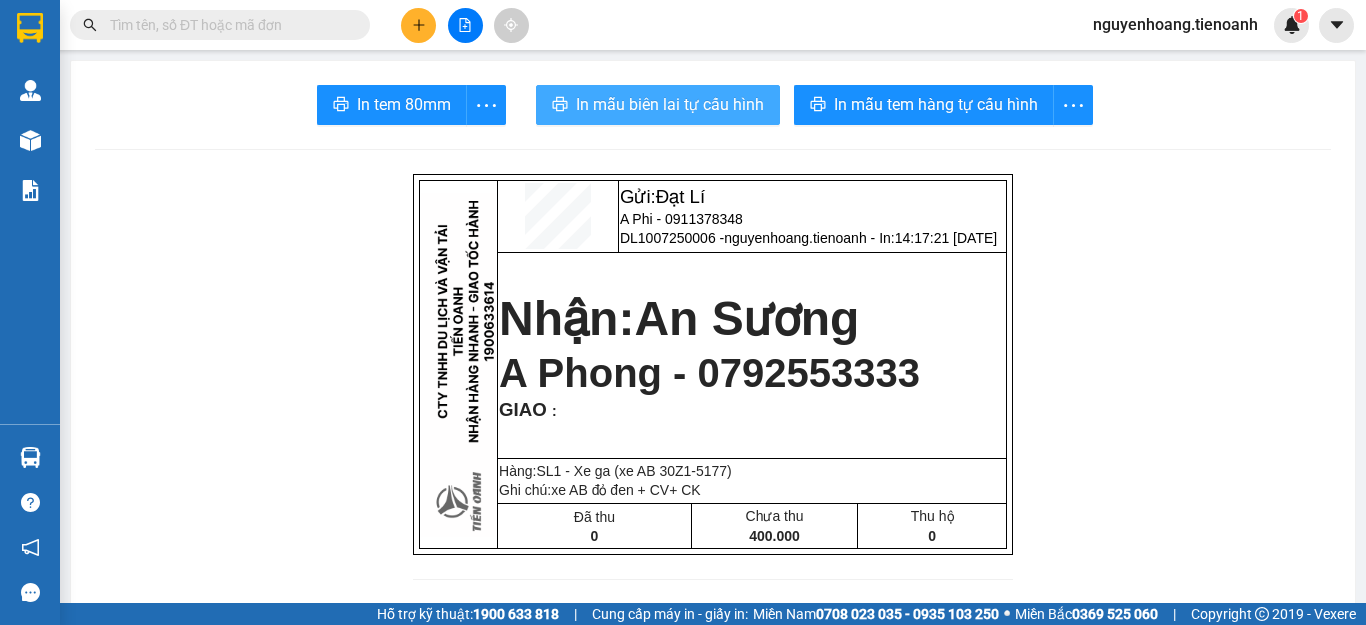 click on "In mẫu biên lai tự cấu hình" at bounding box center (670, 104) 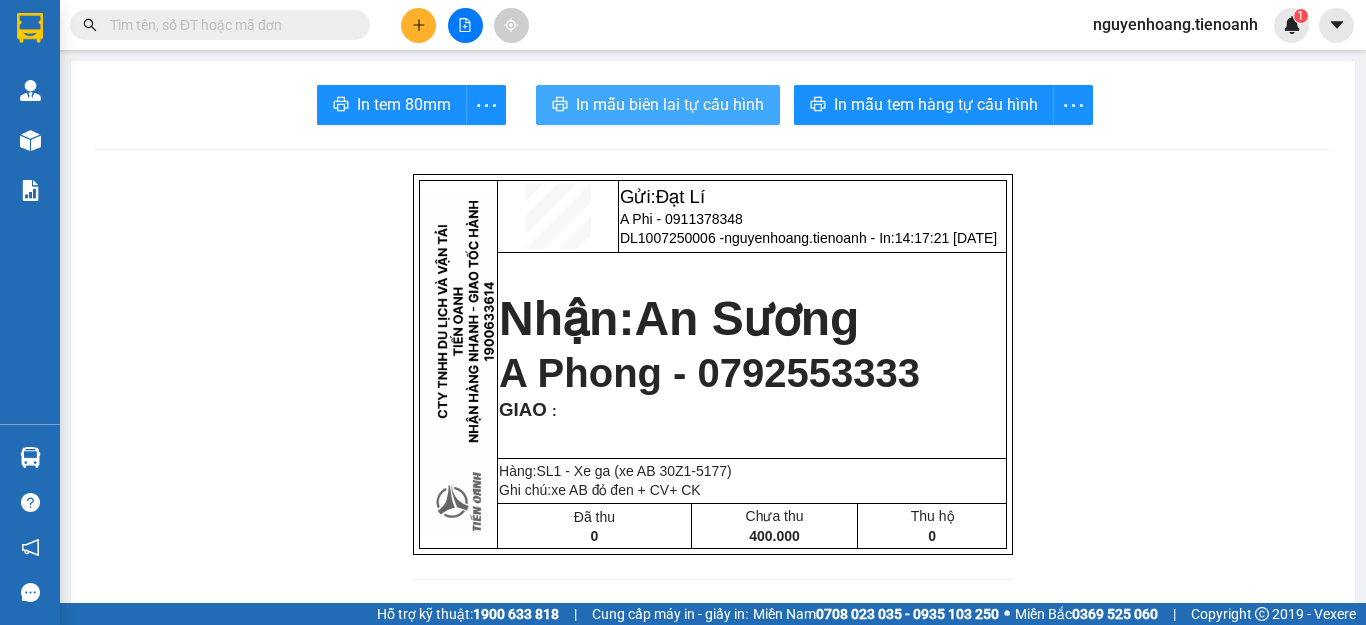 scroll, scrollTop: 0, scrollLeft: 0, axis: both 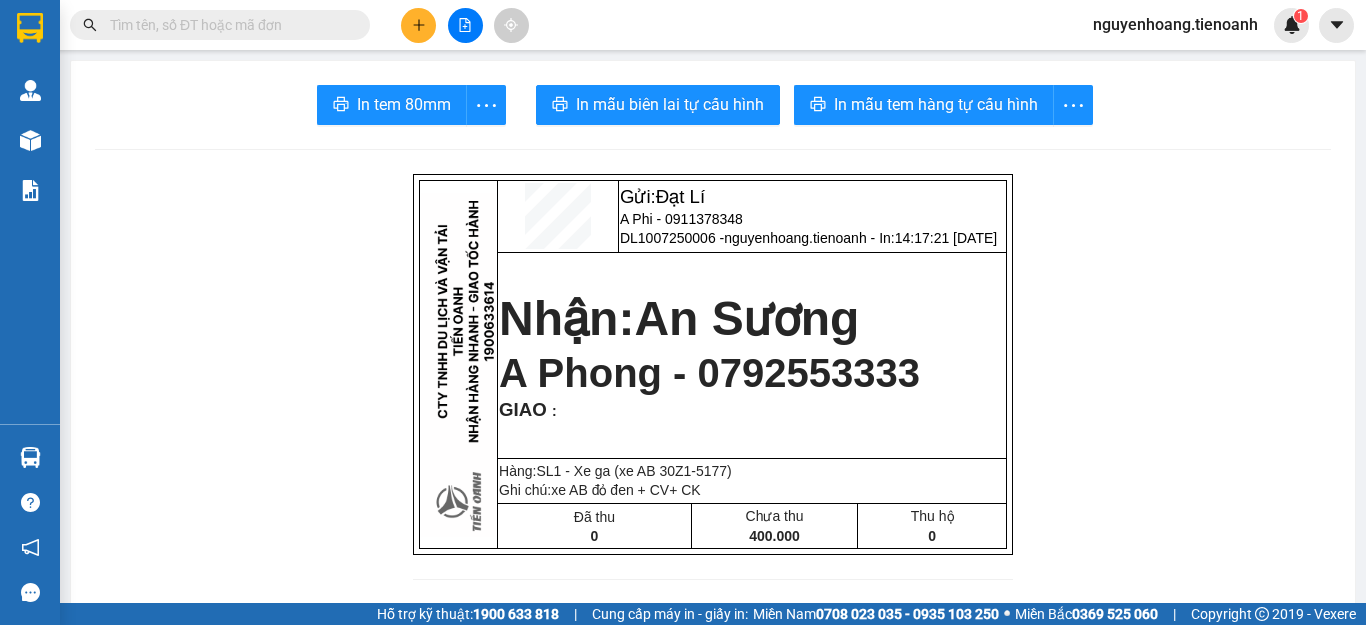 click on "Gửi:  Đạt Lí
A Phi - 0911378348
DL1007250006 -  nguyenhoang.tienoanh - In:  14:17:21 - 10/07/2025
Nhận:  An Sương
A Phong - 0792553333
GIAO   :
Hàng:SL  1 - Xe ga (xe AB 30Z1-5177)
Ghi chú:  xe AB đỏ đen + CV+ CK
Đã thu
0
Chưa thu
400.000
Thu hộ
0
CTY TNHH DLVT TIẾN OANH
NHẬN HÀNG NHANH - GIAO TỐC HÀNH
1900 633 614
VP Gửi: Đạt Lí
VP Nhận: An Sương
ĐC: QL14,  Chợ Đạt Lý
ĐC: B459 QL1A, PĐông Hưng Thuận, Q12
ĐT:0931 608 606
ĐT: 0935881992
----------------------------------------------
GỬI KHÁCH HÀNG
BILL BIÊN NHẬN
Mã đơn : DL1007250006
In :  14:17:21 - 10/07/2025
N.Gửi:     A Phi -  0911378348.  CCCD:
N.Nhận:   A Phong -  0792553333. CCCD :
GIAO TẬN NƠI :
Ghi chú : xe AB đỏ đen + CV+ CK
Tên hàng
KL
SL" at bounding box center (713, 1138) 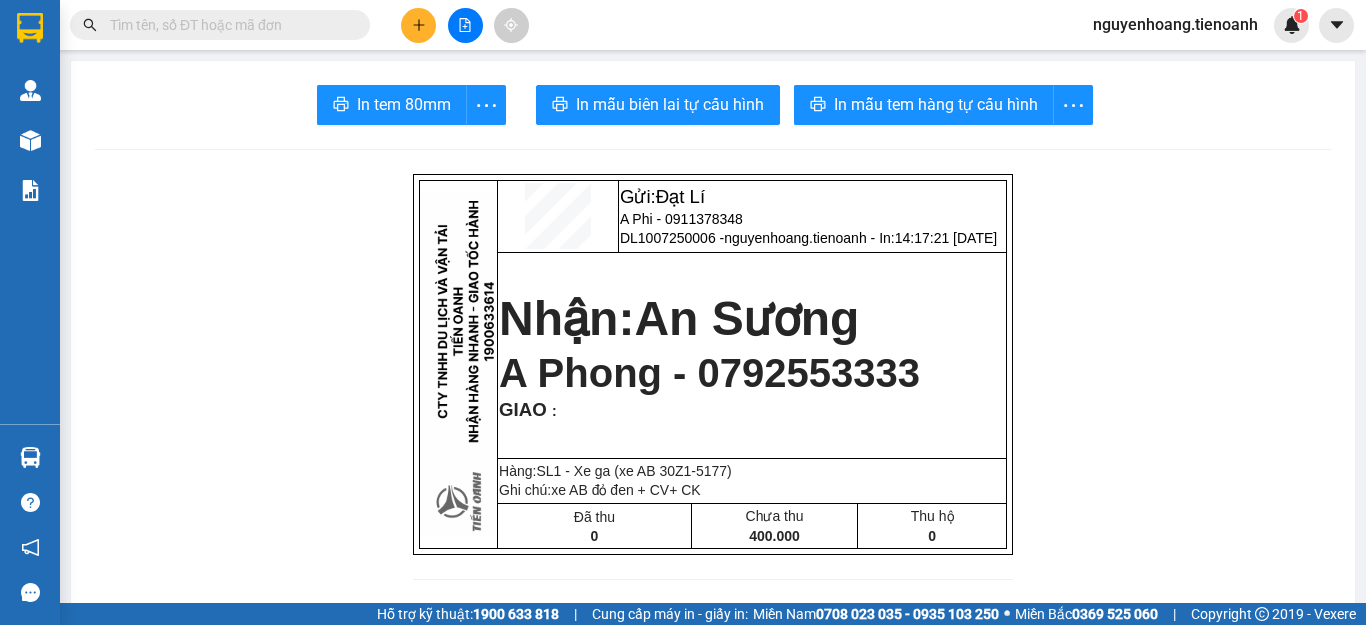 click on "Gửi:  Đạt Lí
A Phi - 0911378348
DL1007250006 -  nguyenhoang.tienoanh - In:  14:17:21 - 10/07/2025
Nhận:  An Sương
A Phong - 0792553333
GIAO   :
Hàng:SL  1 - Xe ga (xe AB 30Z1-5177)
Ghi chú:  xe AB đỏ đen + CV+ CK
Đã thu
0
Chưa thu
400.000
Thu hộ
0
CTY TNHH DLVT TIẾN OANH
NHẬN HÀNG NHANH - GIAO TỐC HÀNH
1900 633 614
VP Gửi: Đạt Lí
VP Nhận: An Sương
ĐC: QL14,  Chợ Đạt Lý
ĐC: B459 QL1A, PĐông Hưng Thuận, Q12
ĐT:0931 608 606
ĐT: 0935881992
----------------------------------------------
GỬI KHÁCH HÀNG
BILL BIÊN NHẬN
Mã đơn : DL1007250006
In :  14:17:21 - 10/07/2025
N.Gửi:     A Phi -  0911378348.  CCCD:
N.Nhận:   A Phong -  0792553333. CCCD :
GIAO TẬN NƠI :
Ghi chú : xe AB đỏ đen + CV+ CK
Tên hàng
KL
SL" at bounding box center (713, 1138) 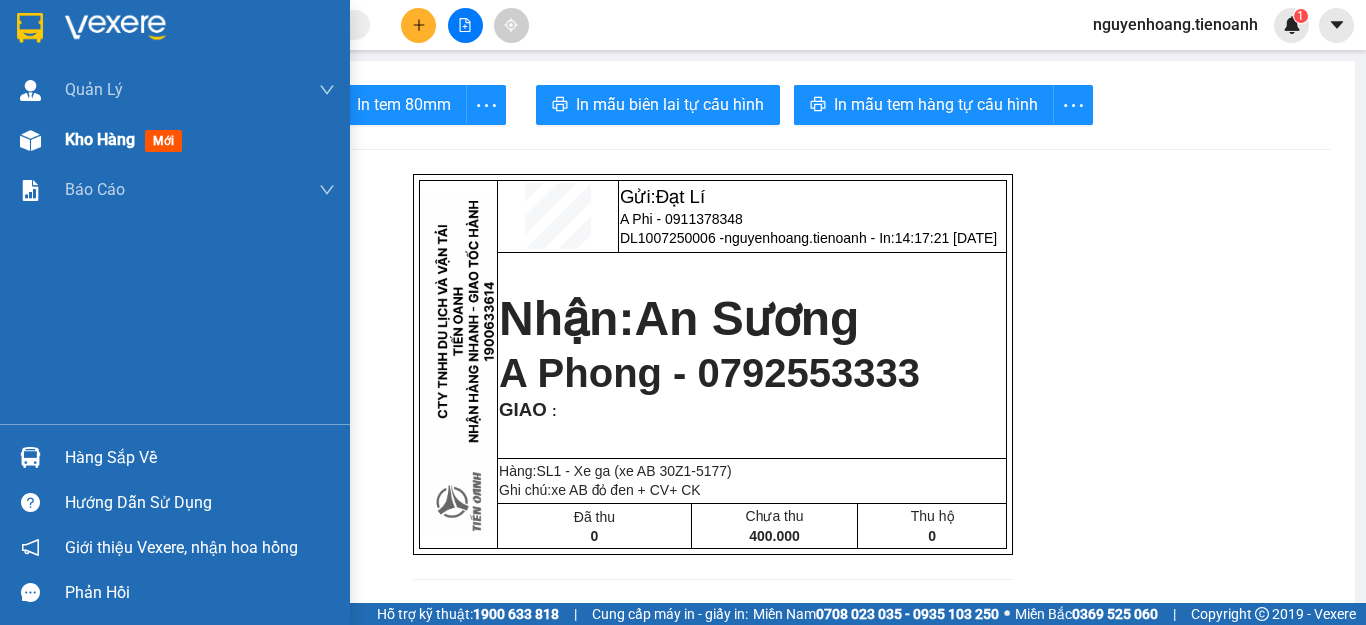 click on "Kho hàng" at bounding box center (100, 139) 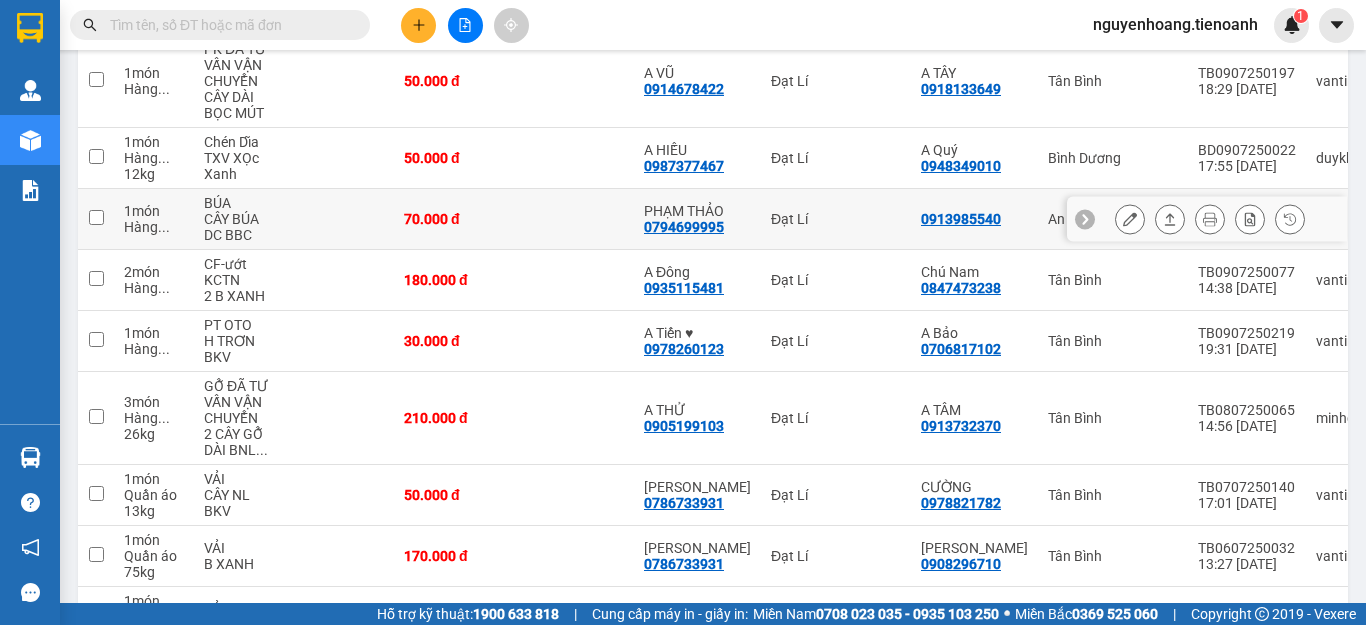 scroll, scrollTop: 0, scrollLeft: 0, axis: both 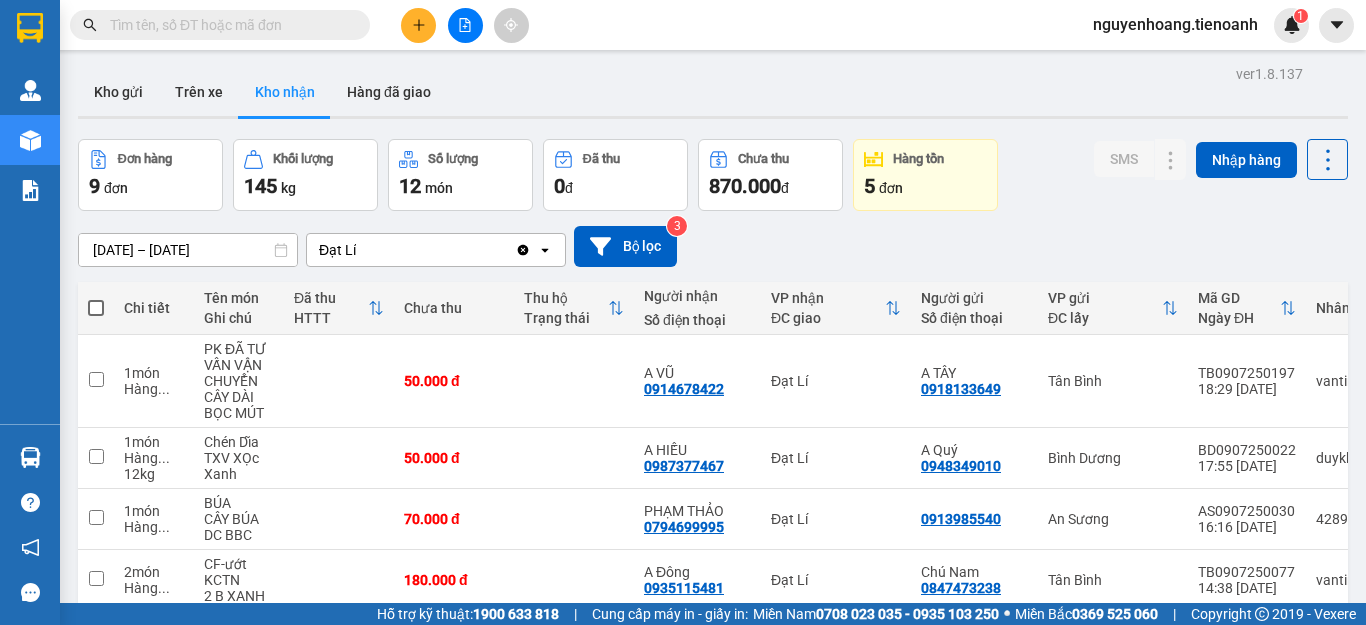 click at bounding box center (228, 25) 